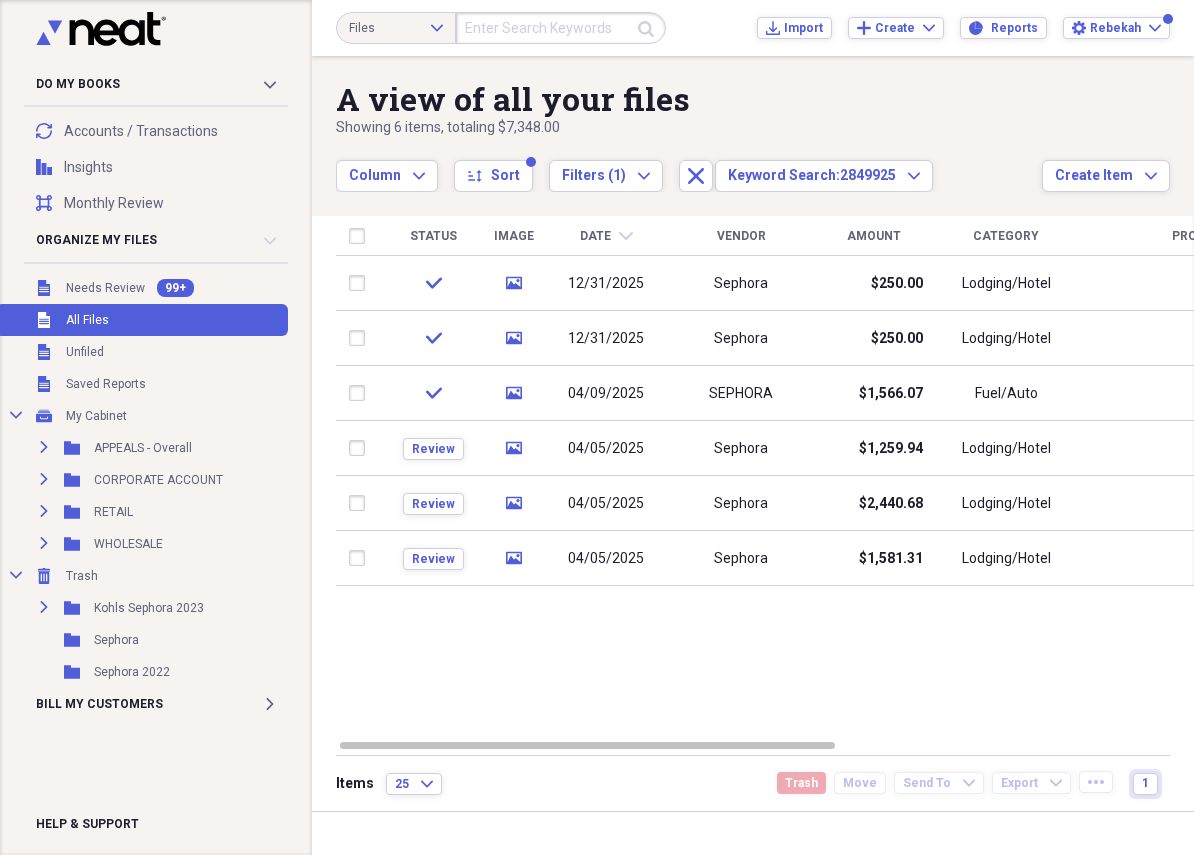 scroll, scrollTop: 0, scrollLeft: 0, axis: both 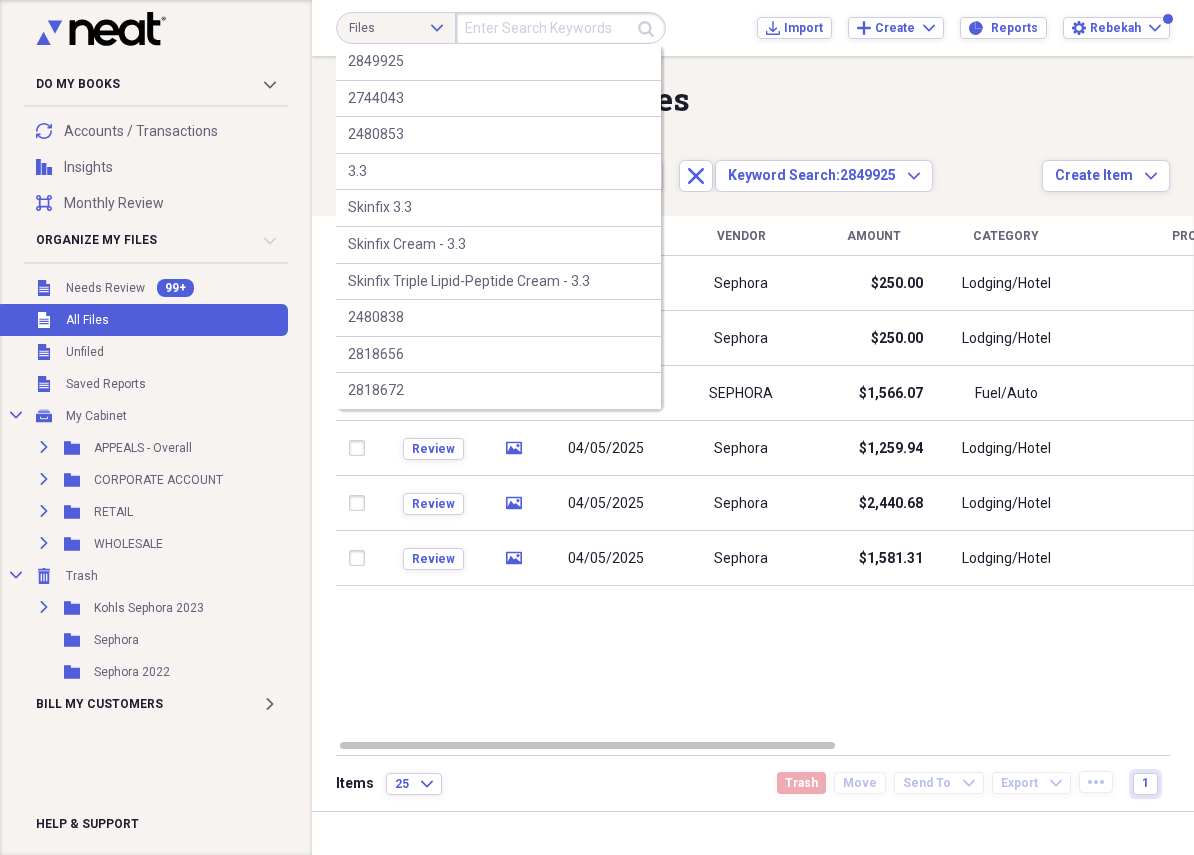 paste on "2842870" 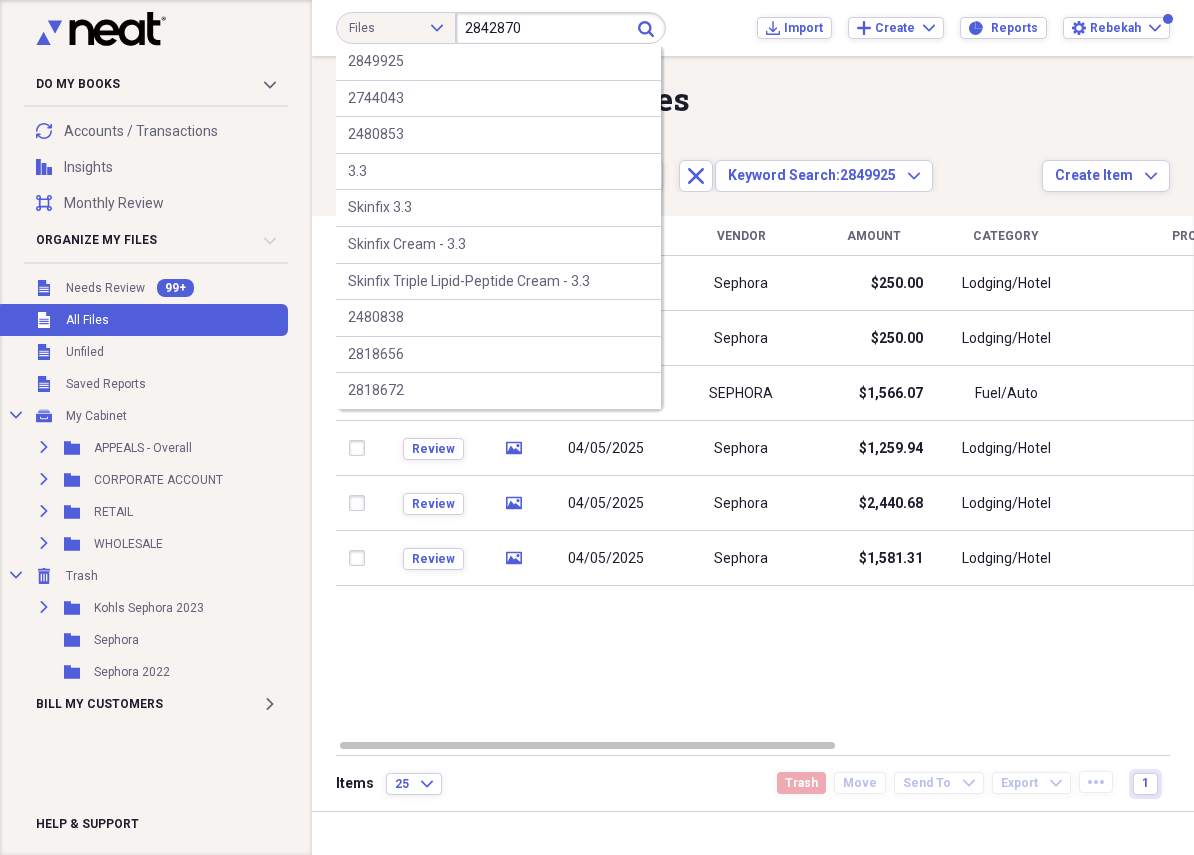 type on "2842870" 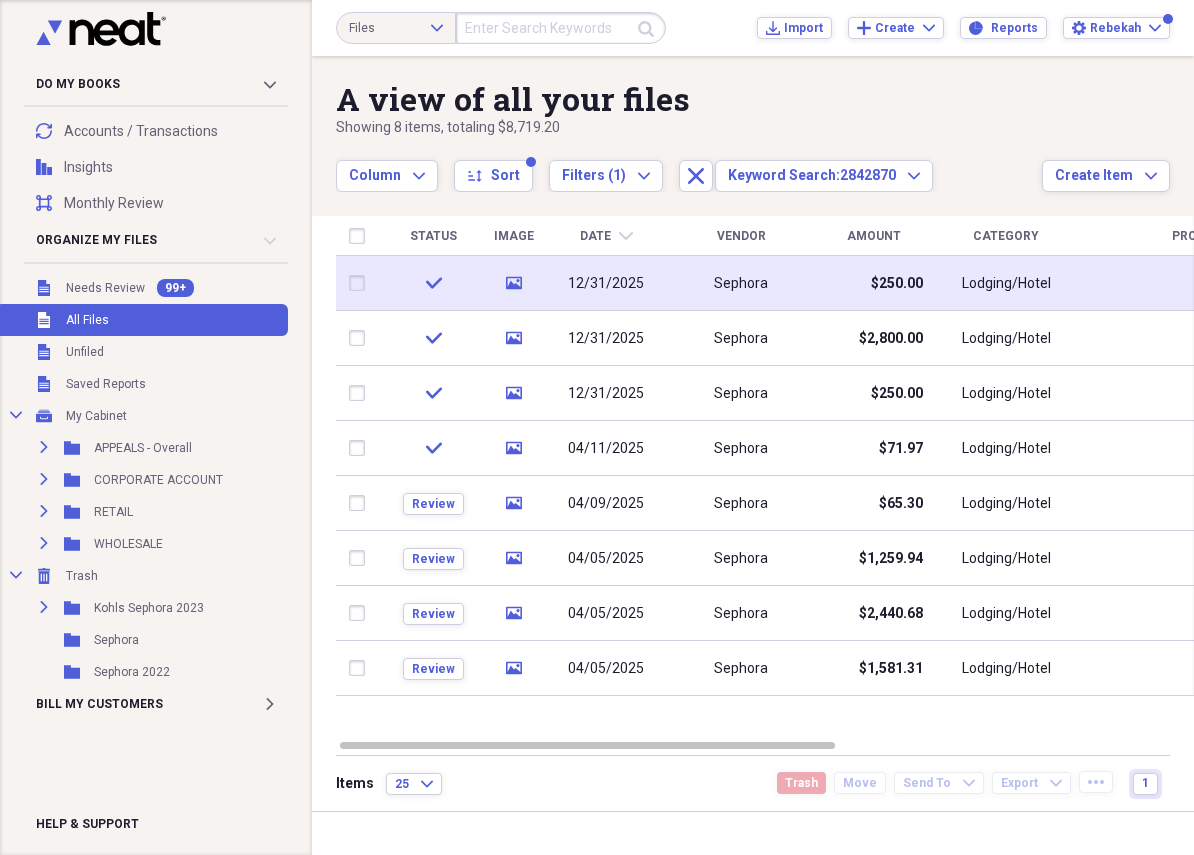 click on "12/31/2025" at bounding box center (606, 283) 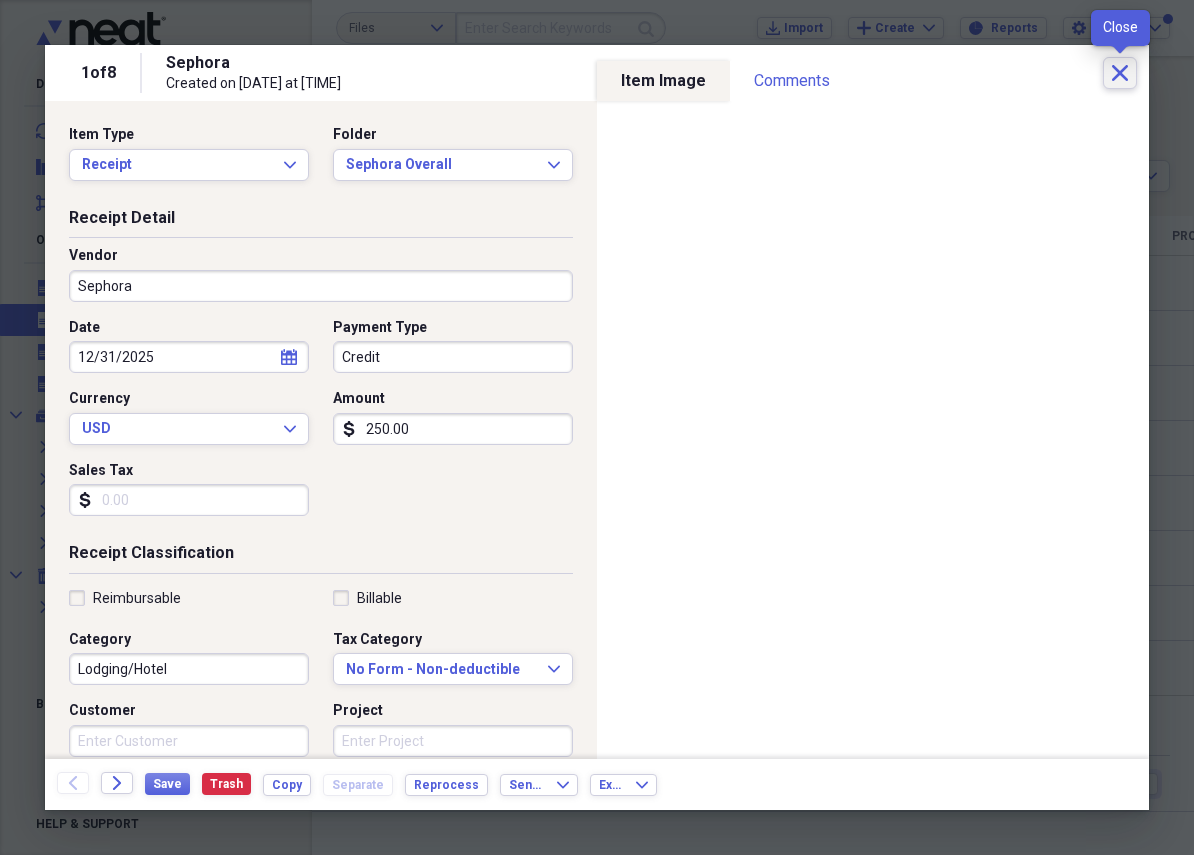click on "Close" at bounding box center [1120, 73] 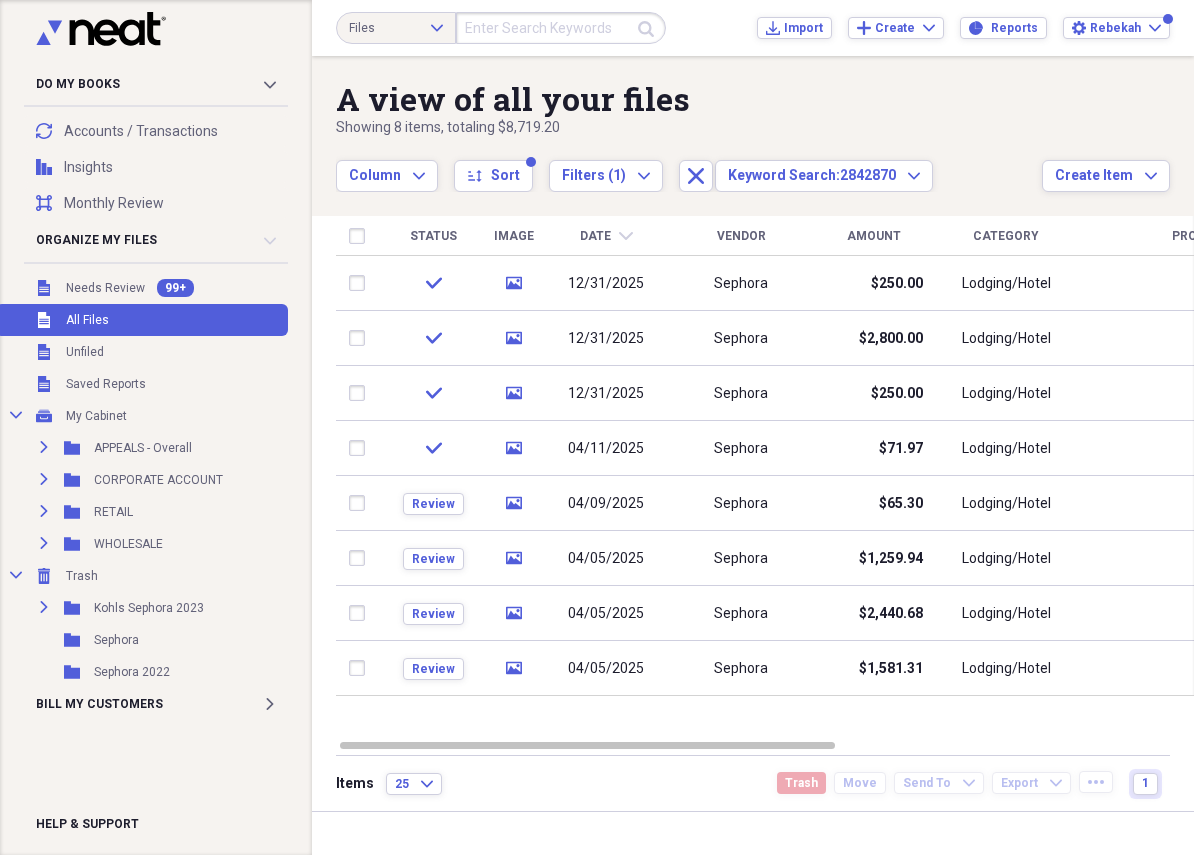 click at bounding box center [561, 28] 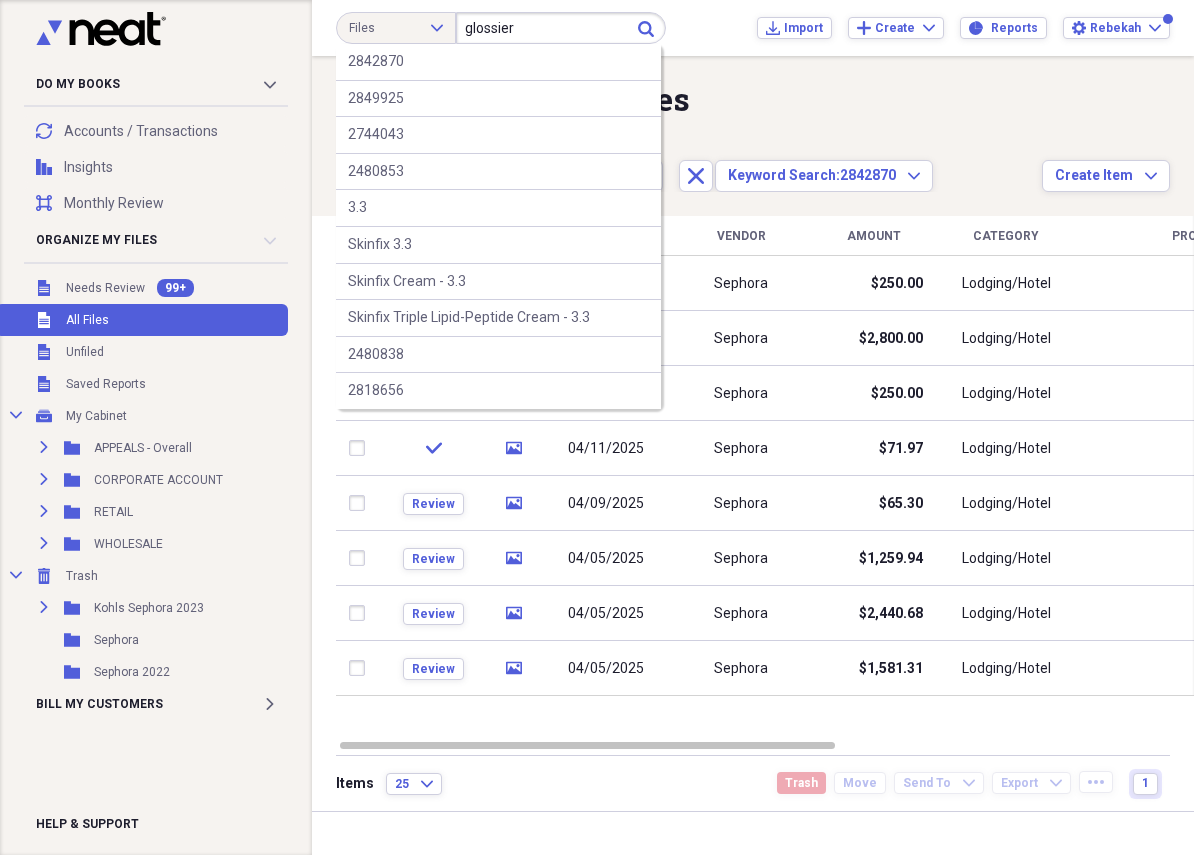 type on "glossier" 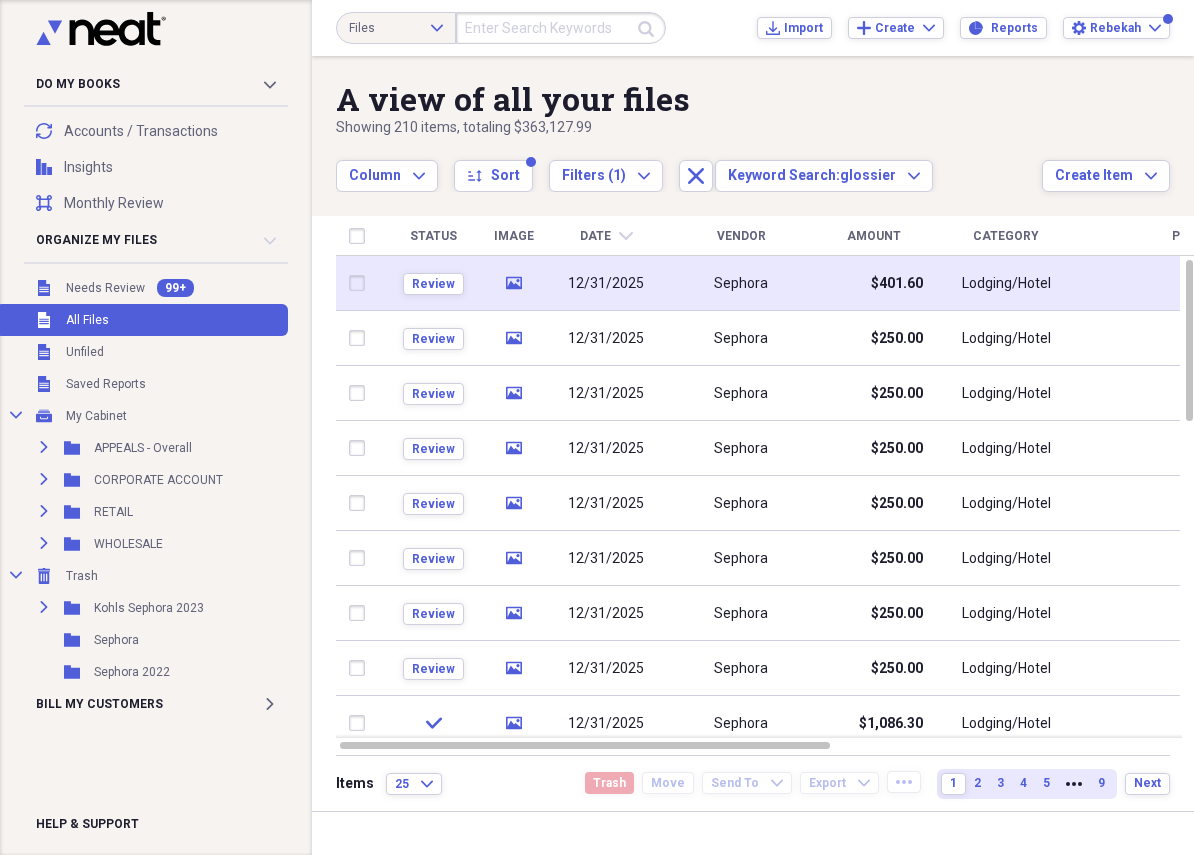 click on "Sephora" at bounding box center [741, 283] 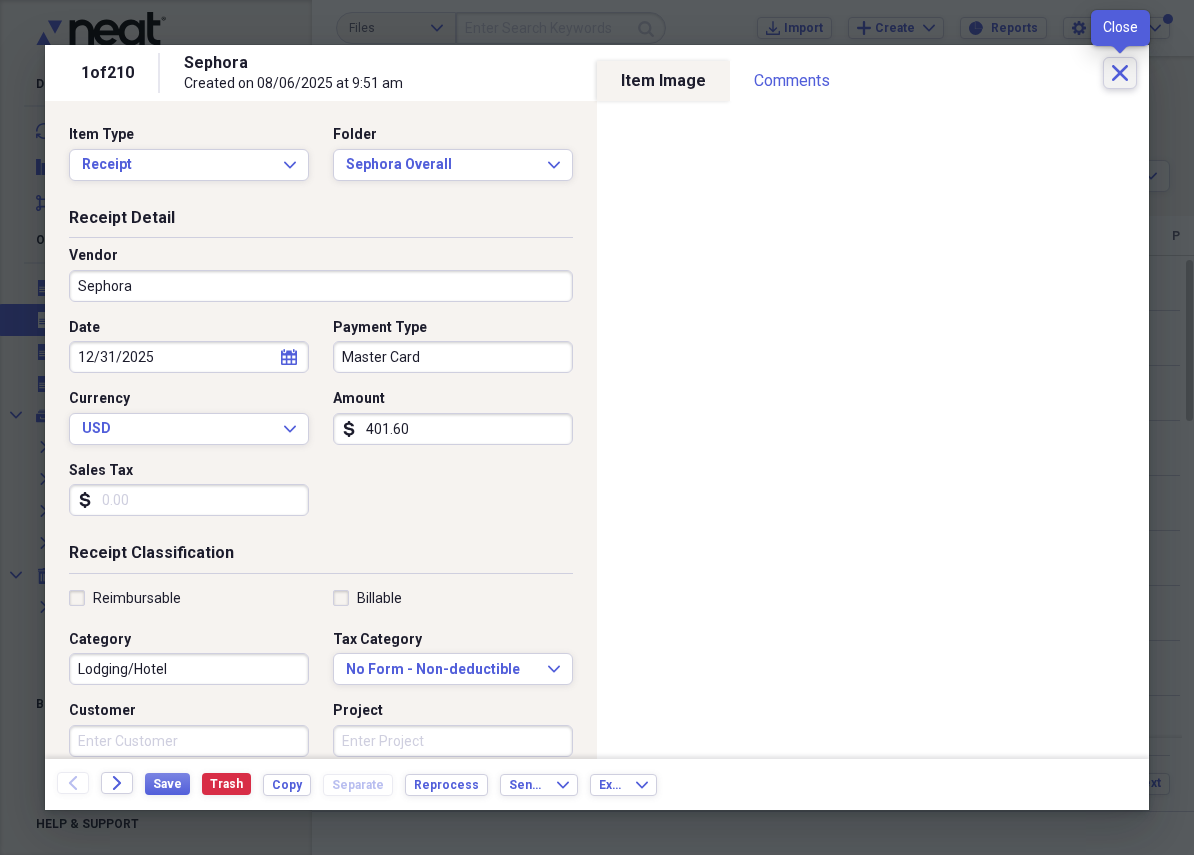 click on "Close" at bounding box center (1120, 73) 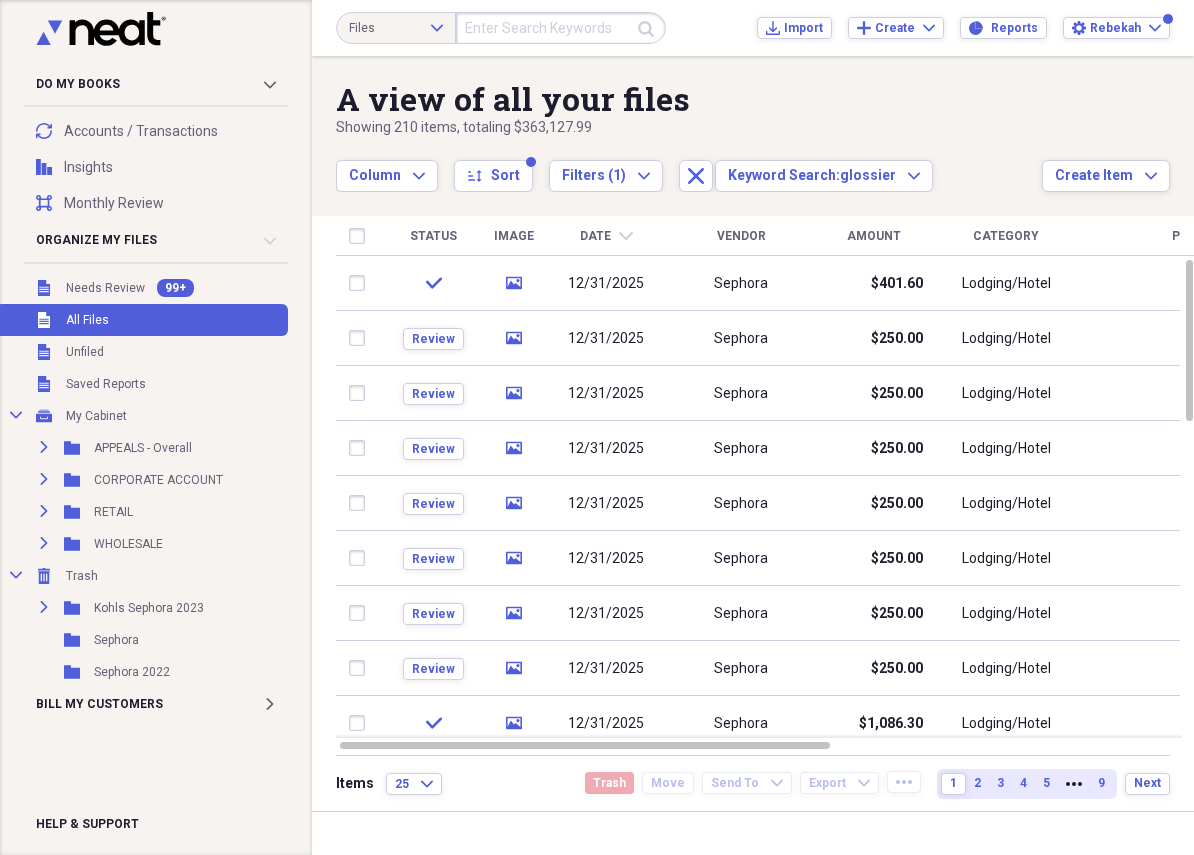 click at bounding box center [561, 28] 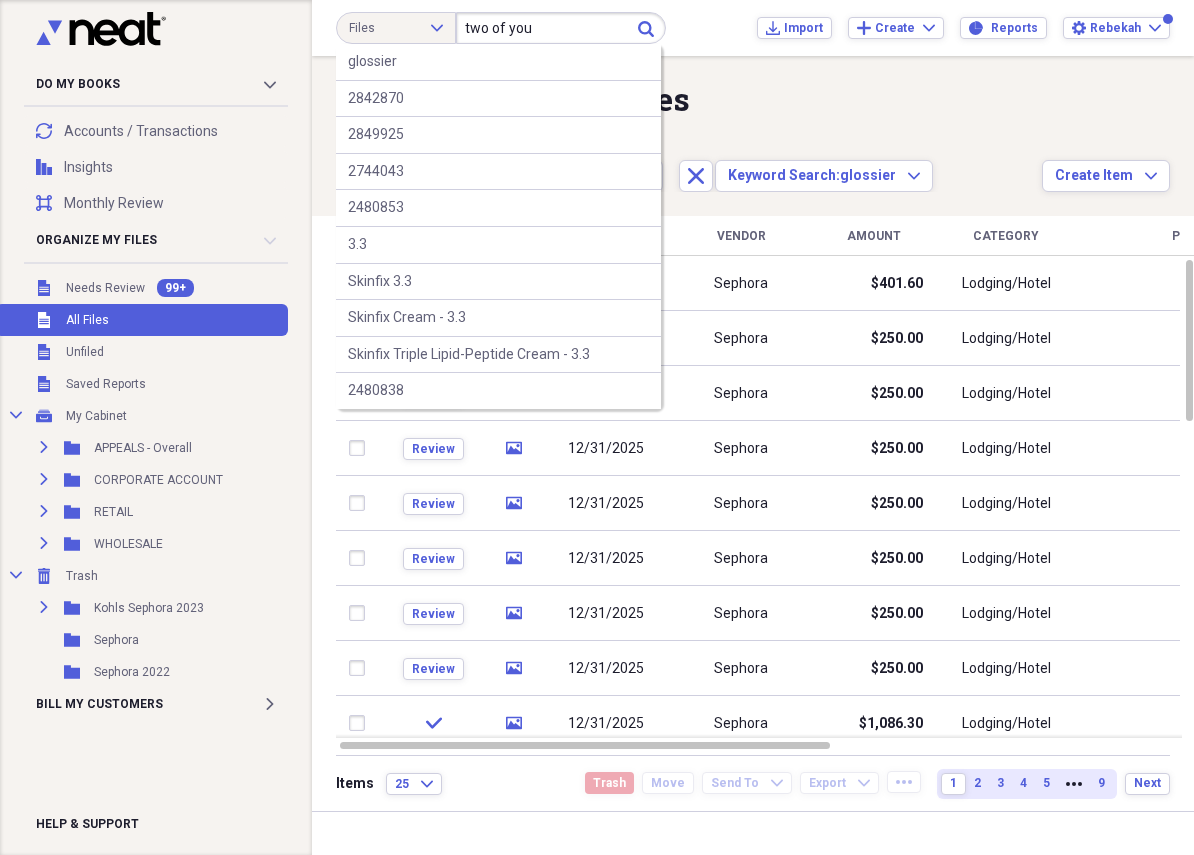 type on "two of you" 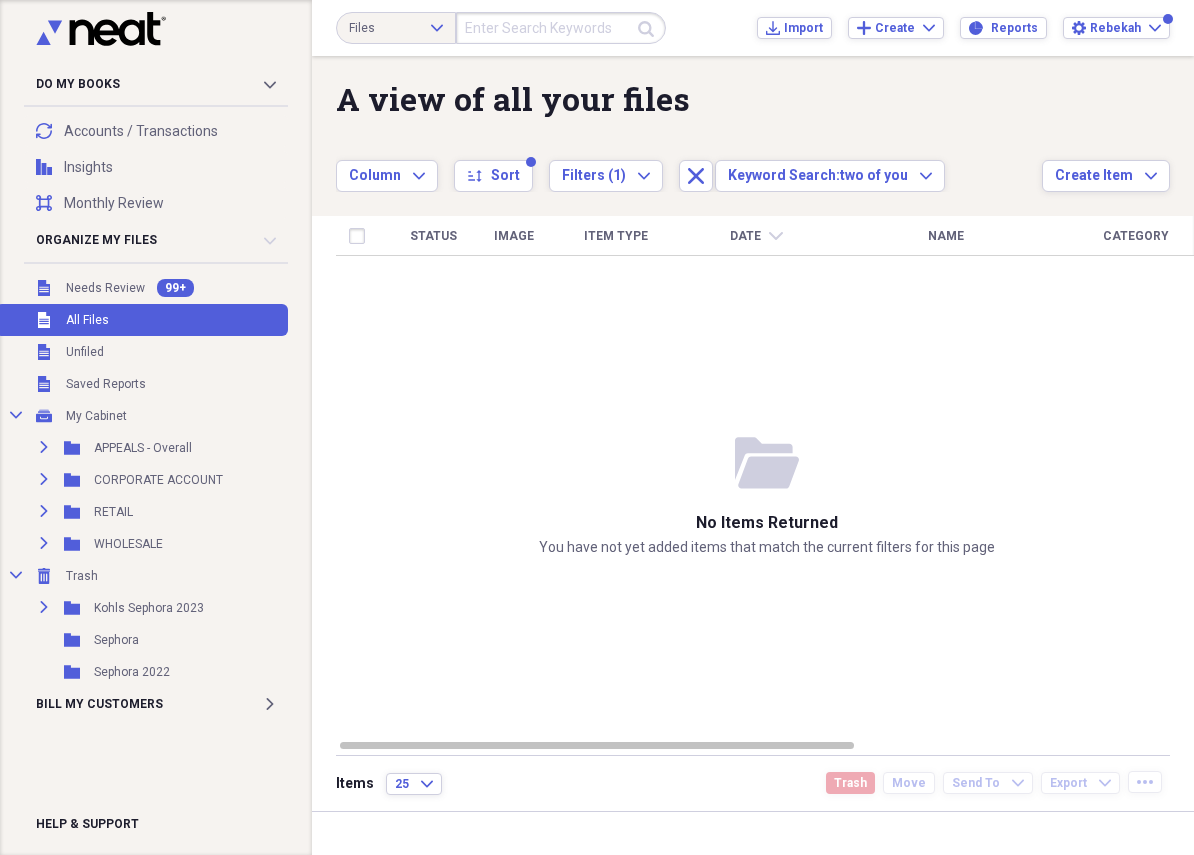 click on "Files Expand Submit Import Import Add Create Expand Reports Reports Settings Rebekah Expand" at bounding box center [753, 28] 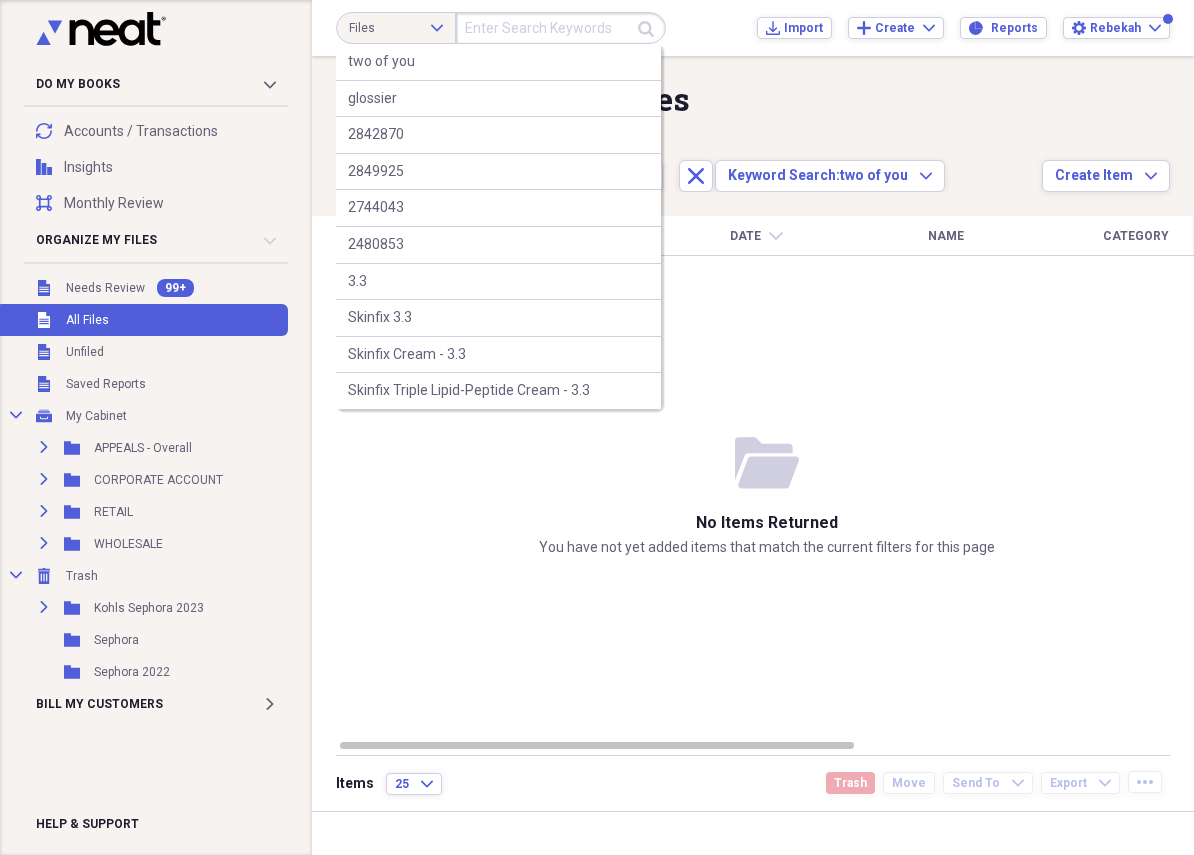 click at bounding box center (561, 28) 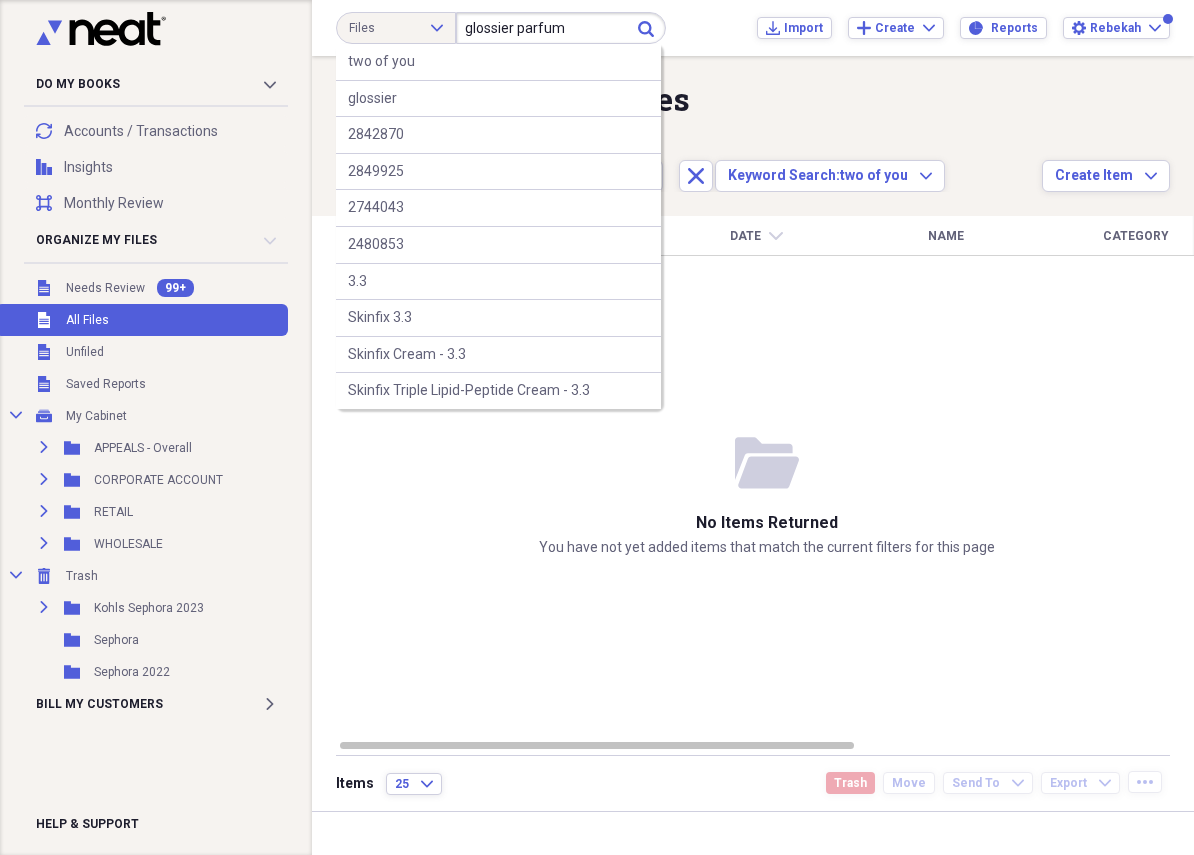 type on "glossier parfum" 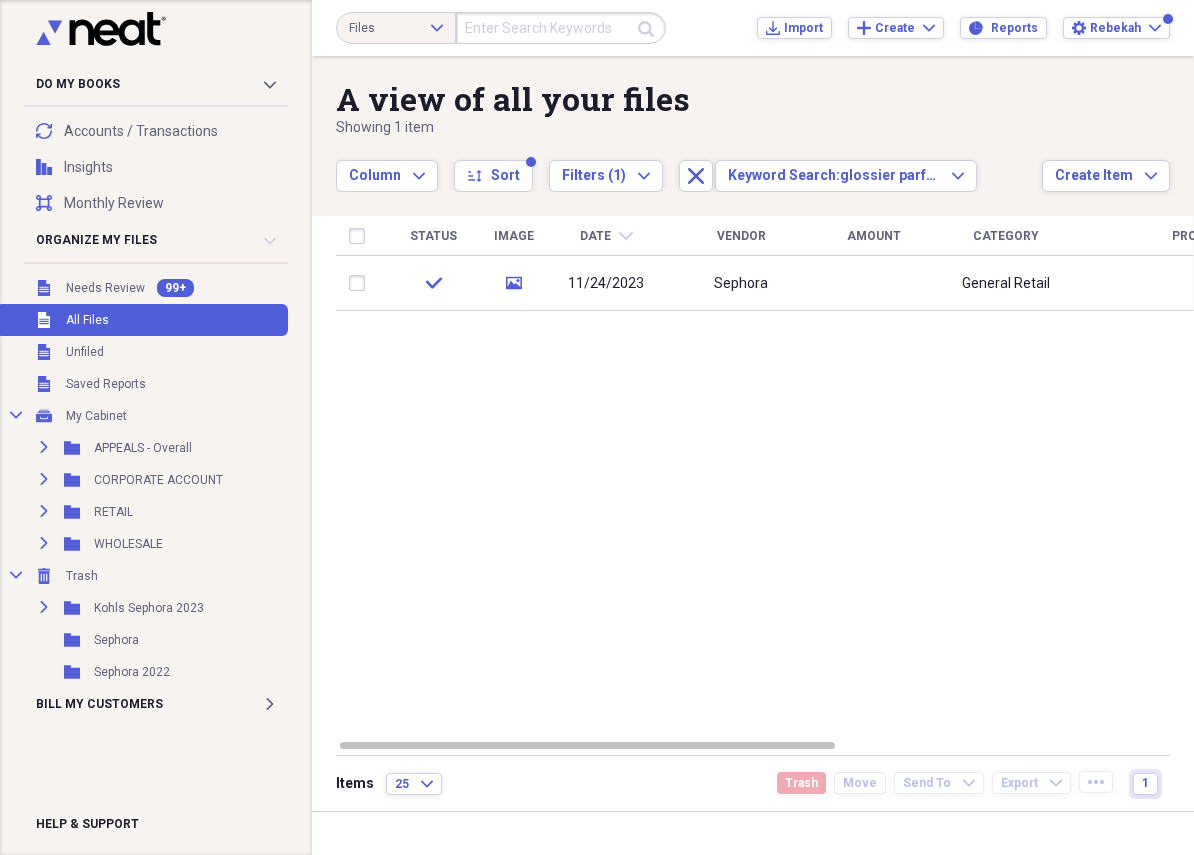 click at bounding box center (561, 28) 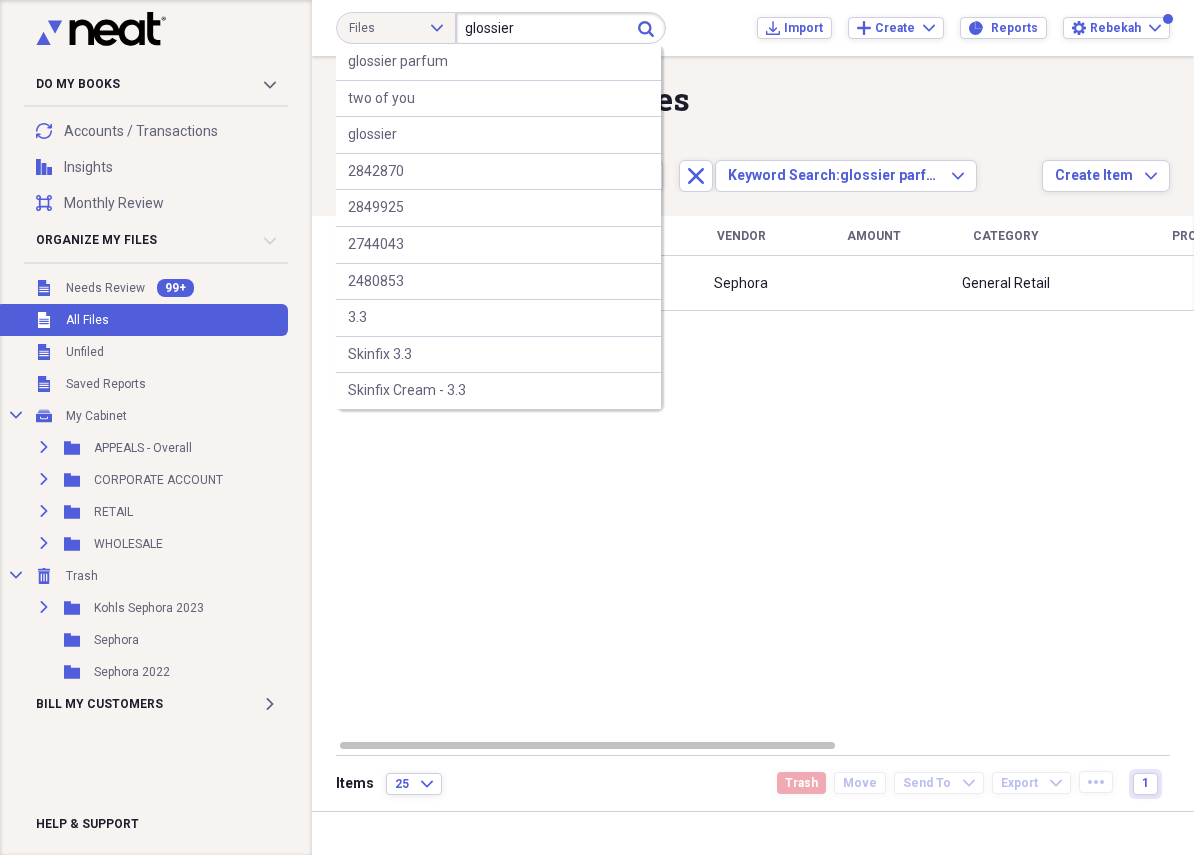 type on "glossier" 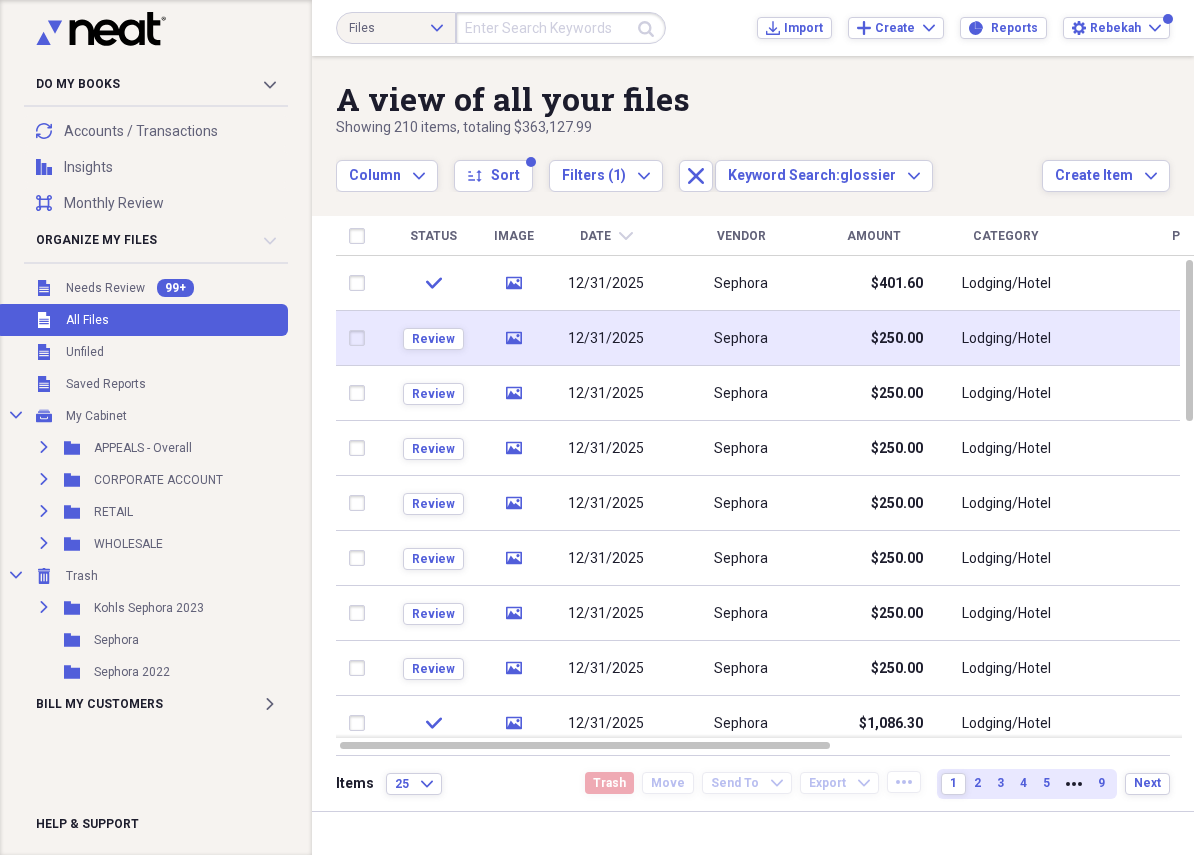 click on "Sephora" at bounding box center (741, 338) 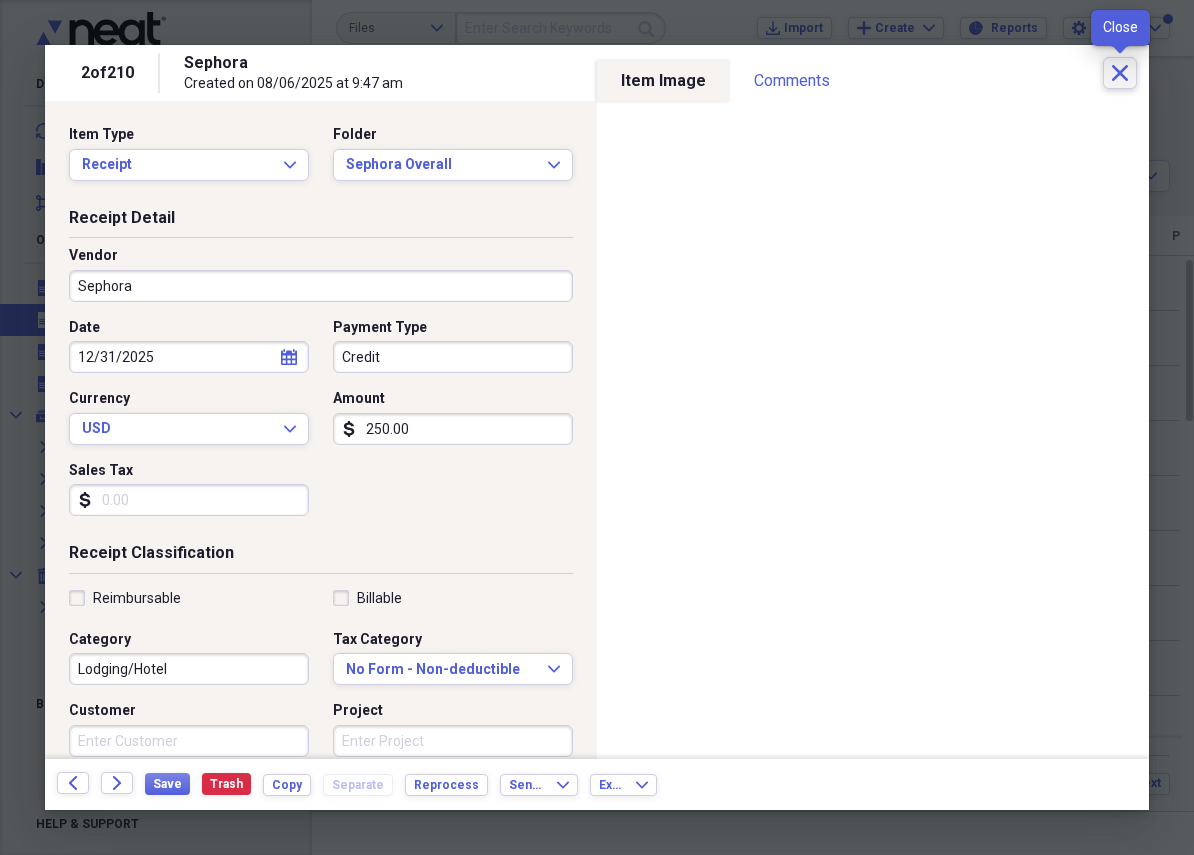 click on "Close" 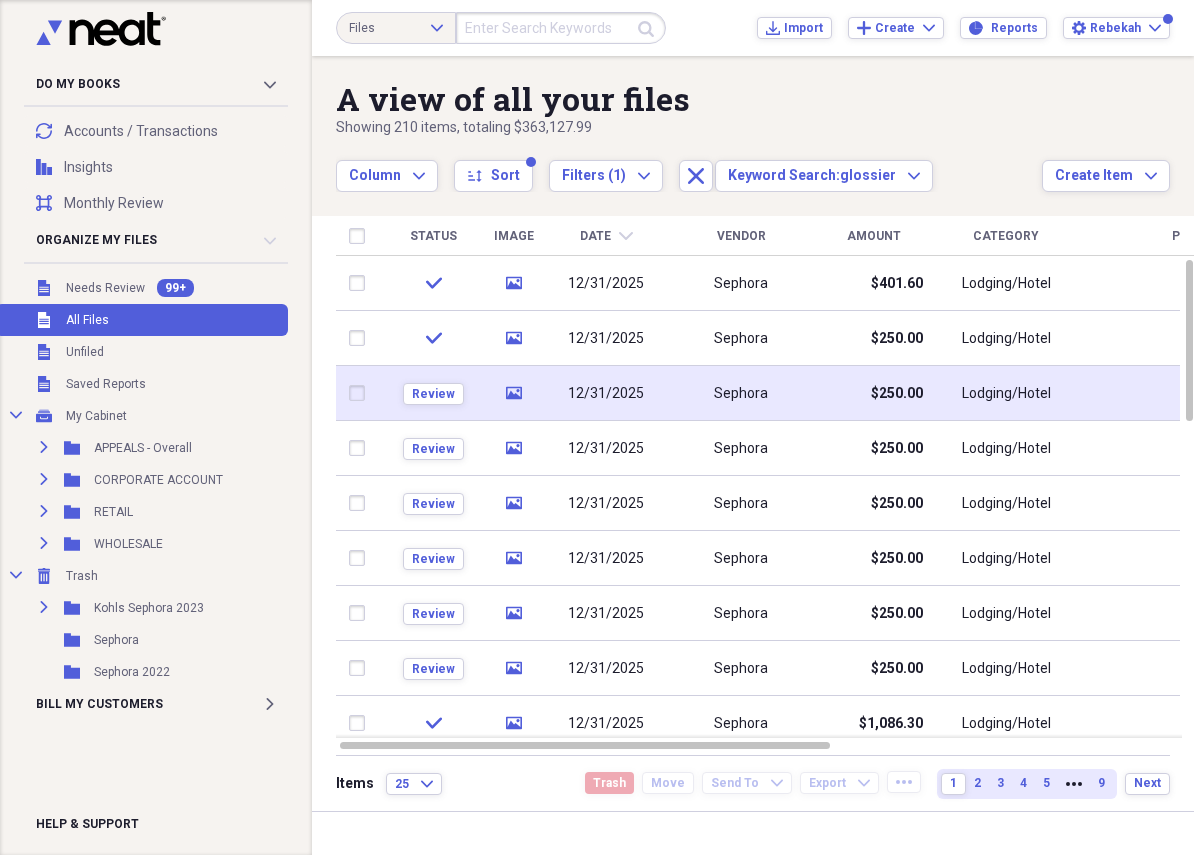 click on "Sephora" at bounding box center [741, 393] 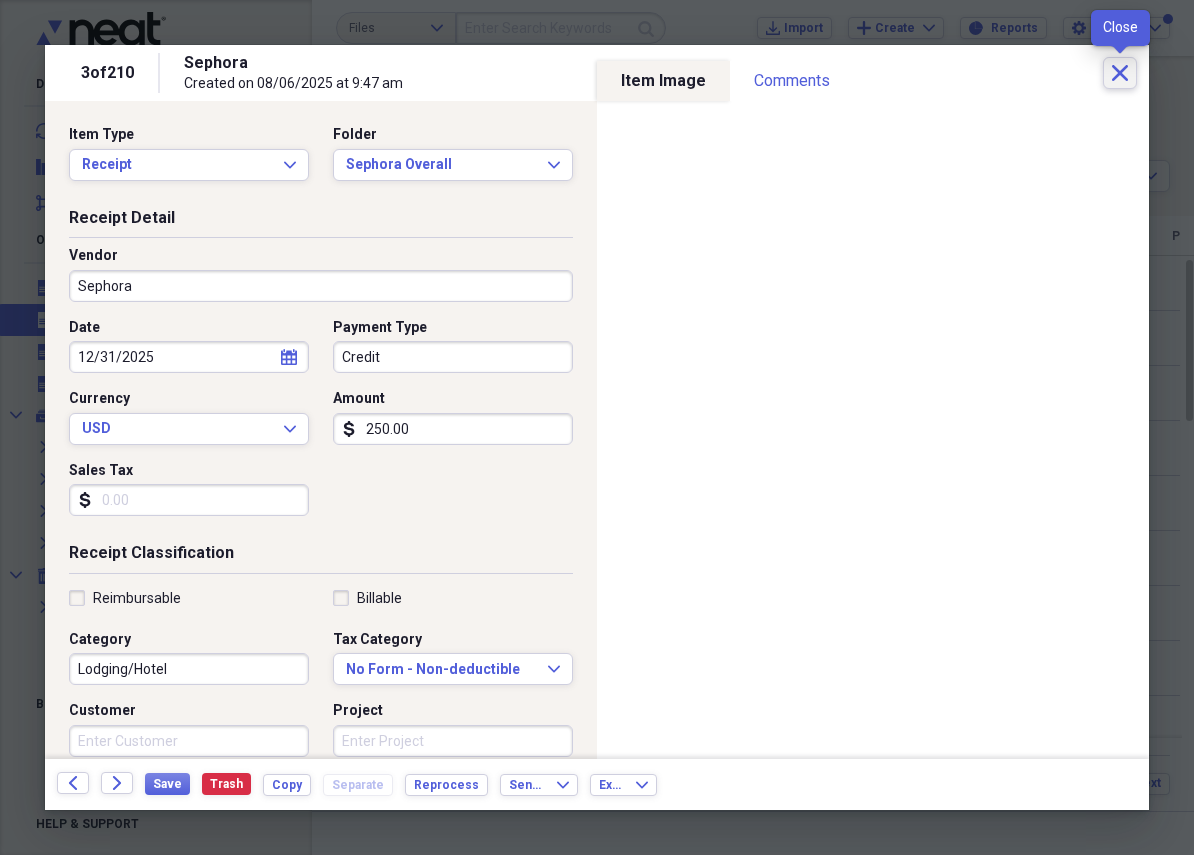 click on "Close" at bounding box center [1120, 73] 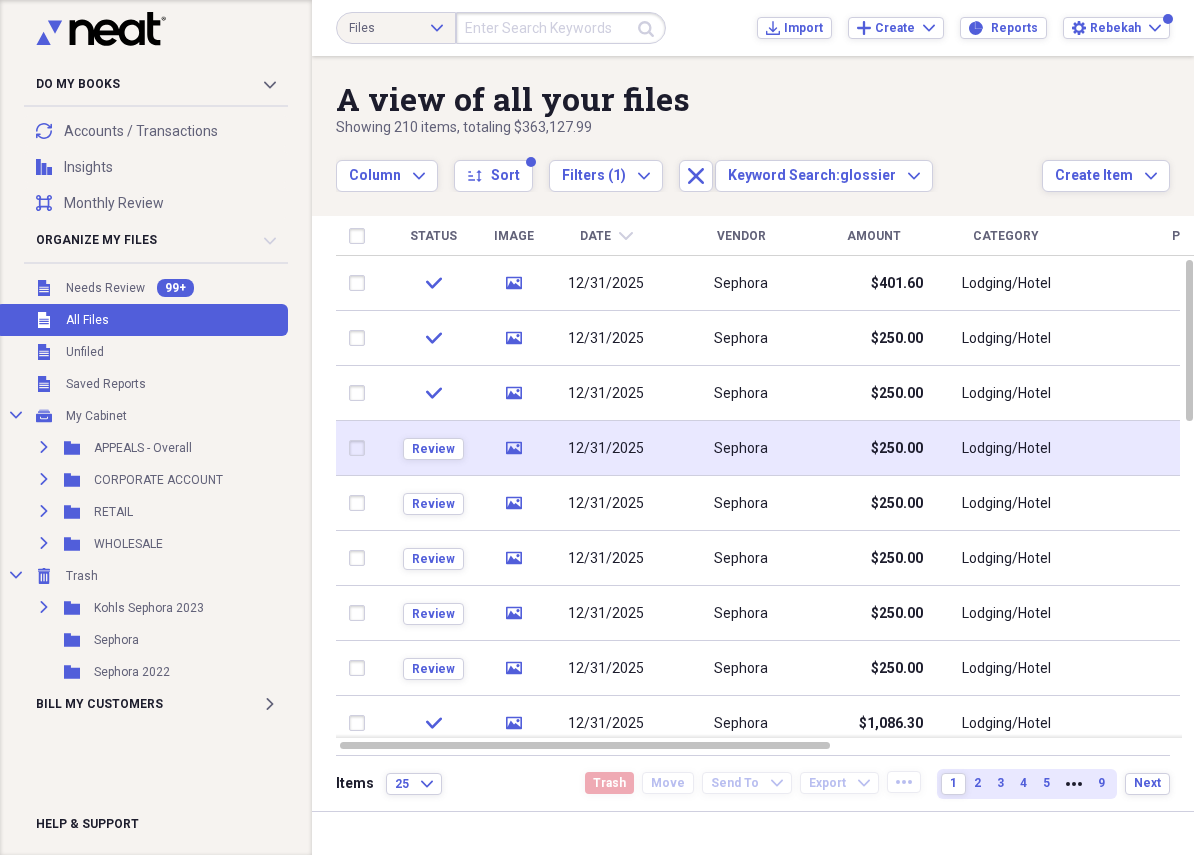 click on "$250.00" at bounding box center (873, 448) 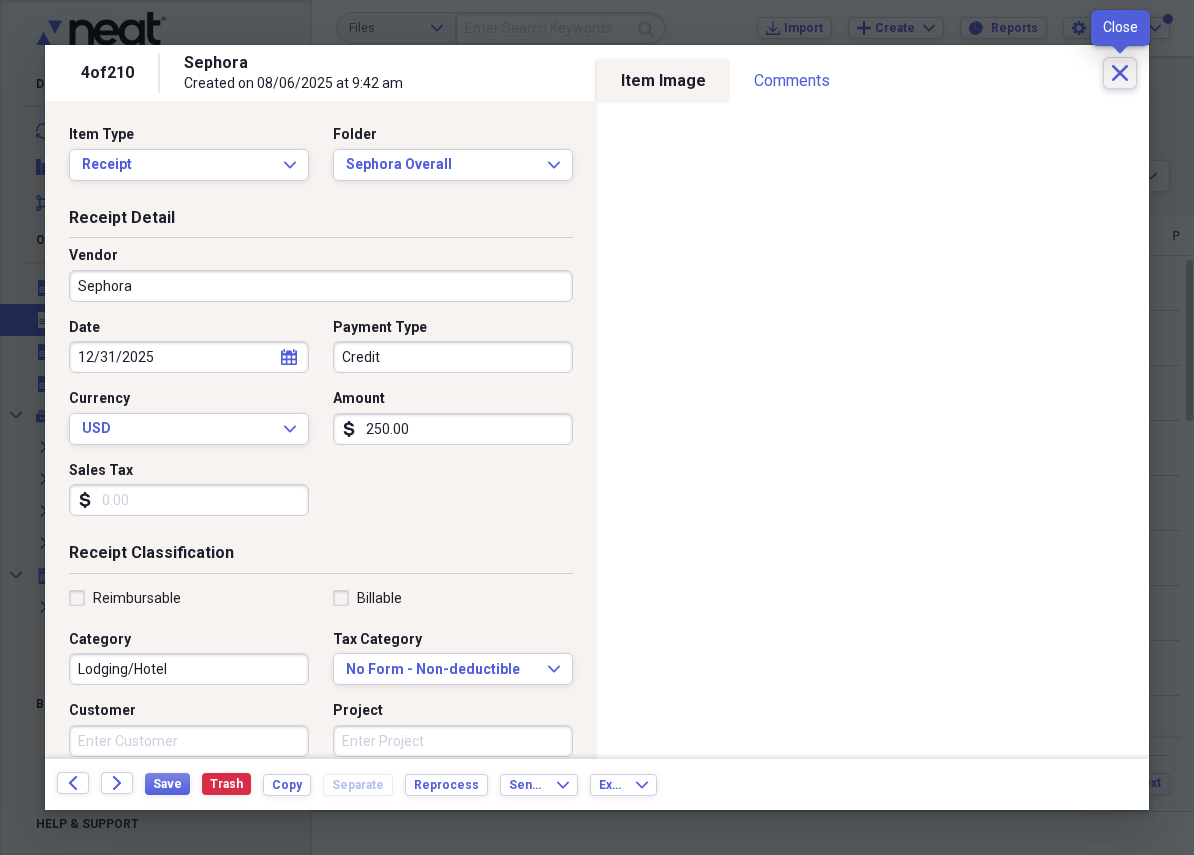 click on "Close" 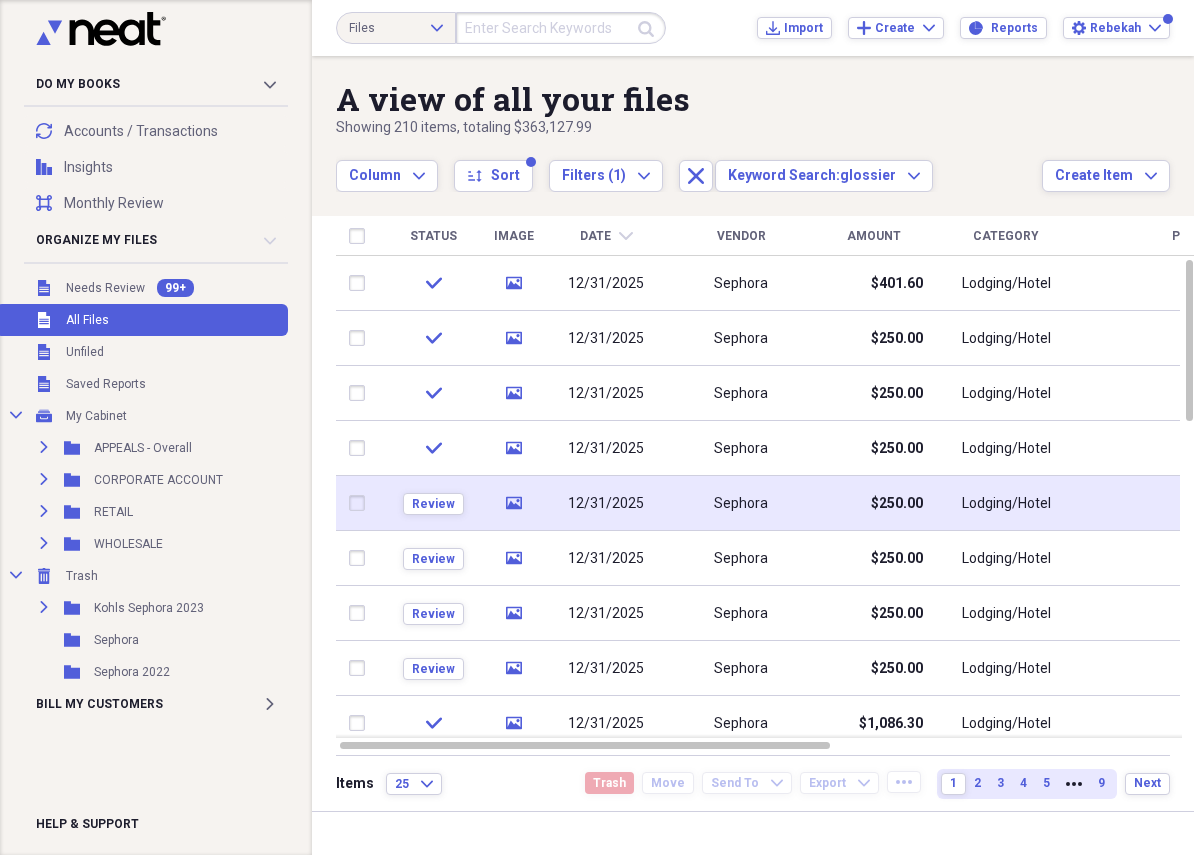 click on "Sephora" at bounding box center [741, 503] 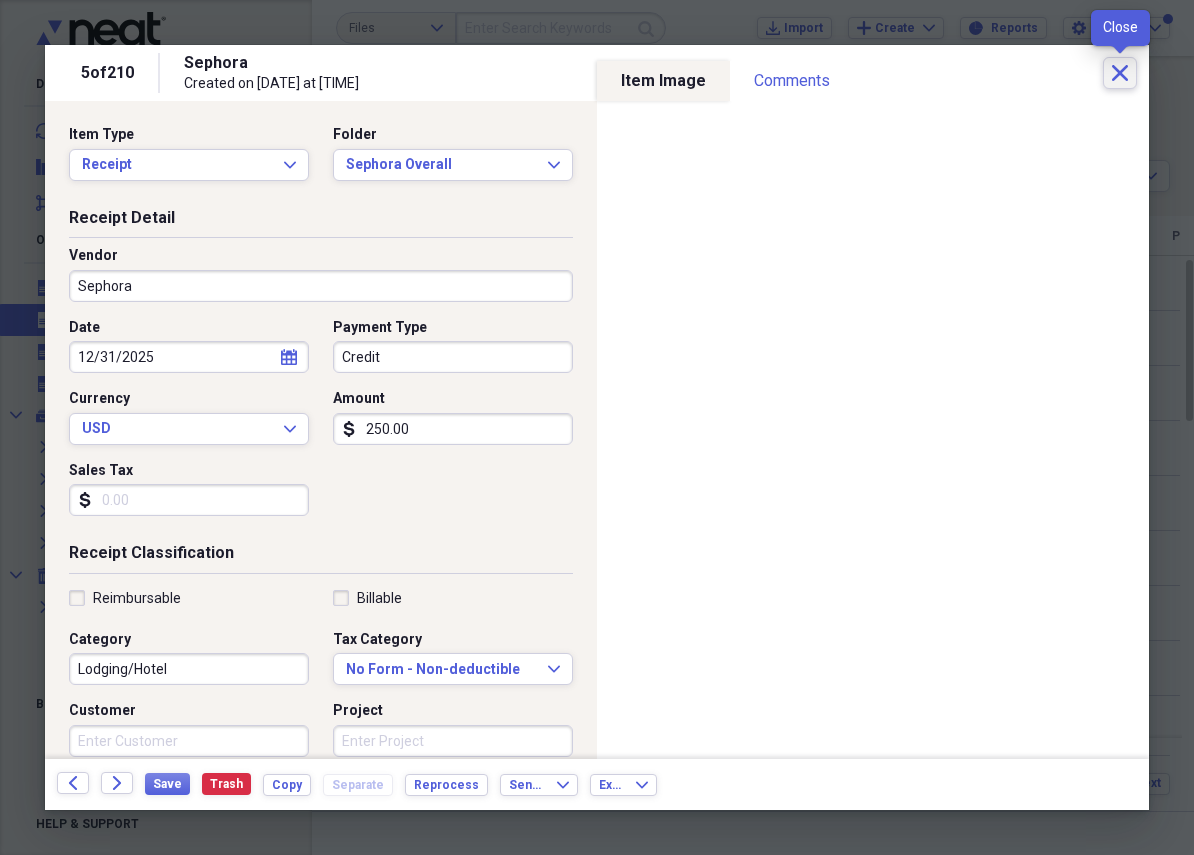 click on "Close" 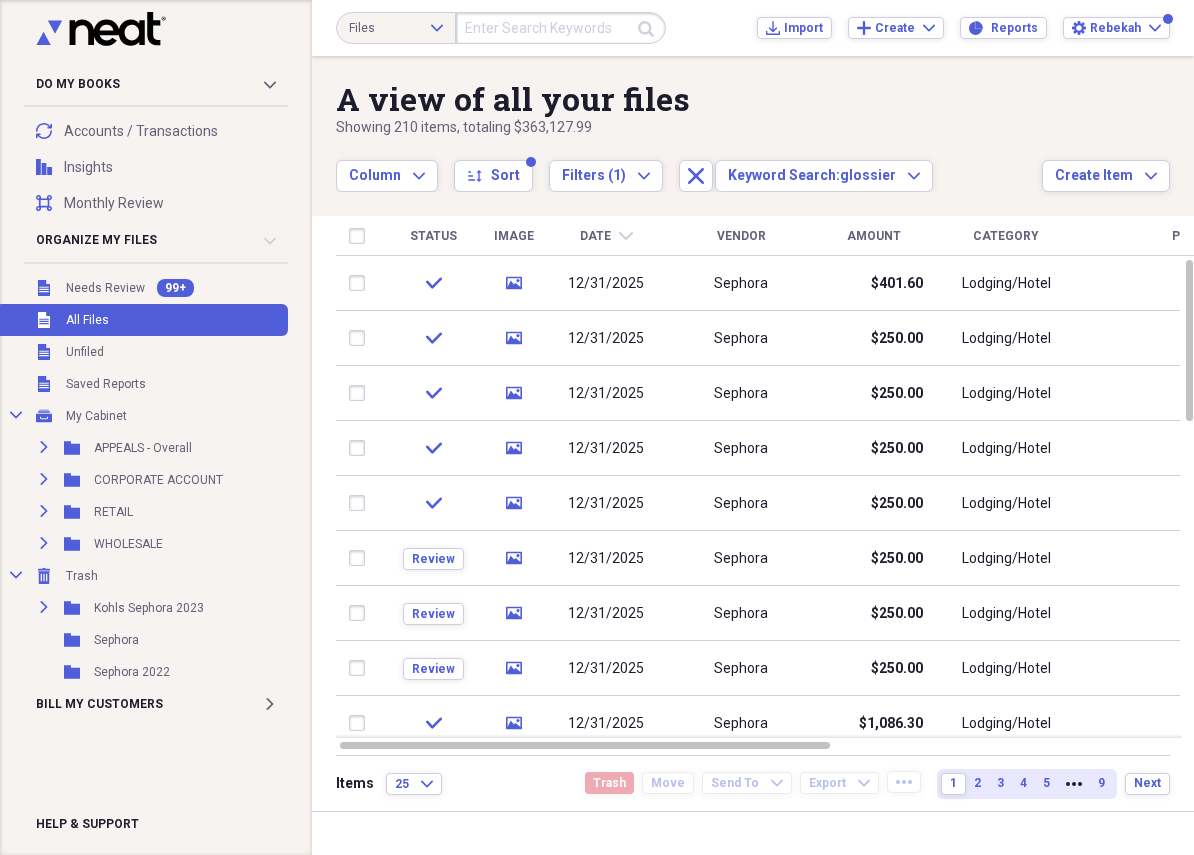 click at bounding box center (561, 28) 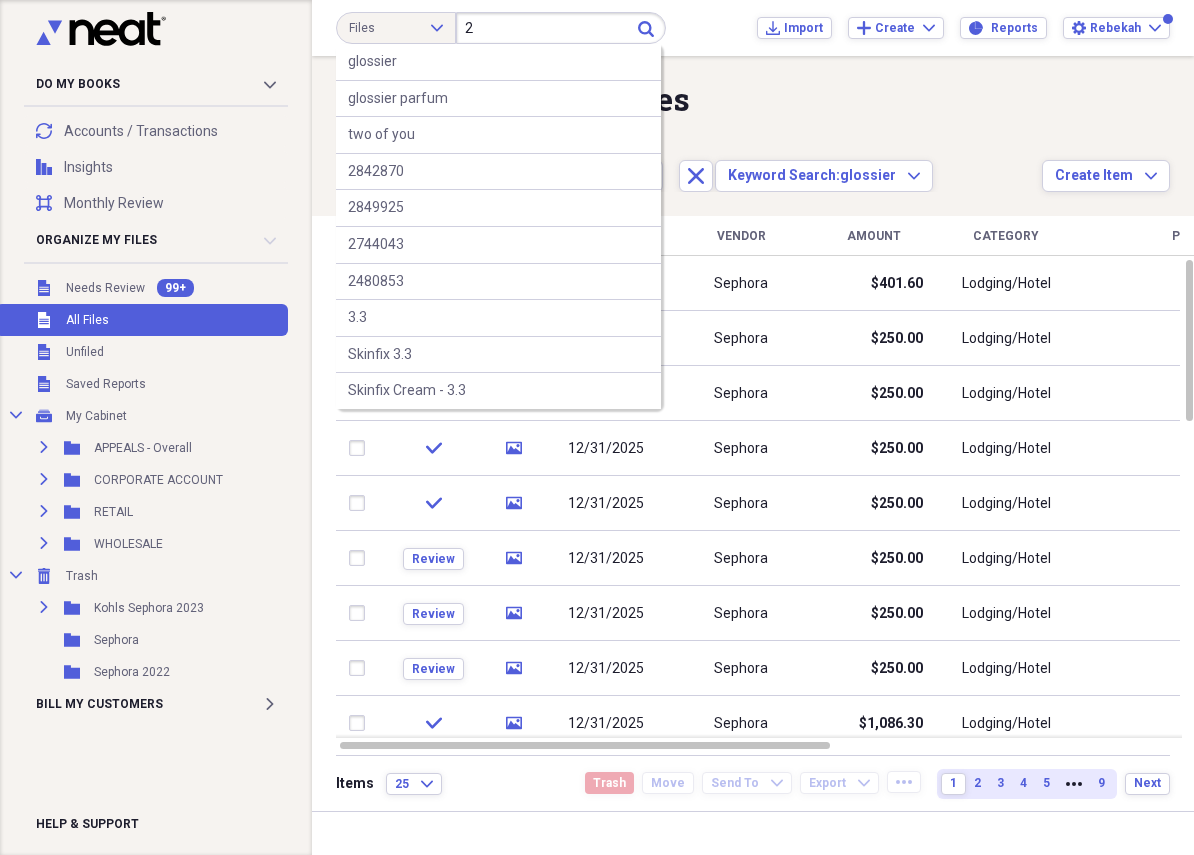 type on "2" 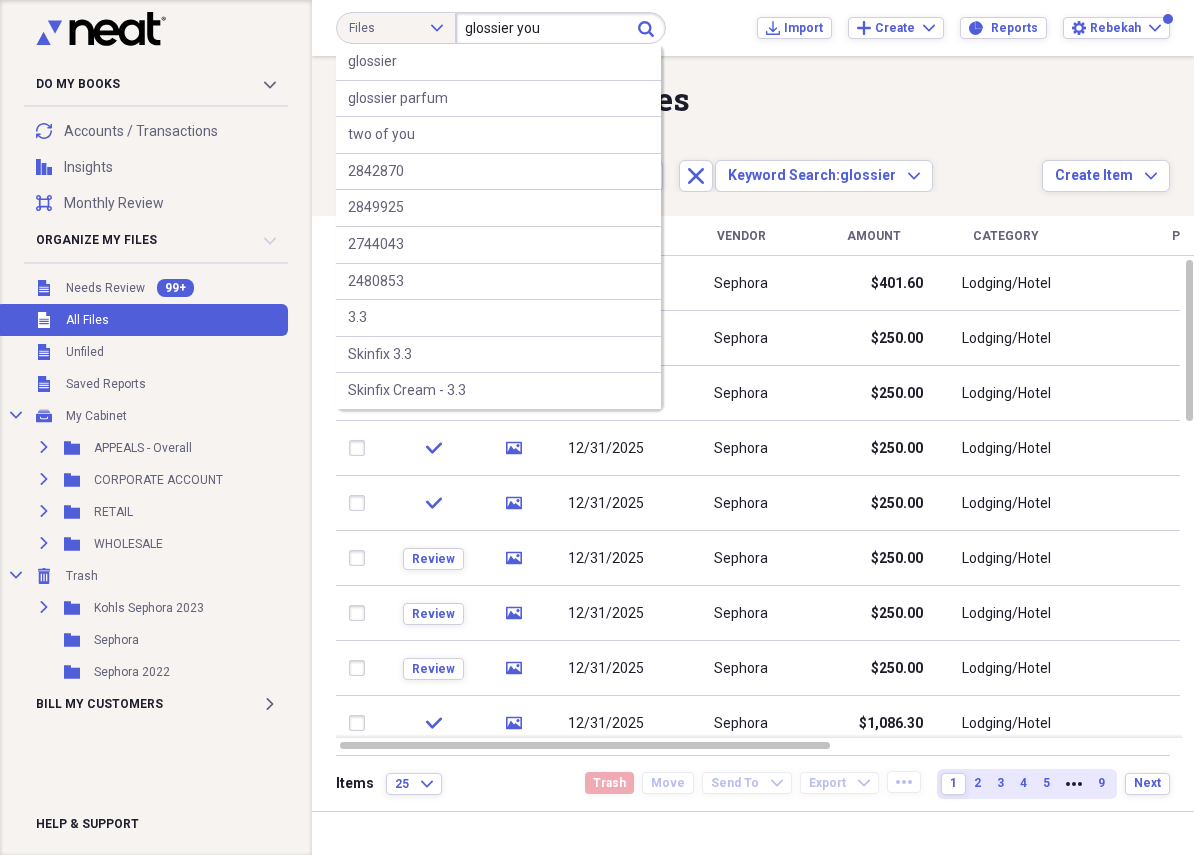 type on "glossier you" 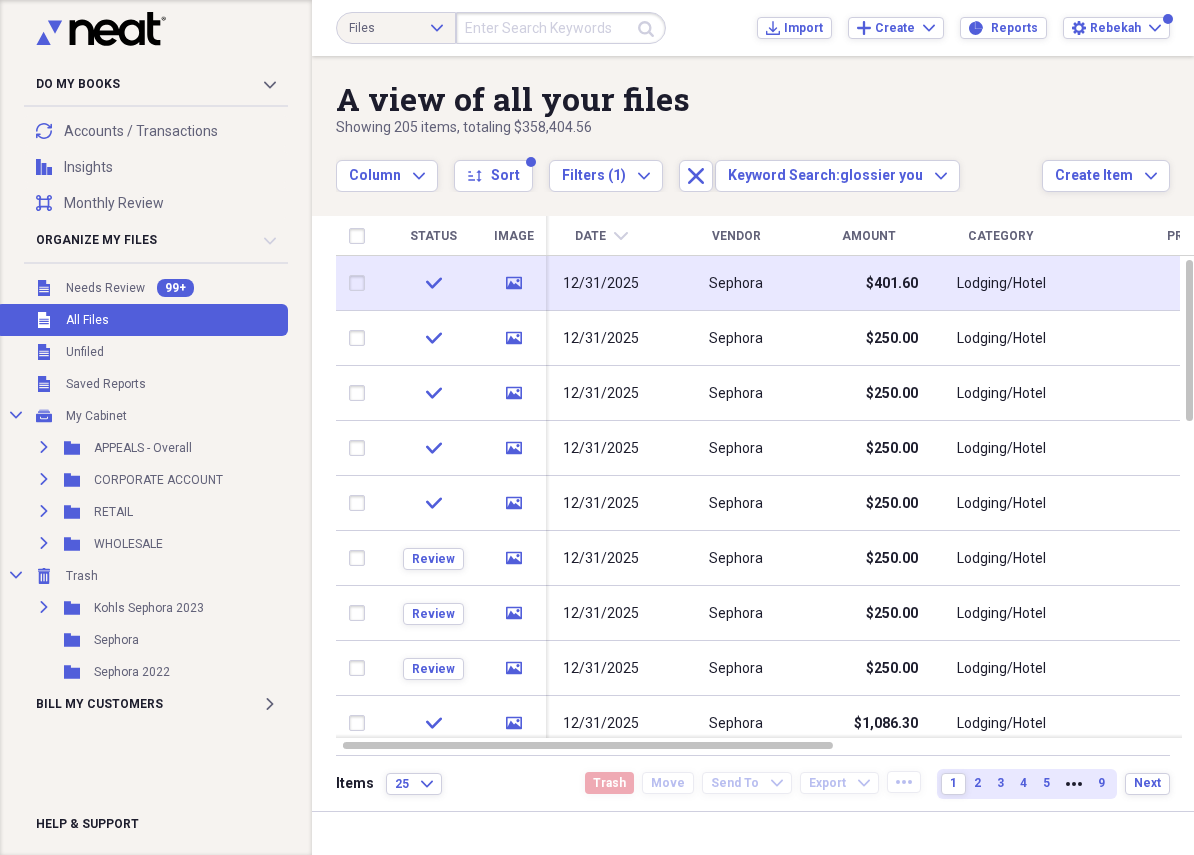 click on "12/31/2025" at bounding box center [601, 283] 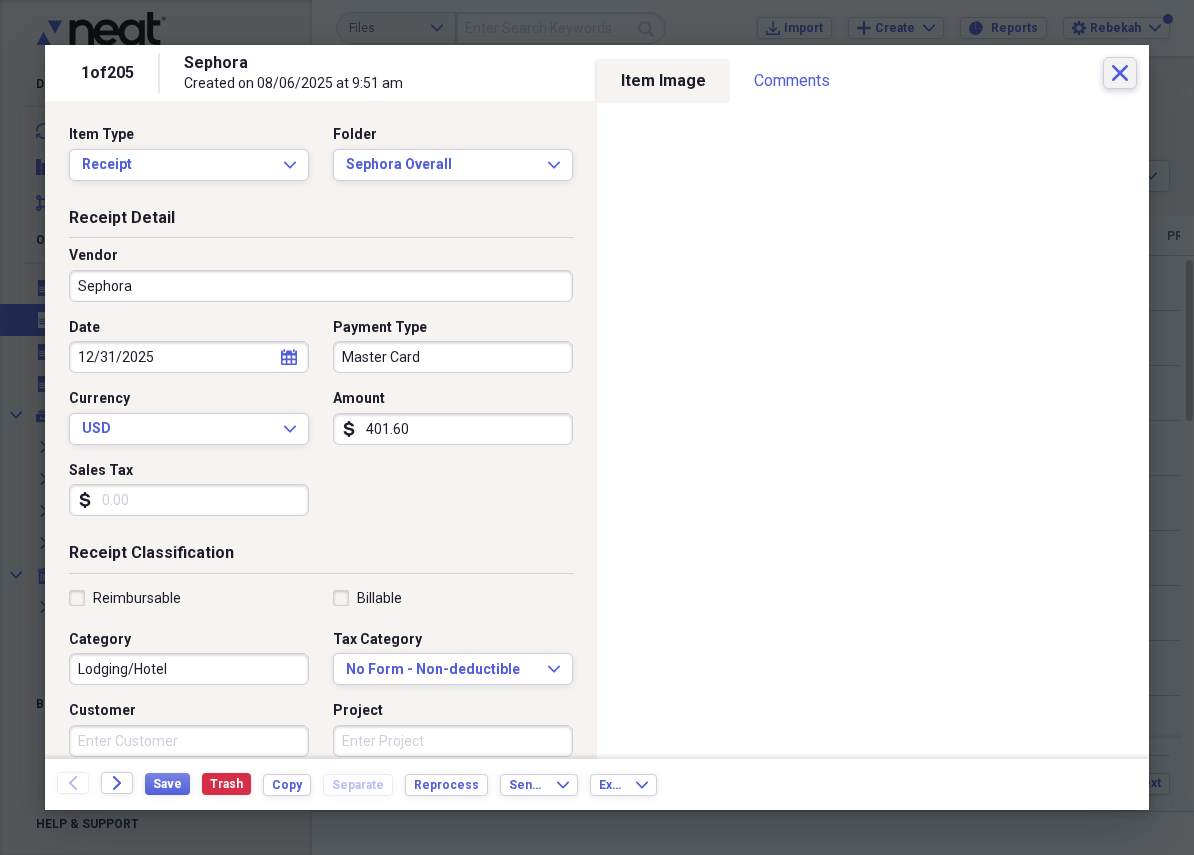 click 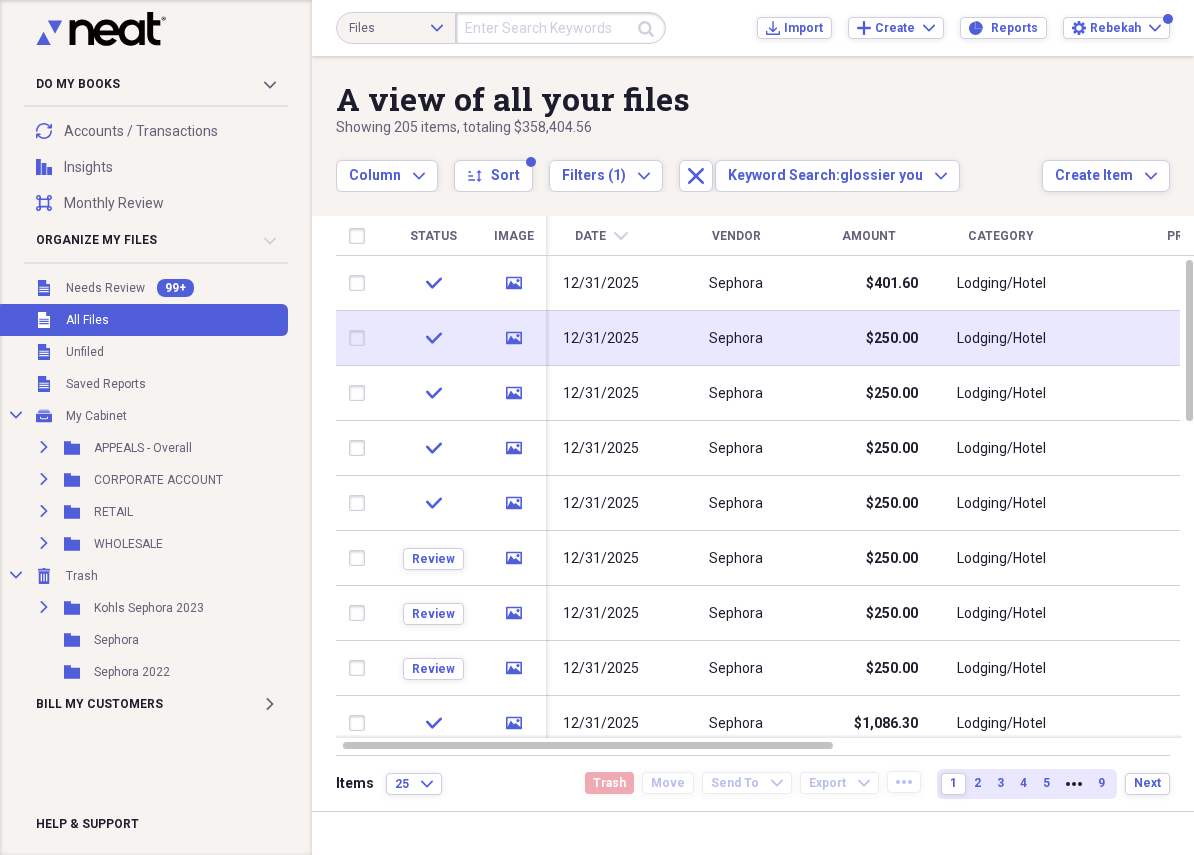 click on "Sephora" at bounding box center [736, 338] 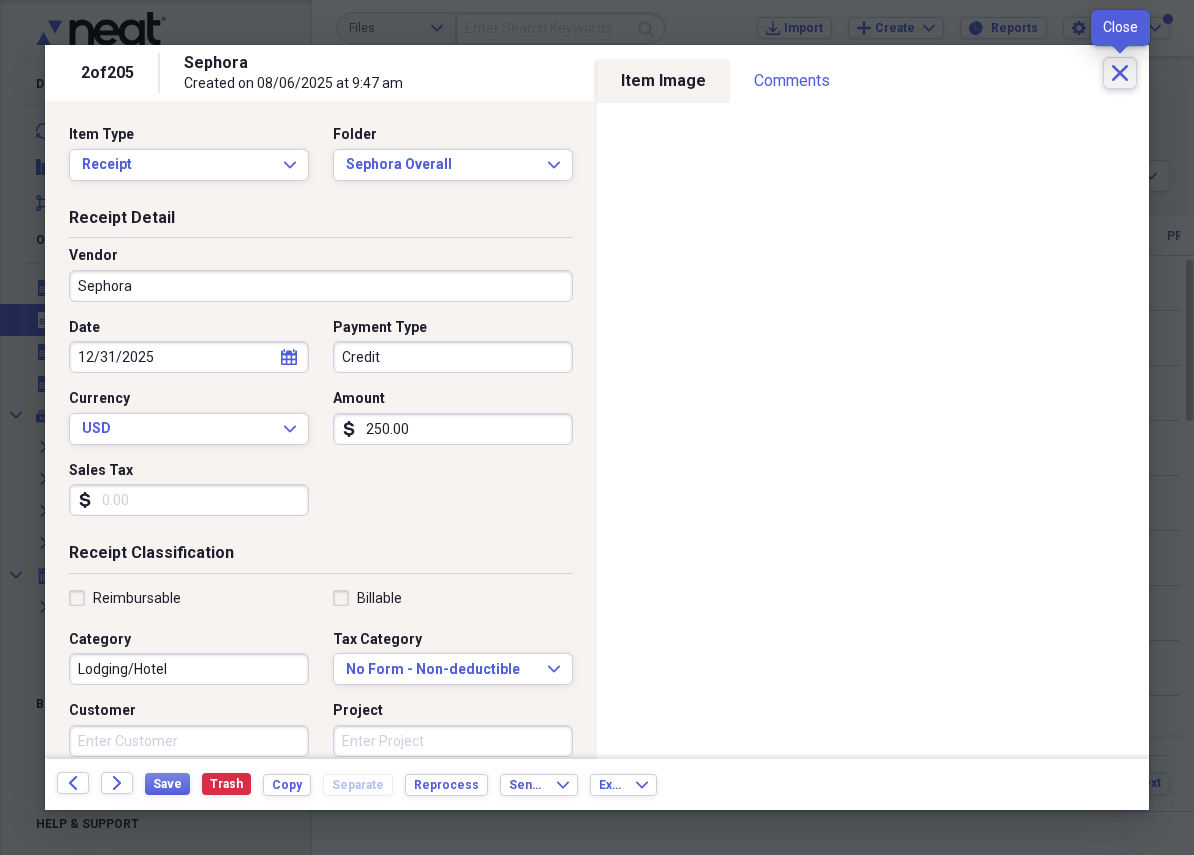 click on "Close" at bounding box center [1120, 73] 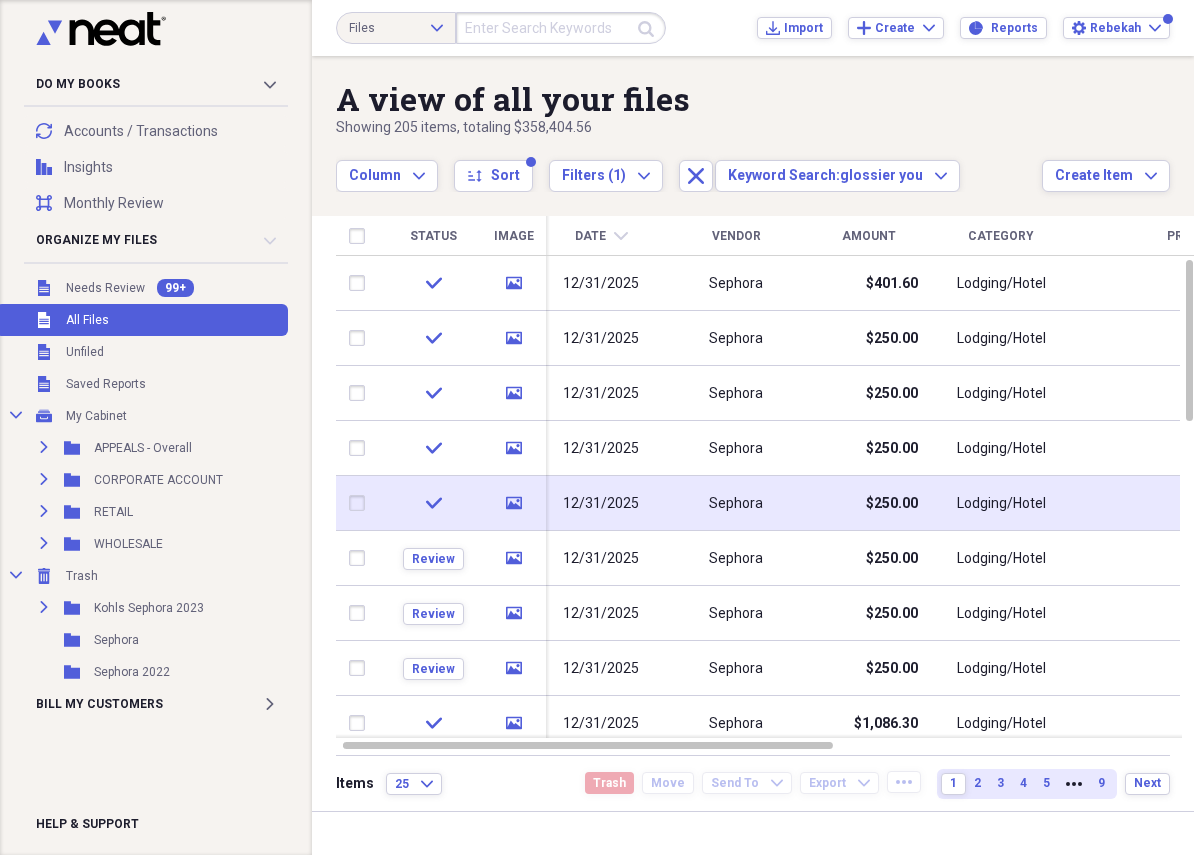 click on "Sephora" at bounding box center [736, 503] 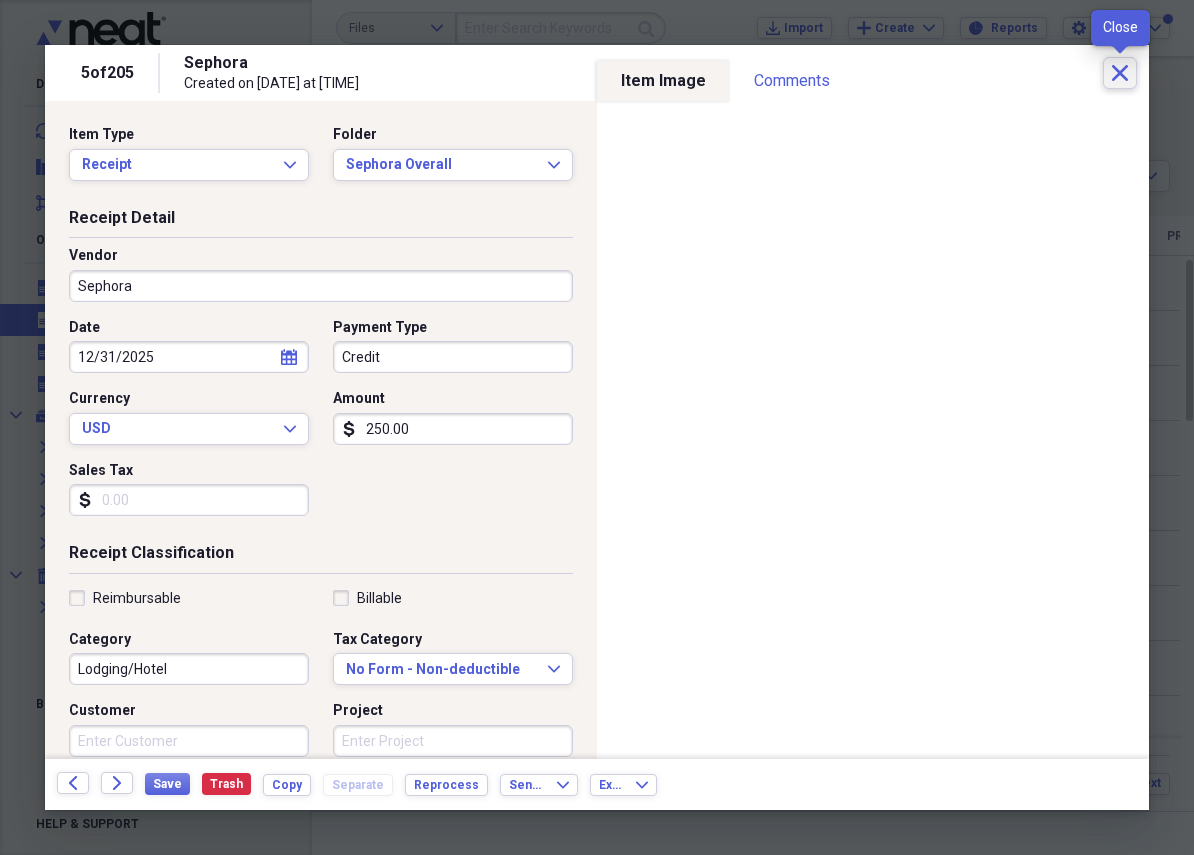 click on "Close" at bounding box center (1120, 73) 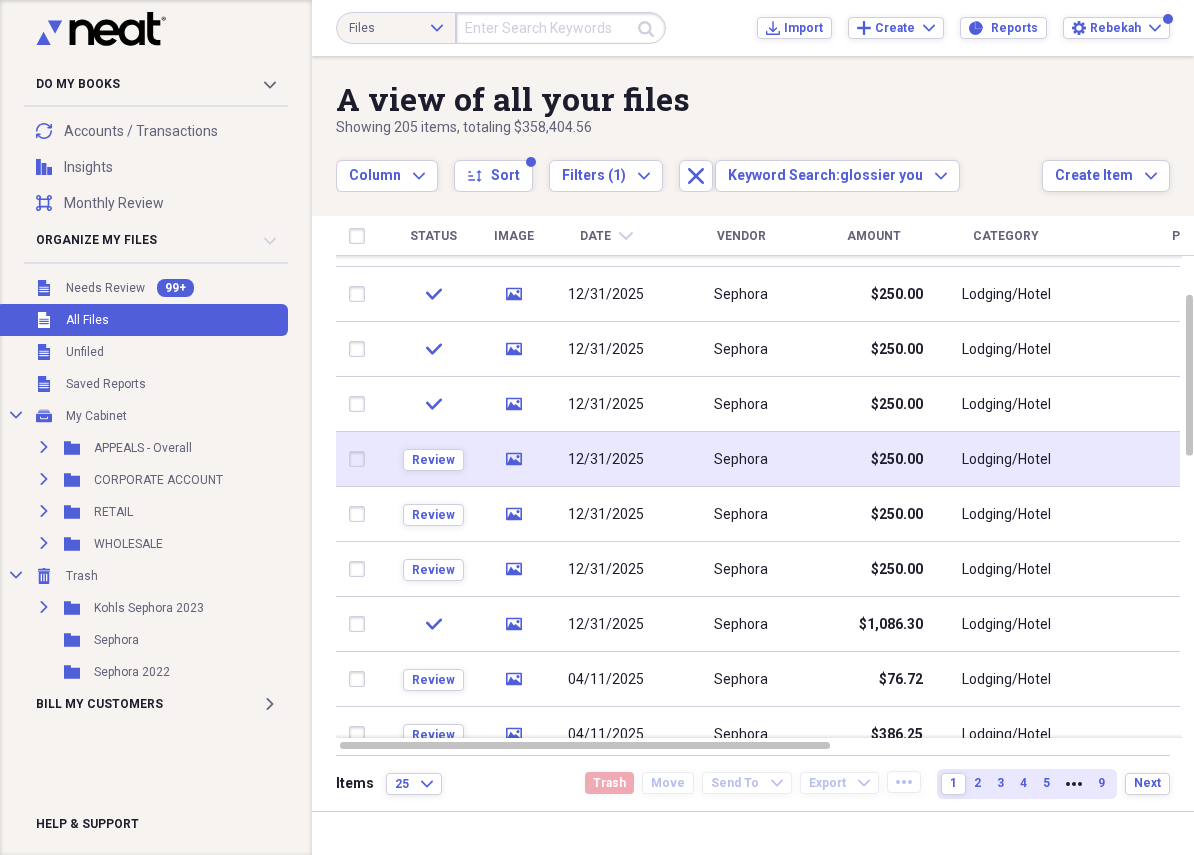 click on "Sephora" at bounding box center [741, 459] 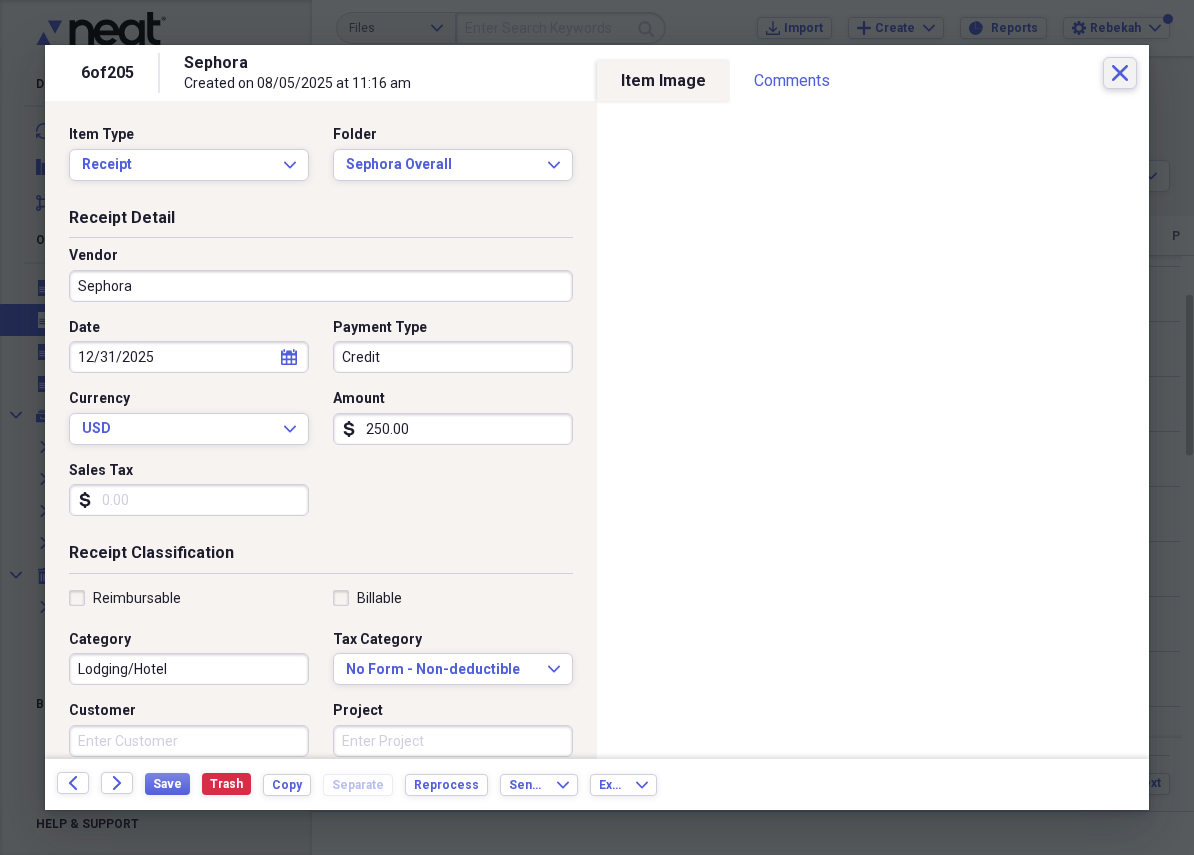 click on "Close" 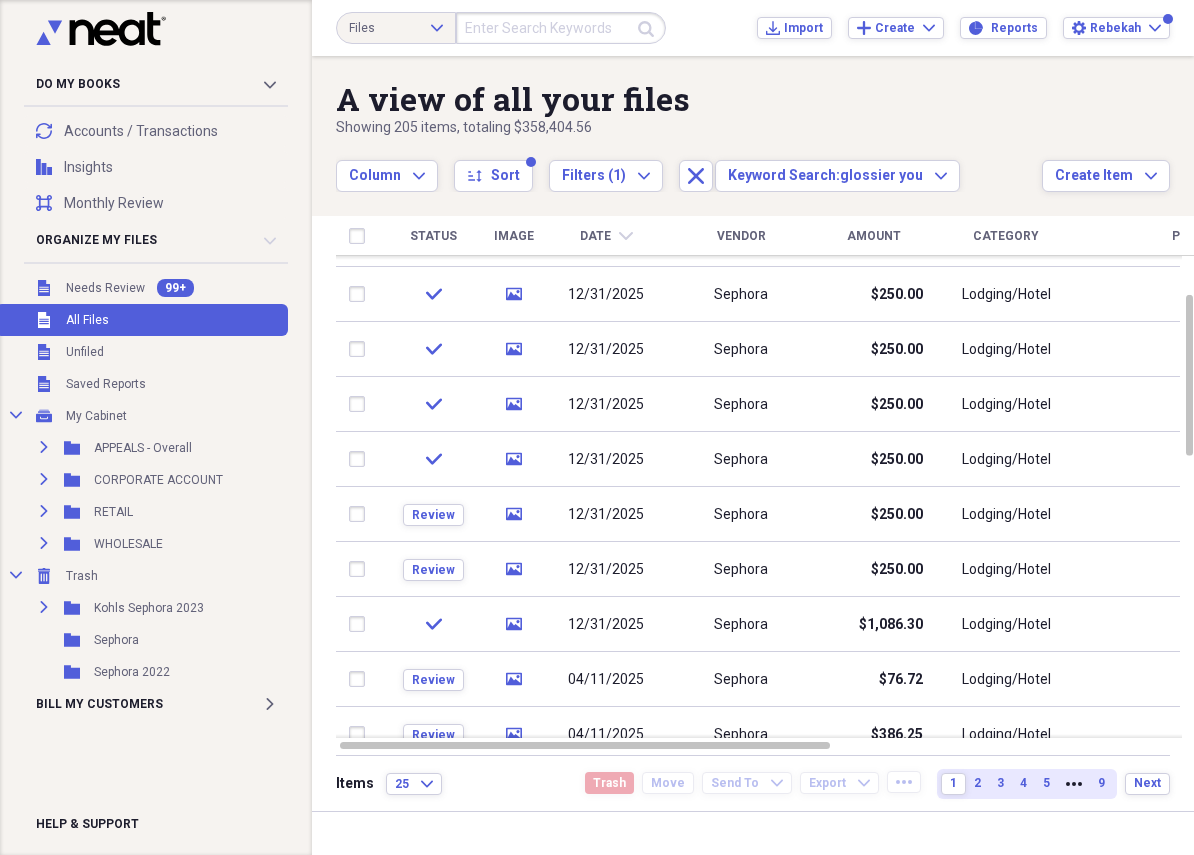 click at bounding box center [561, 28] 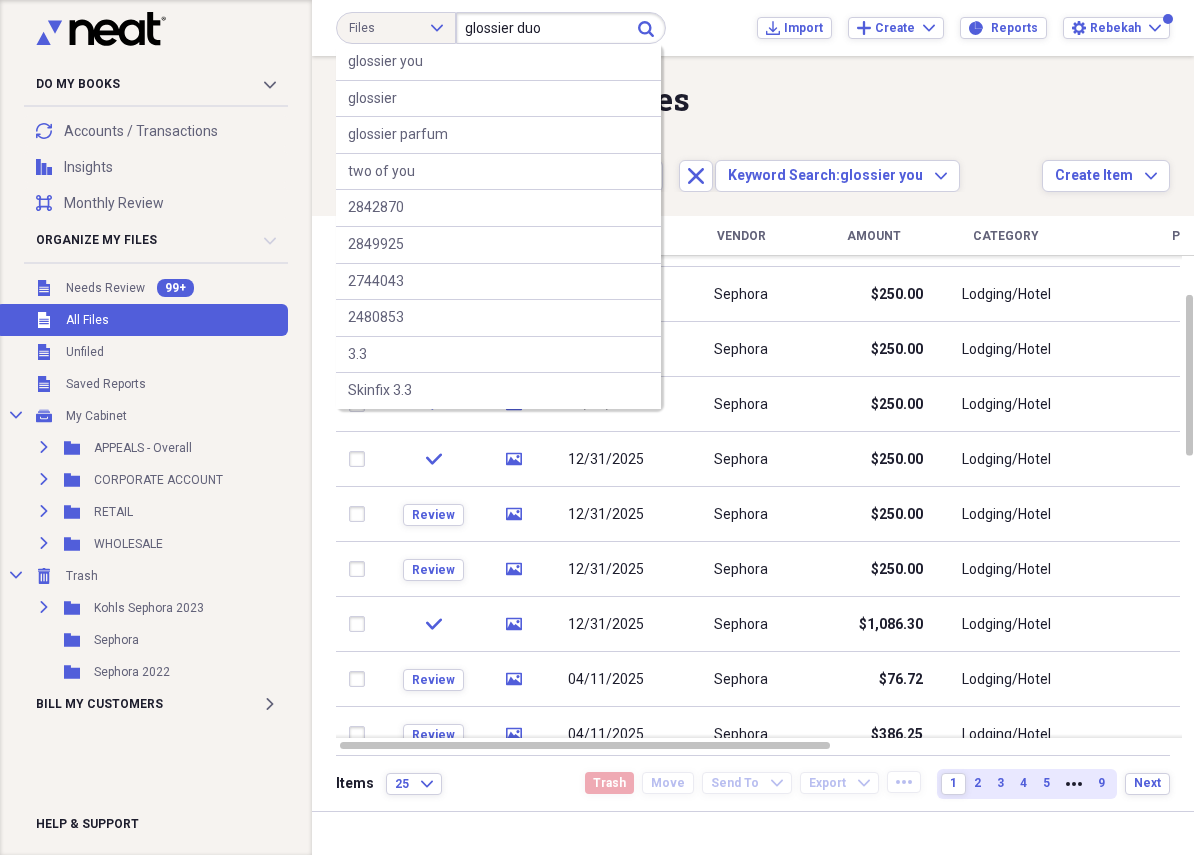 type on "glossier duo" 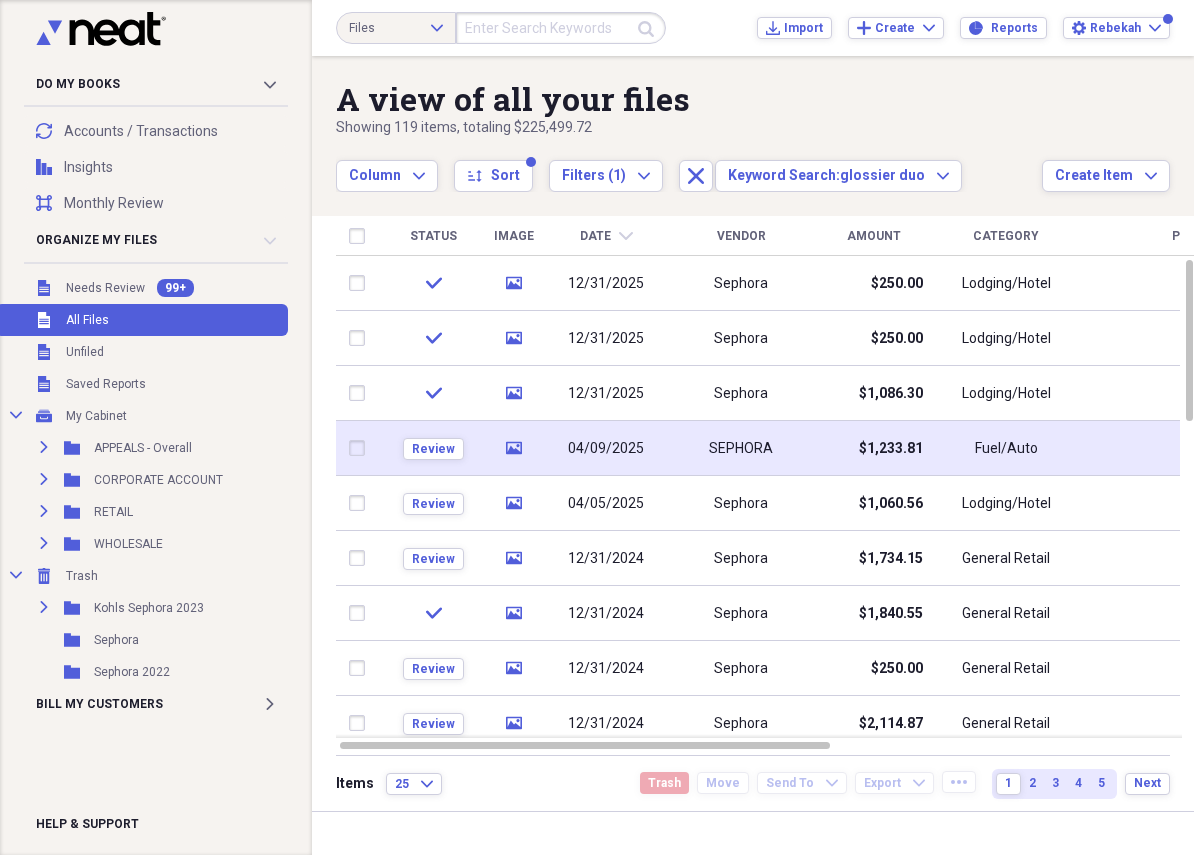 click on "SEPHORA" at bounding box center (741, 448) 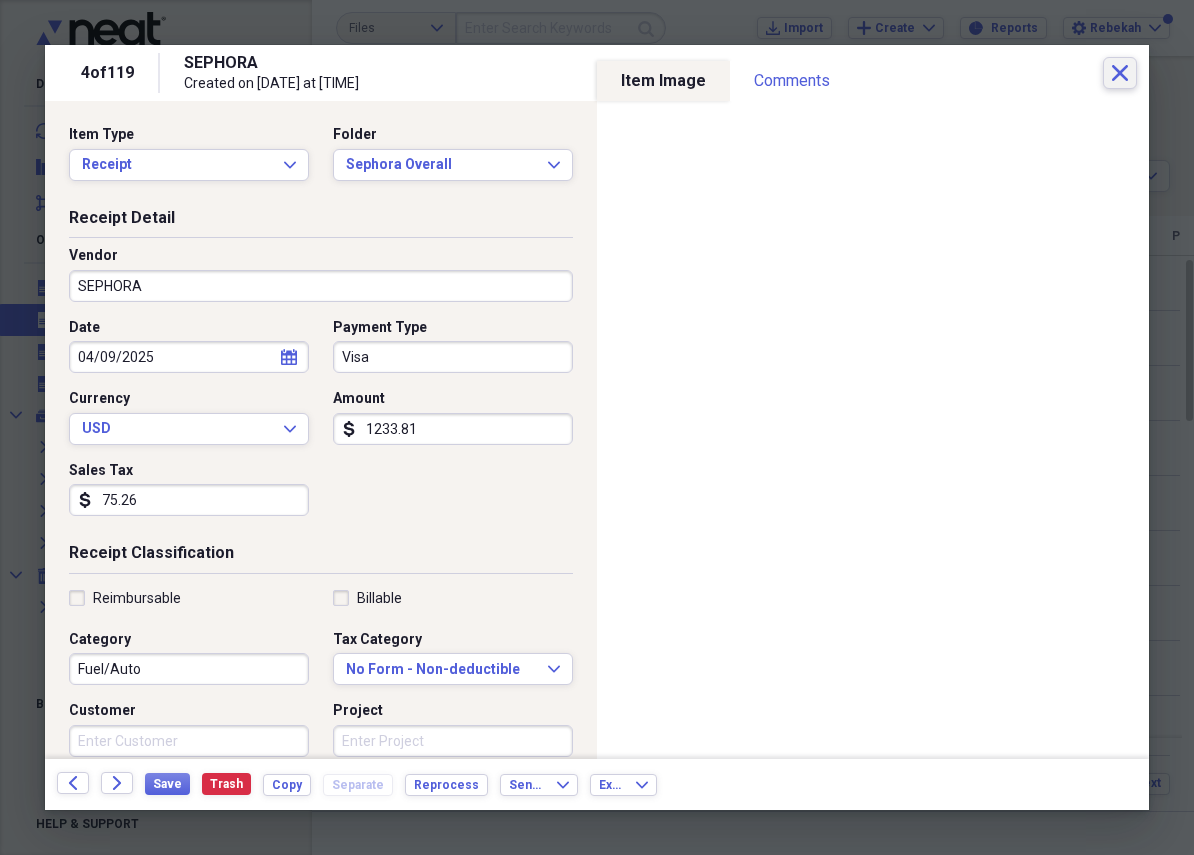 click 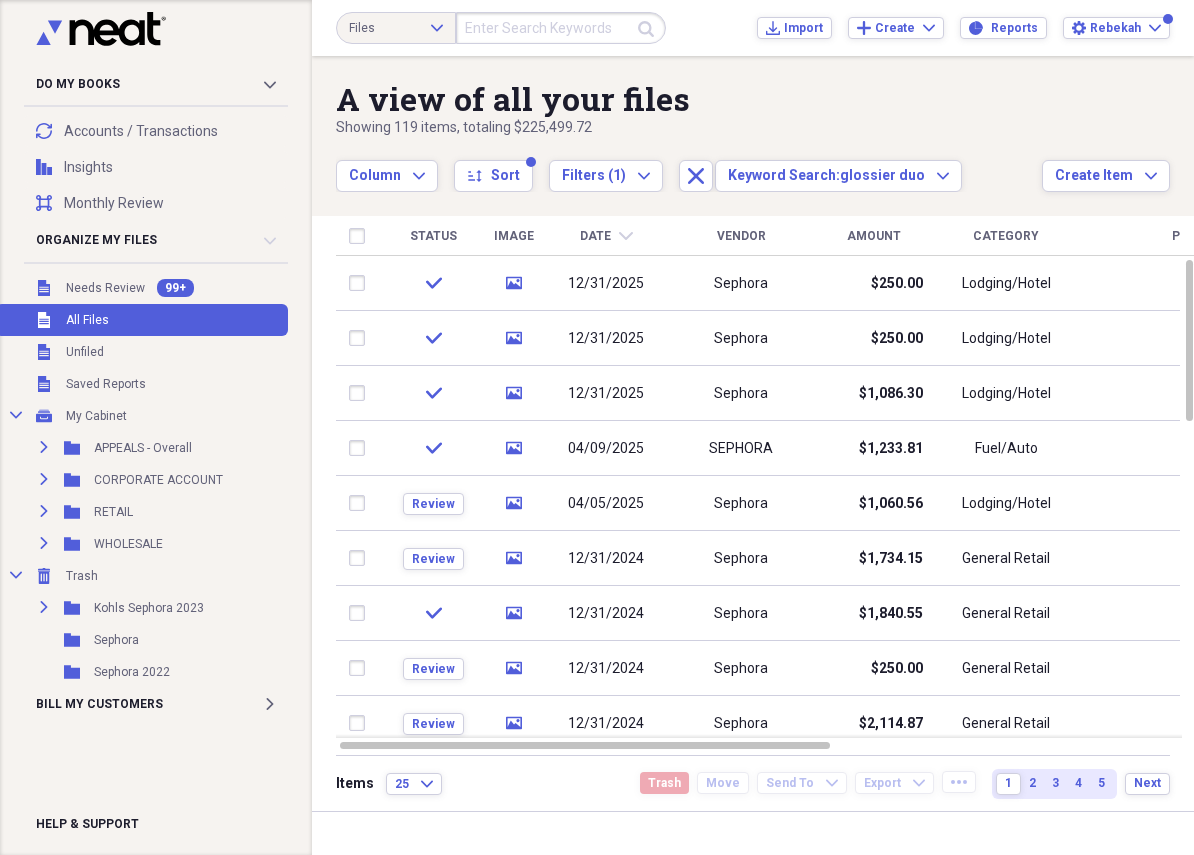 click at bounding box center (561, 28) 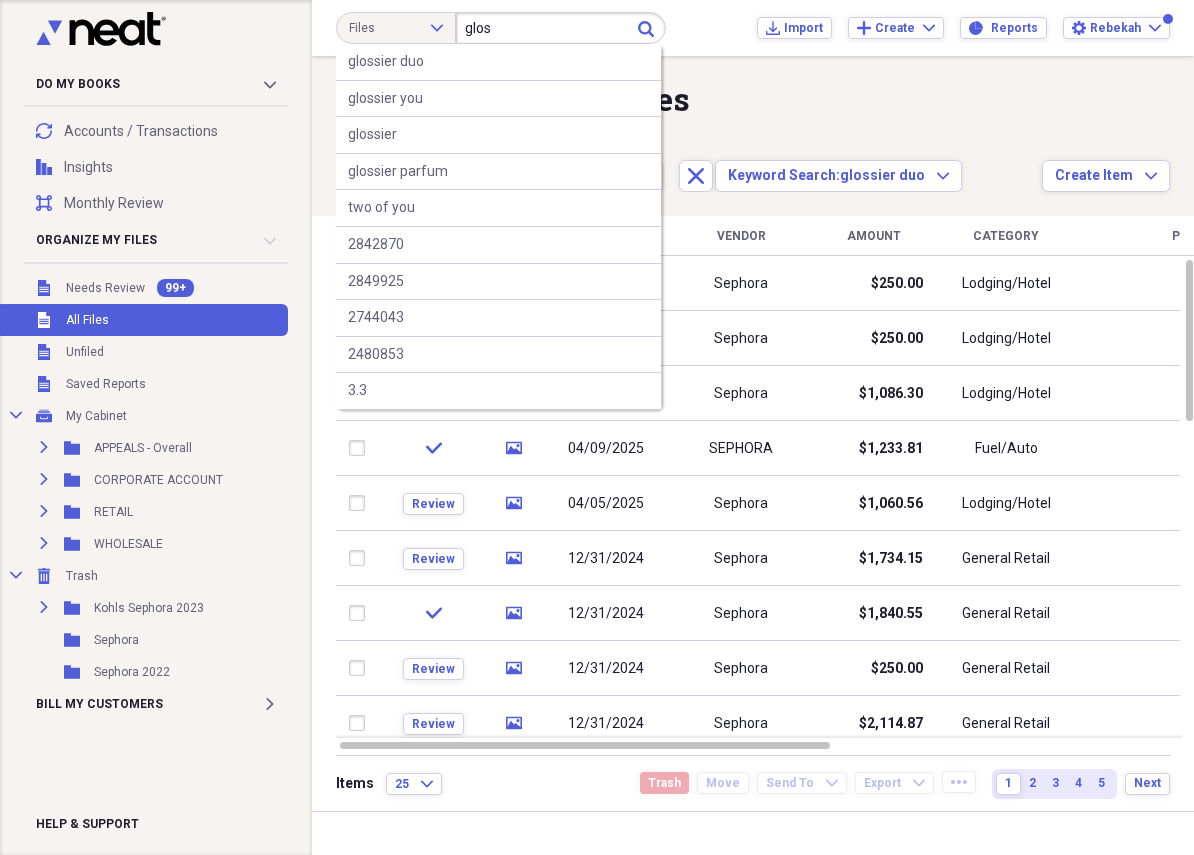 type on "glos" 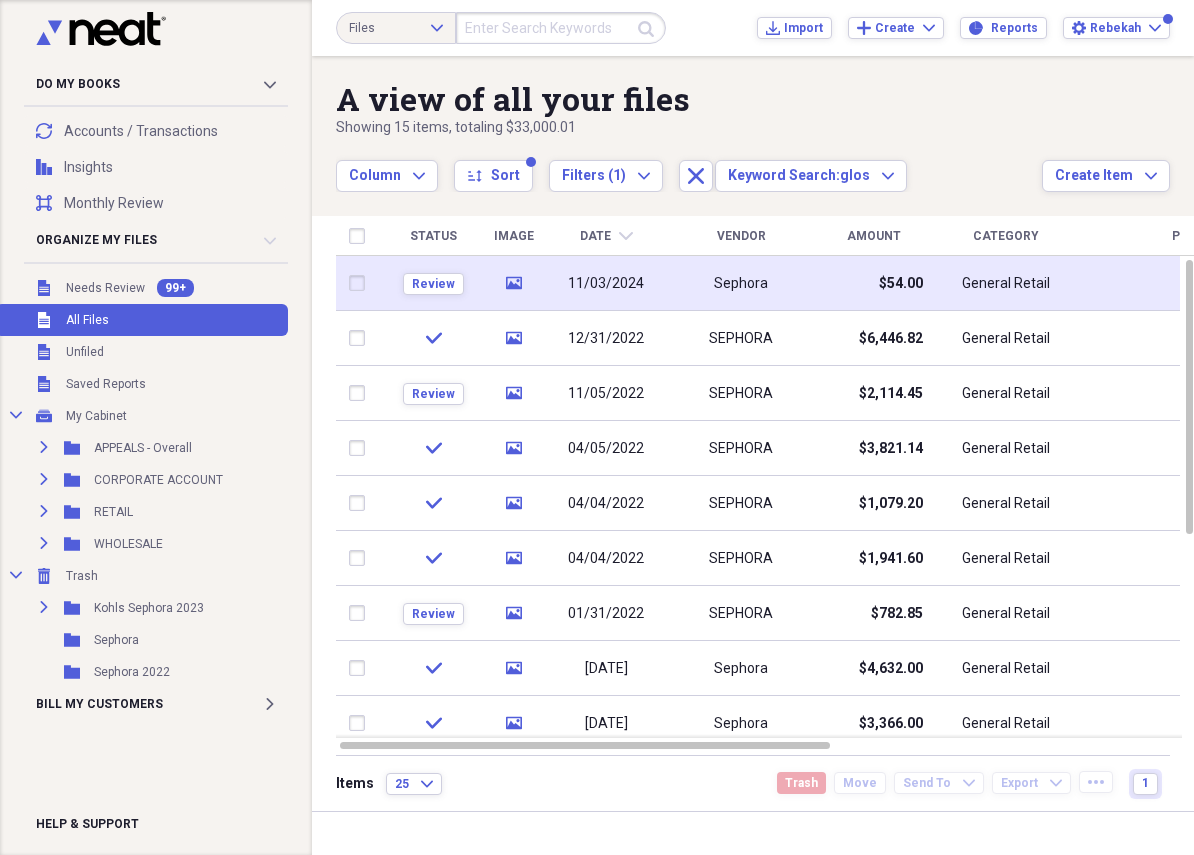 click on "Sephora" at bounding box center (741, 283) 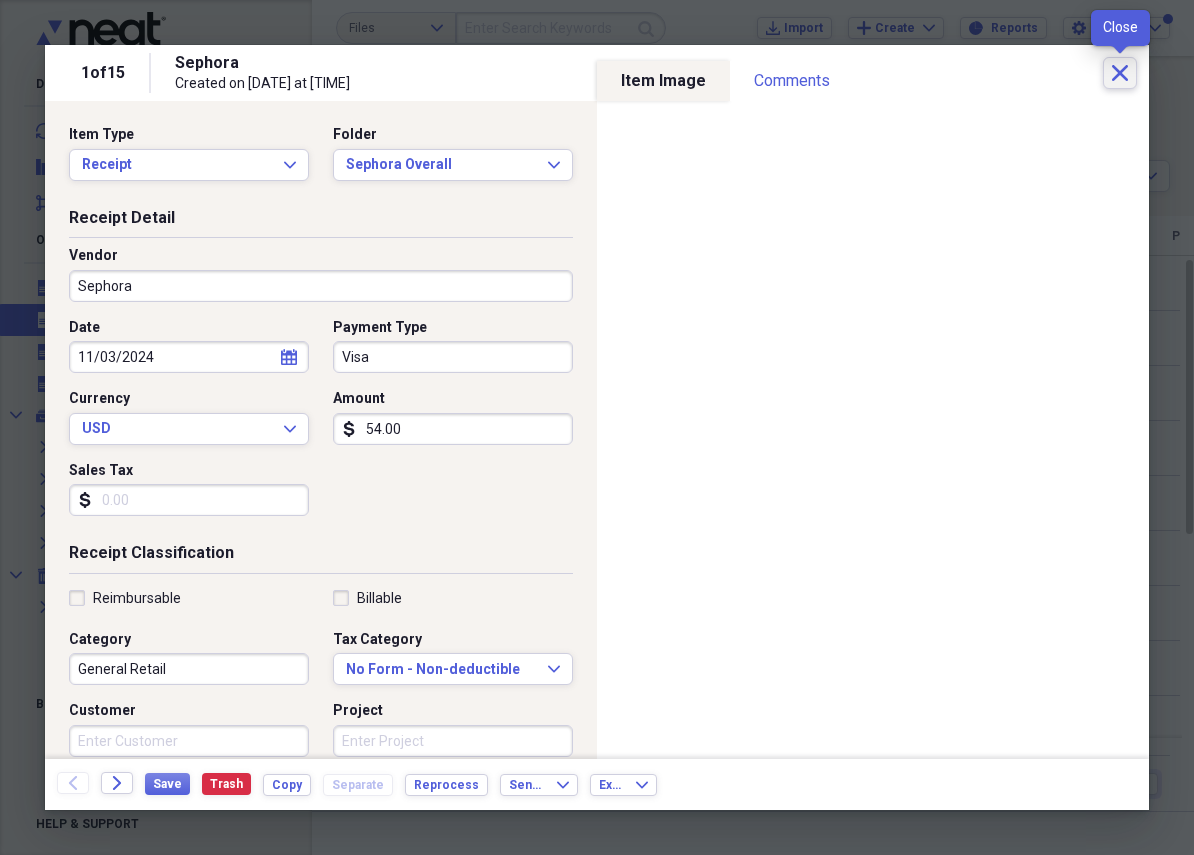 click on "Close" 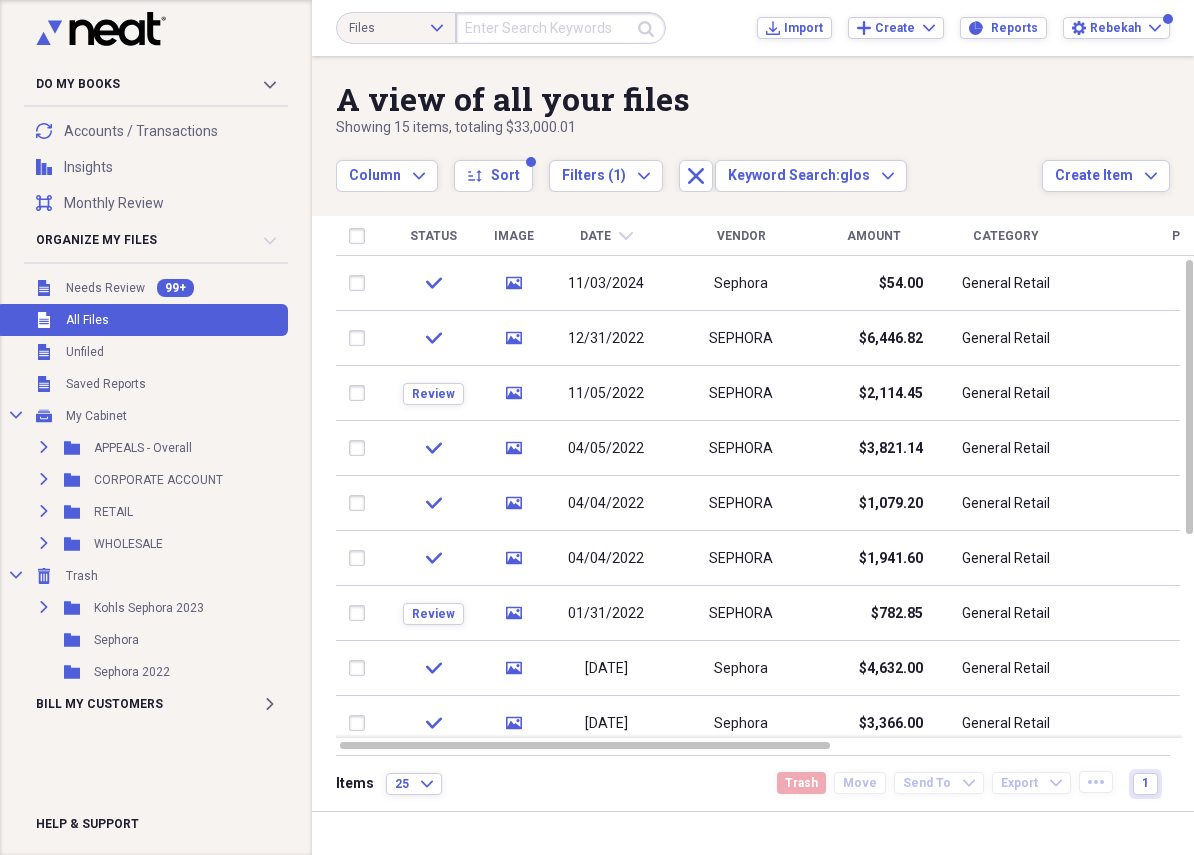 click on "Files Expand Submit Import Import Add Create Expand Reports Reports Settings Rebekah Expand" at bounding box center [753, 28] 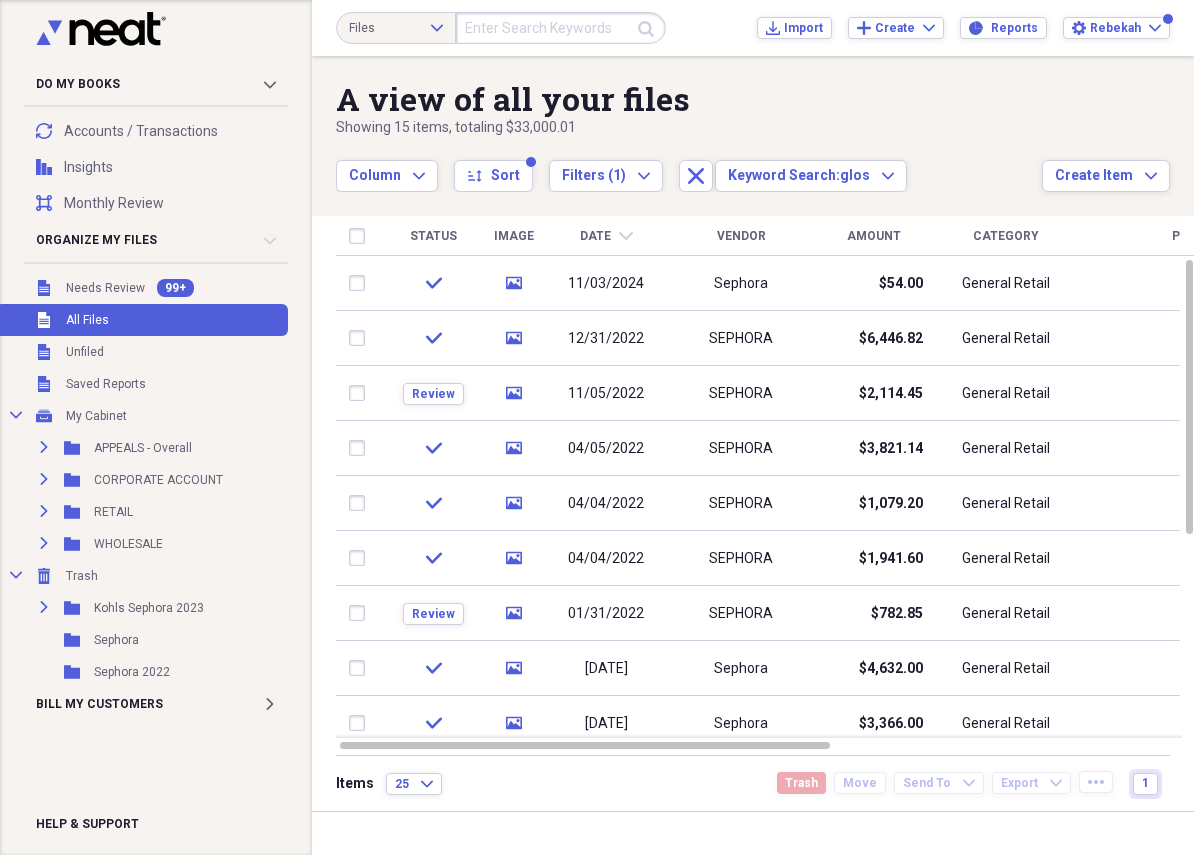 click at bounding box center [561, 28] 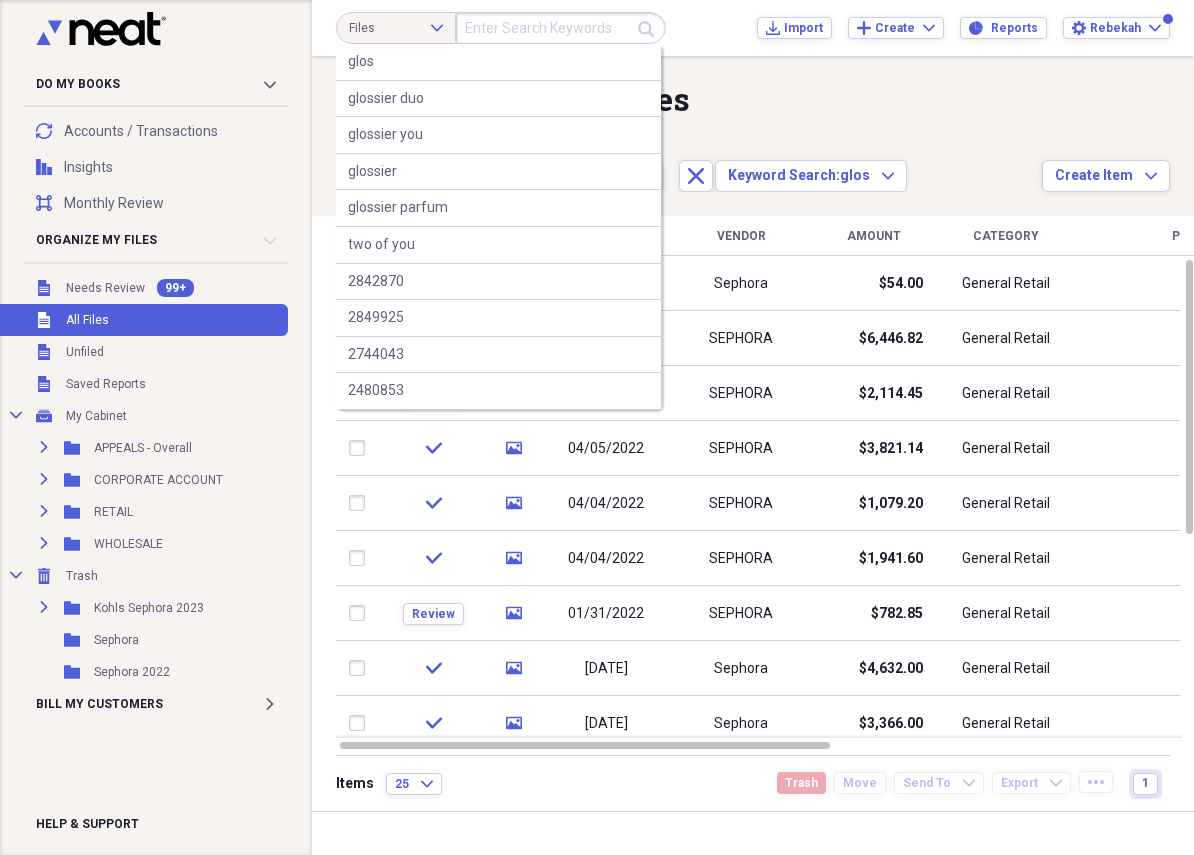 click on "Do My Books Collapse transactions Accounts / Transactions insights Insights reconciliation Monthly Review Organize My Files 99+ Collapse Unfiled Needs Review 99+ Unfiled All Files Unfiled Unfiled Unfiled Saved Reports Collapse My Cabinet My Cabinet Add Folder Expand Folder APPEALS - Overall Add Folder Expand Folder CORPORATE ACCOUNT Add Folder Expand Folder RETAIL Add Folder Expand Folder WHOLESALE Add Folder Collapse Trash Trash Expand Folder Kohls Sephora 2023 Folder Sephora Folder Sephora 2022 Bill My Customers Expand Help & Support" at bounding box center [156, 427] 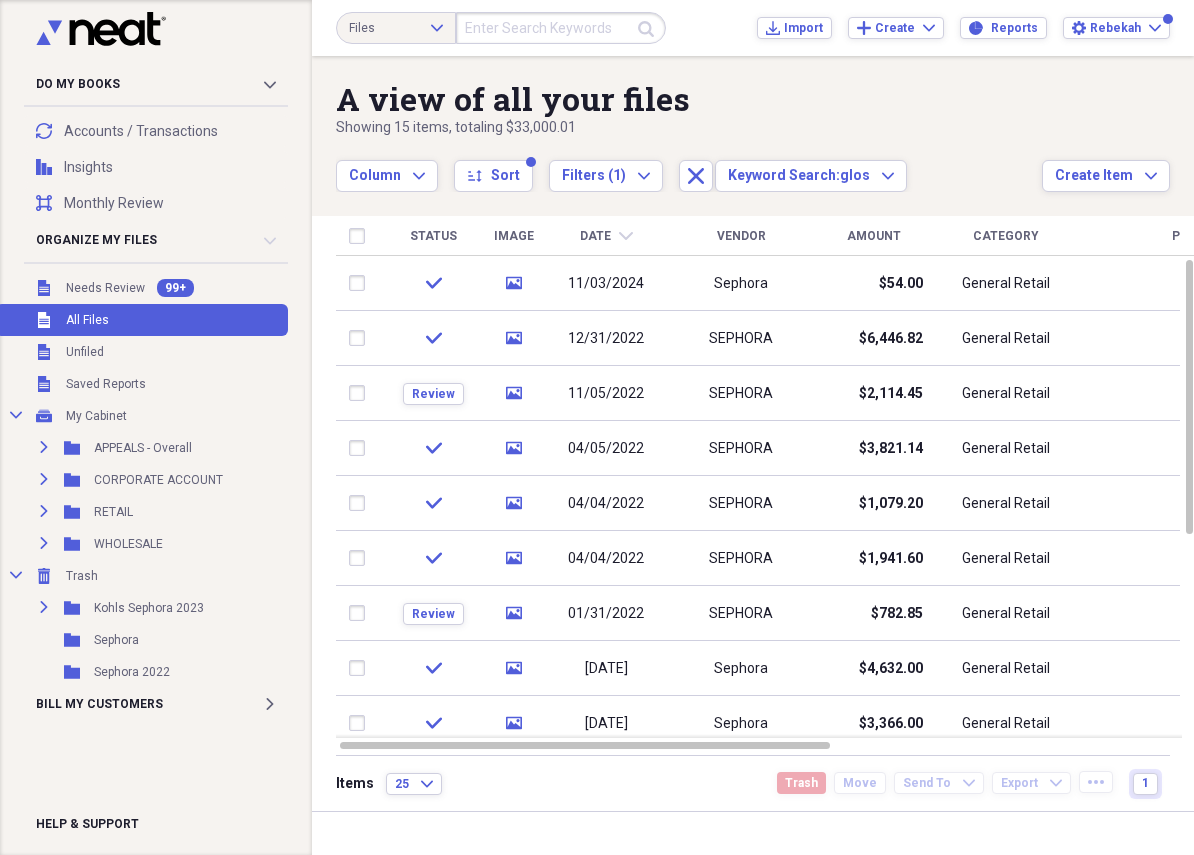 click on "Unfiled All Files" at bounding box center [142, 320] 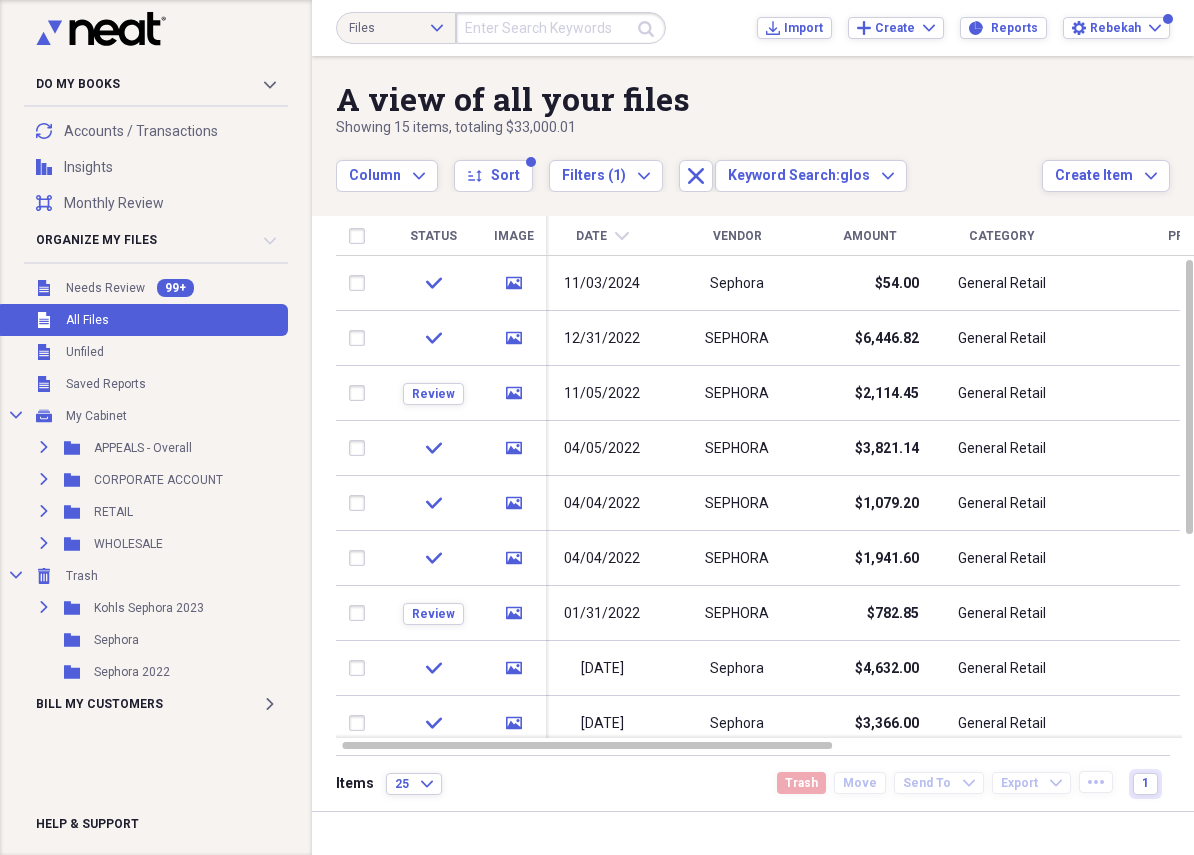 click at bounding box center [561, 28] 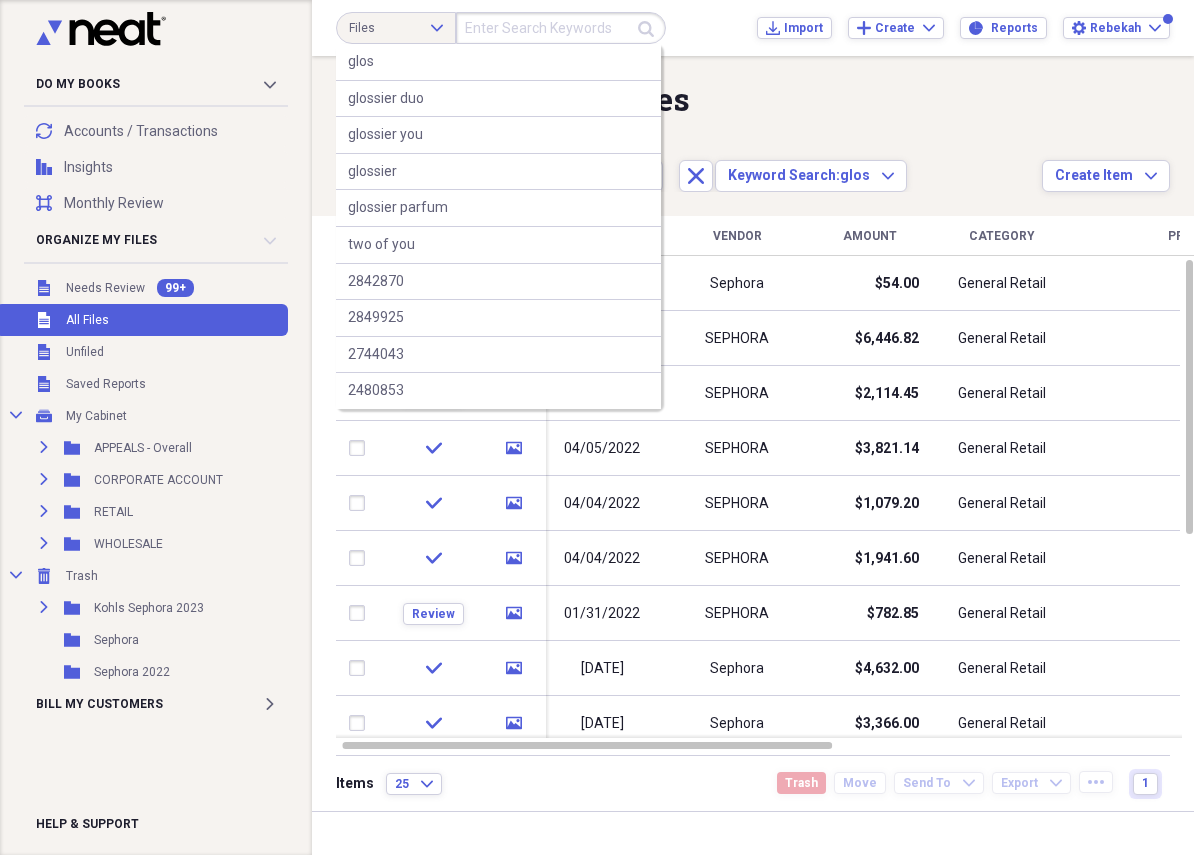 click at bounding box center (561, 28) 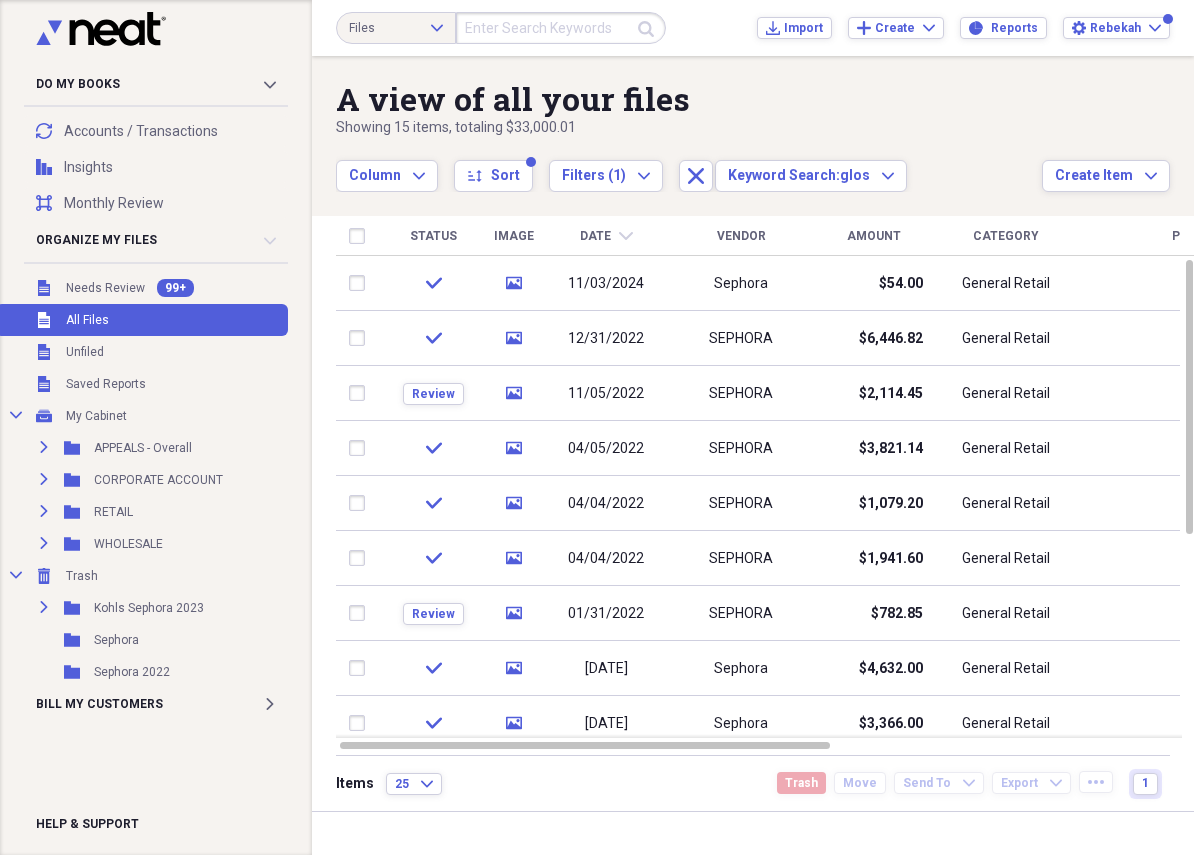 click on "Date chevron-down" at bounding box center (606, 236) 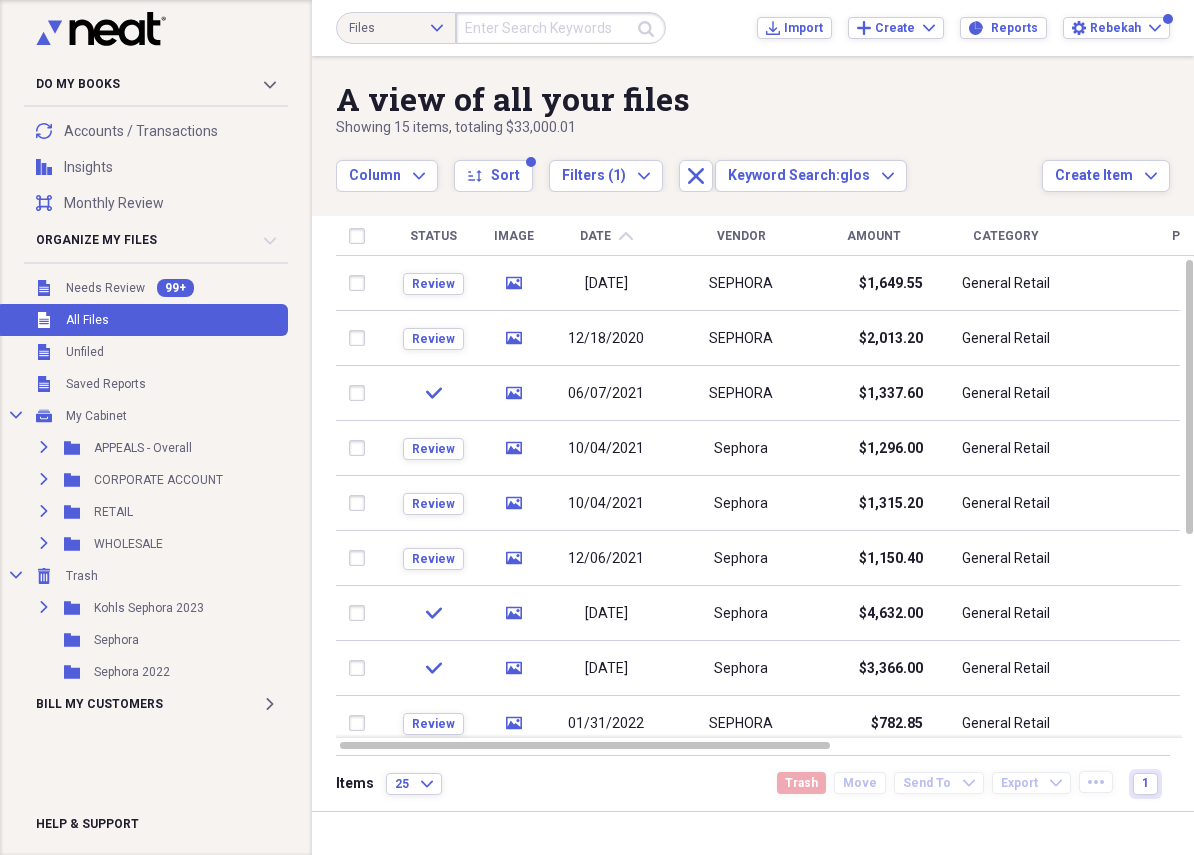 click on "Date chevron-up" at bounding box center [606, 236] 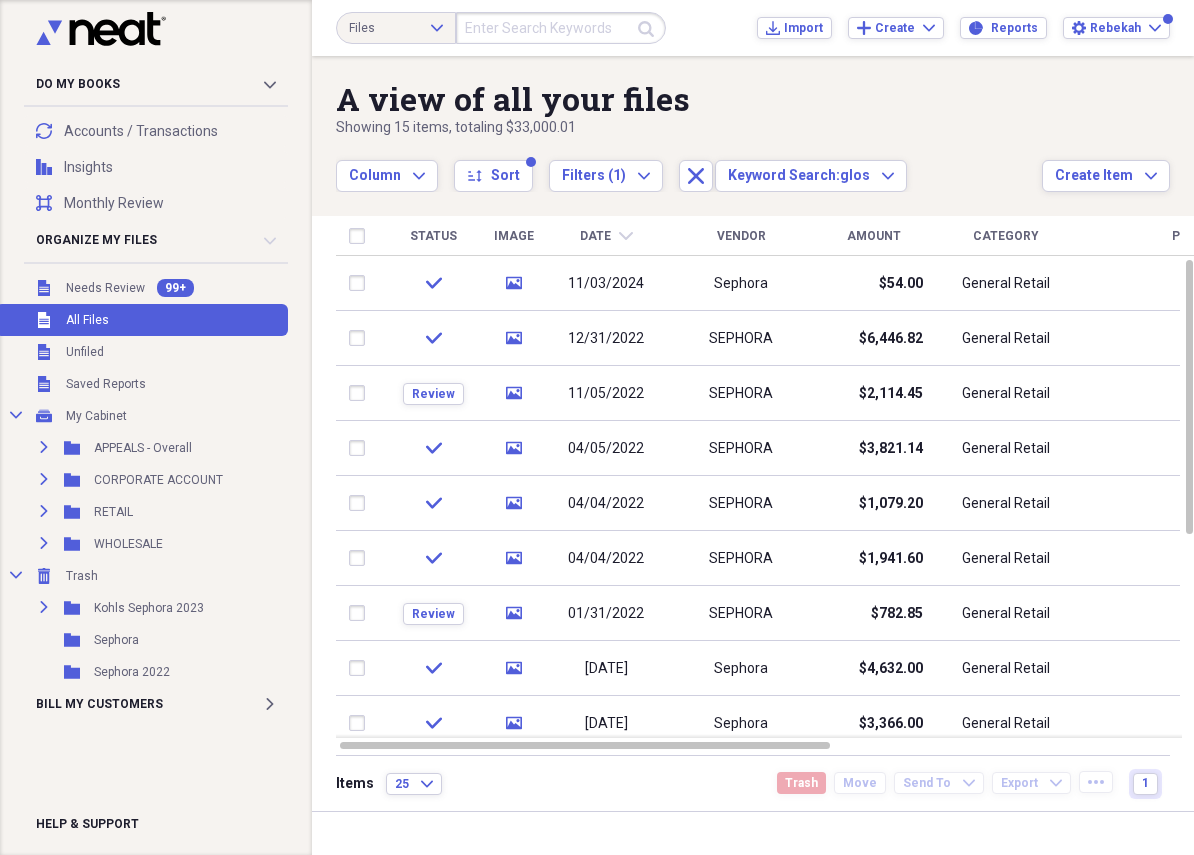 click on "Unfiled All Files" at bounding box center [142, 320] 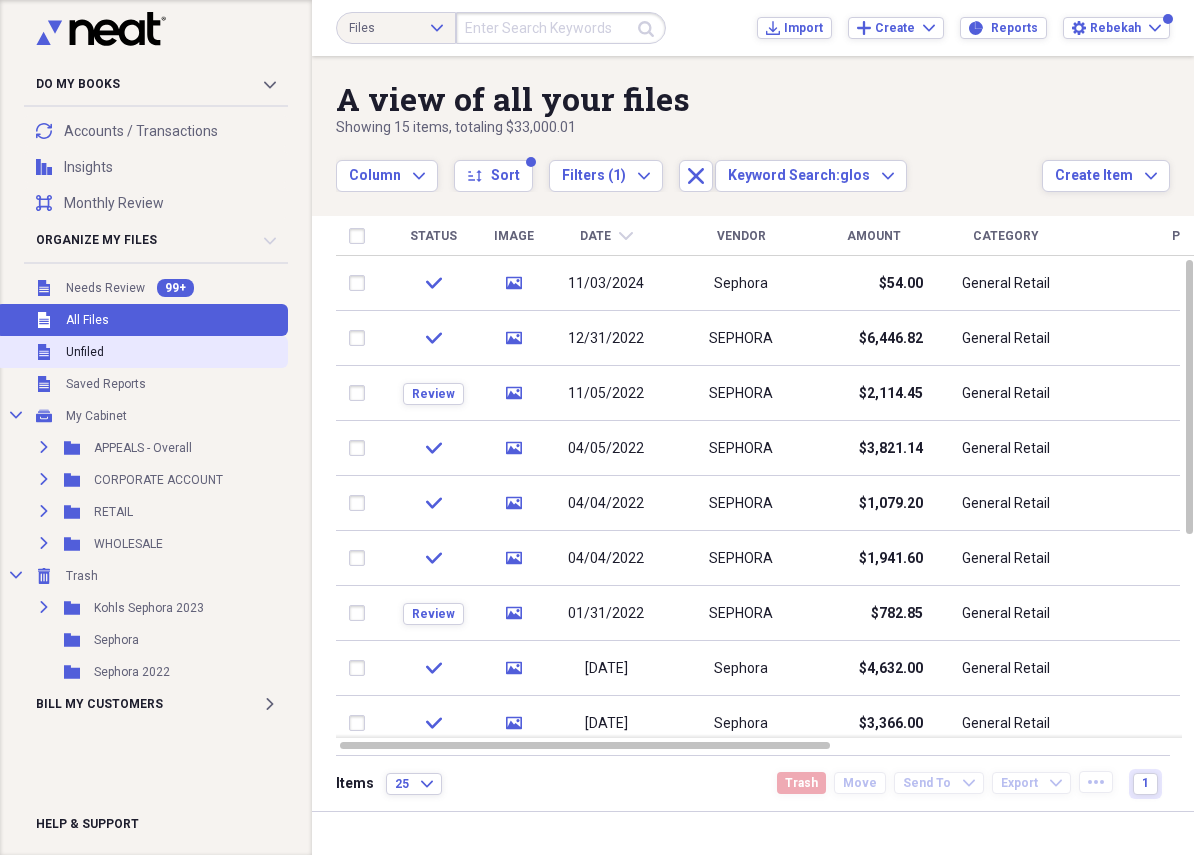 click on "Unfiled Unfiled" at bounding box center [142, 352] 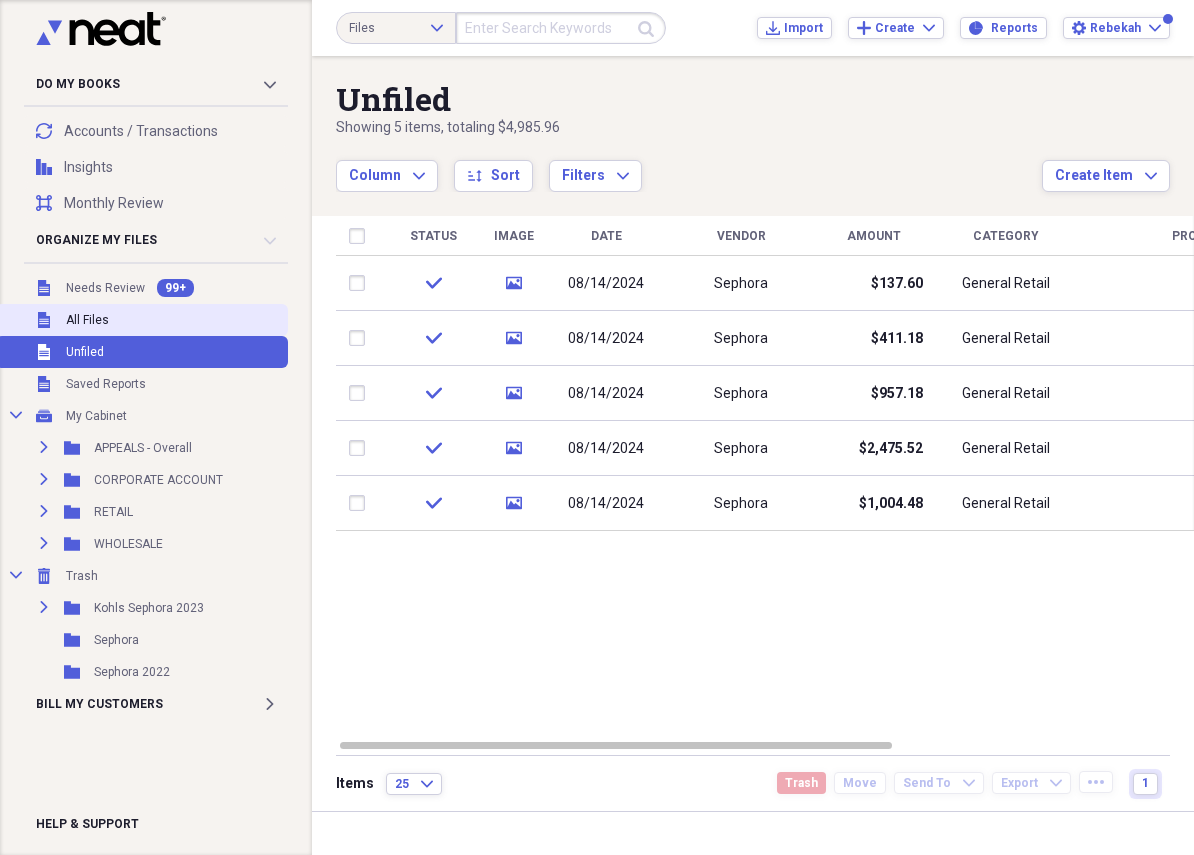 click on "Unfiled All Files" at bounding box center [142, 320] 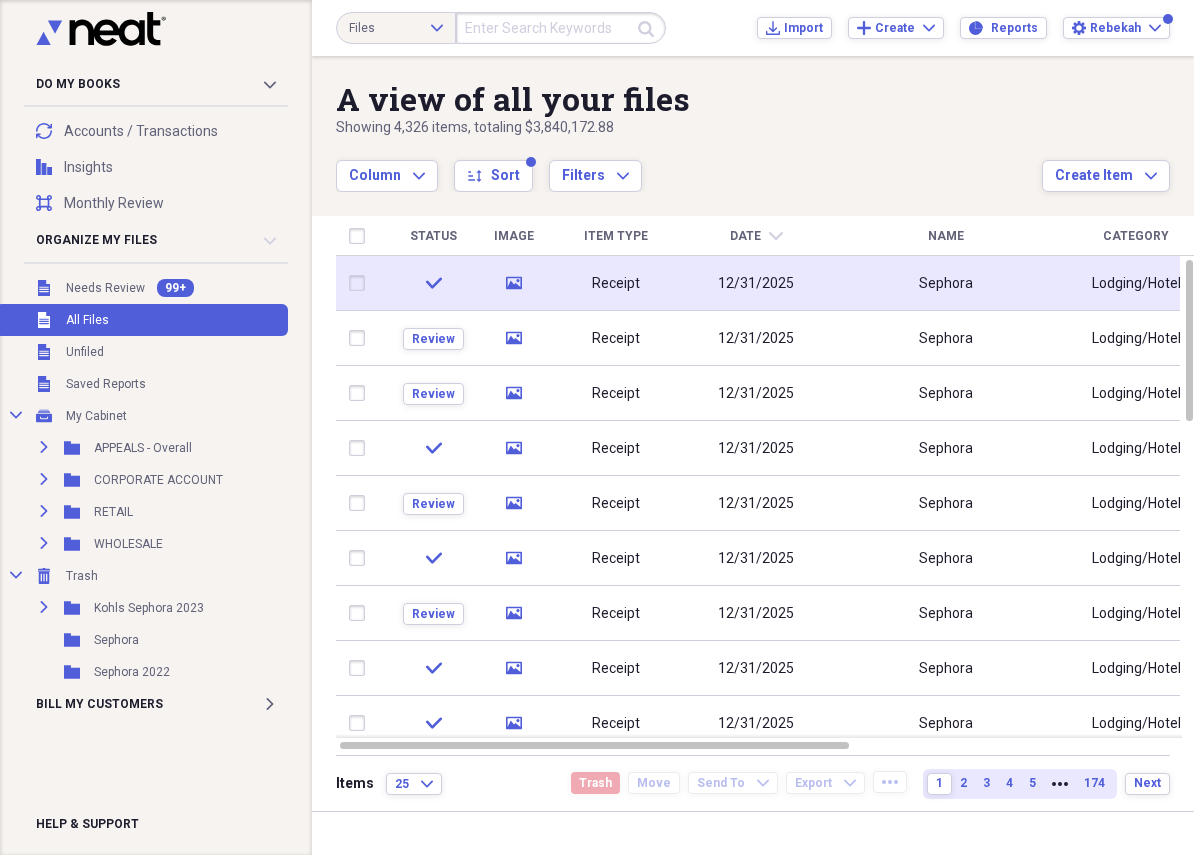 click on "12/31/2025" at bounding box center (756, 283) 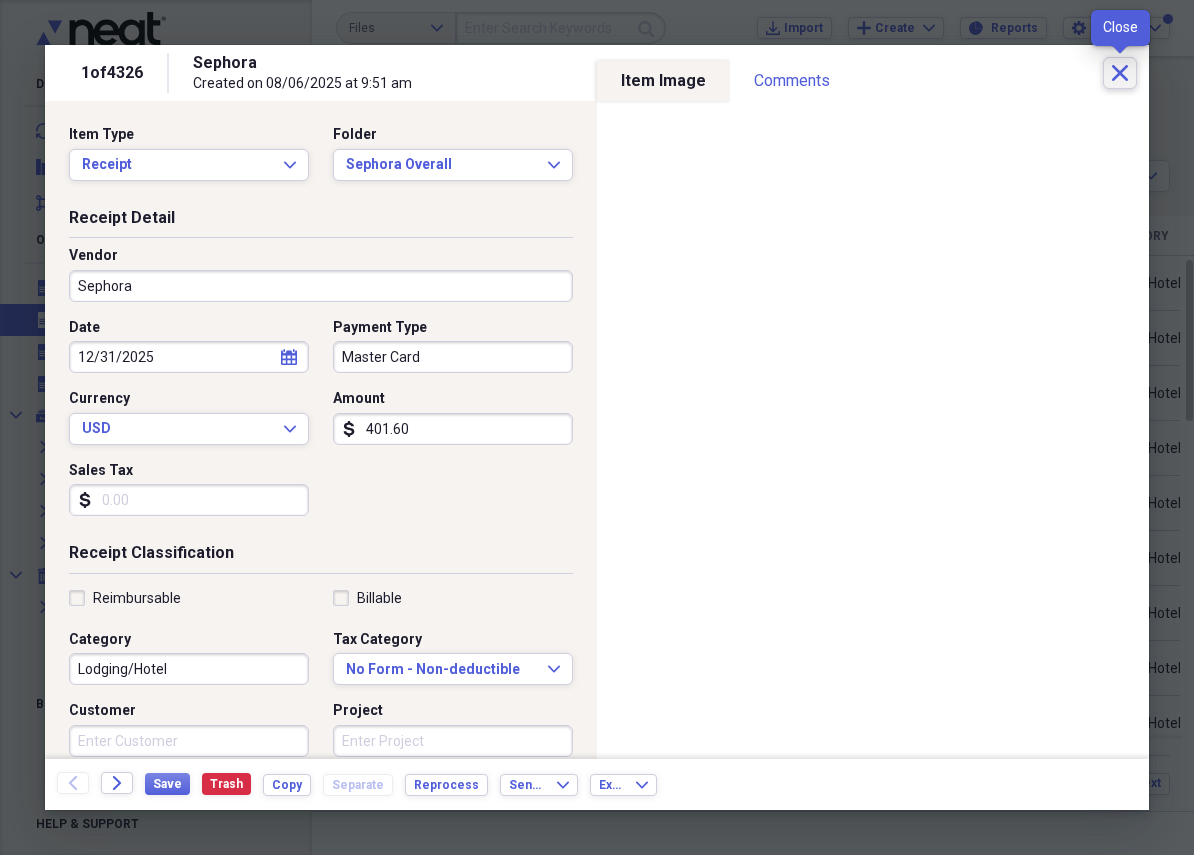 click on "Close" 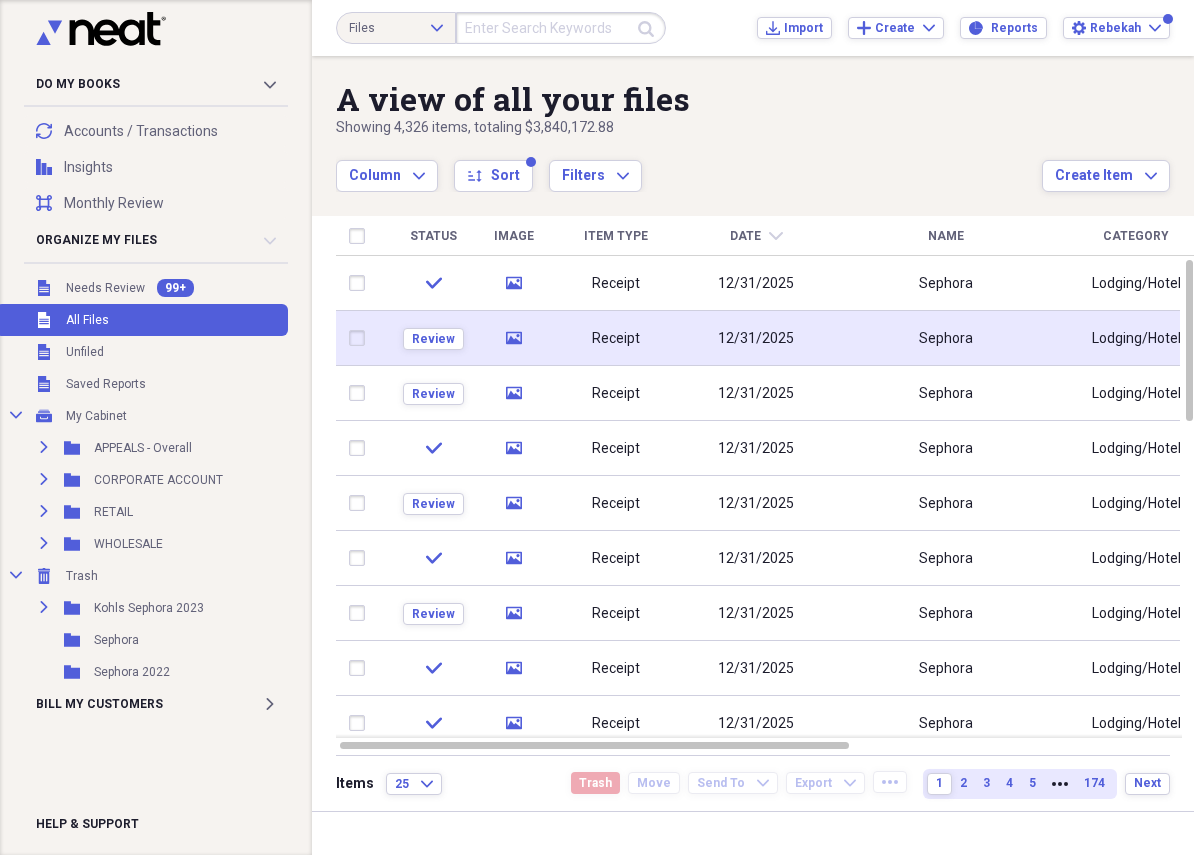 click on "Receipt" at bounding box center [616, 338] 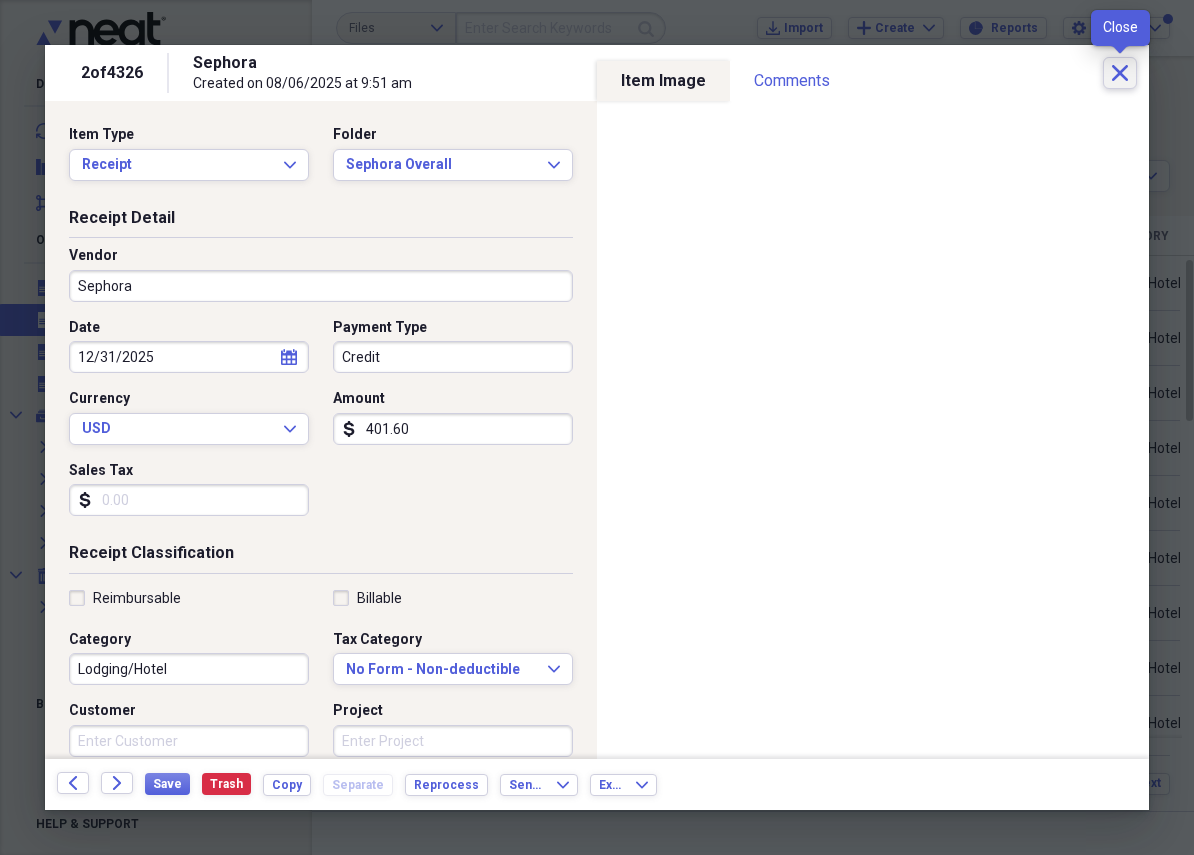 click on "Close" at bounding box center [1120, 73] 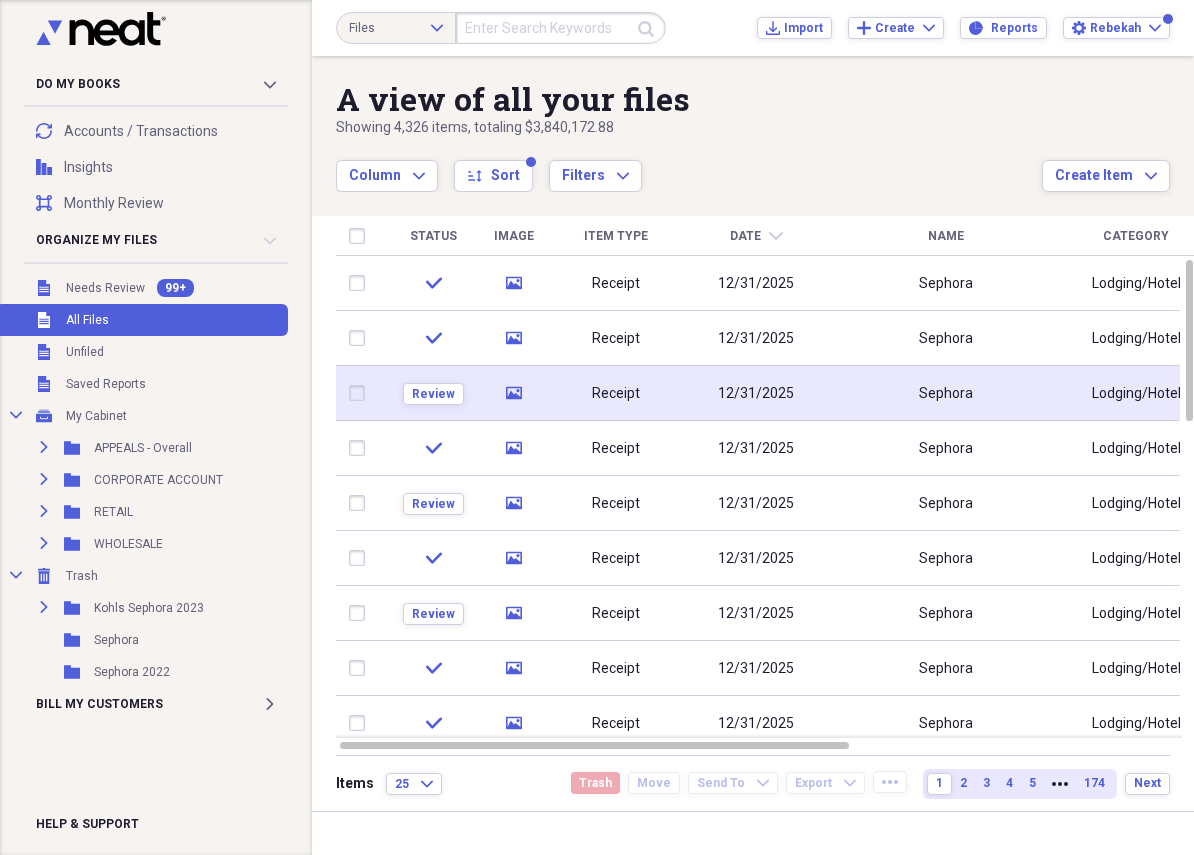 click on "Receipt" at bounding box center (616, 393) 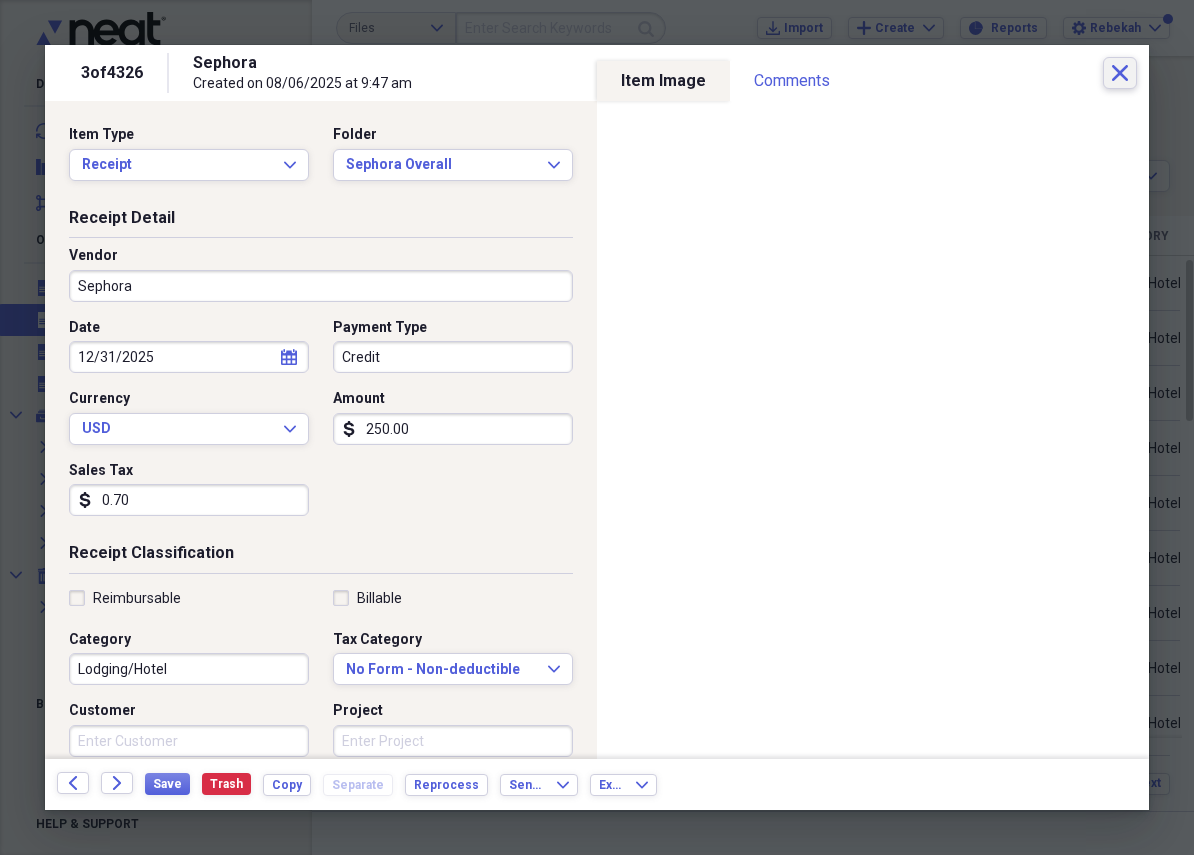 click 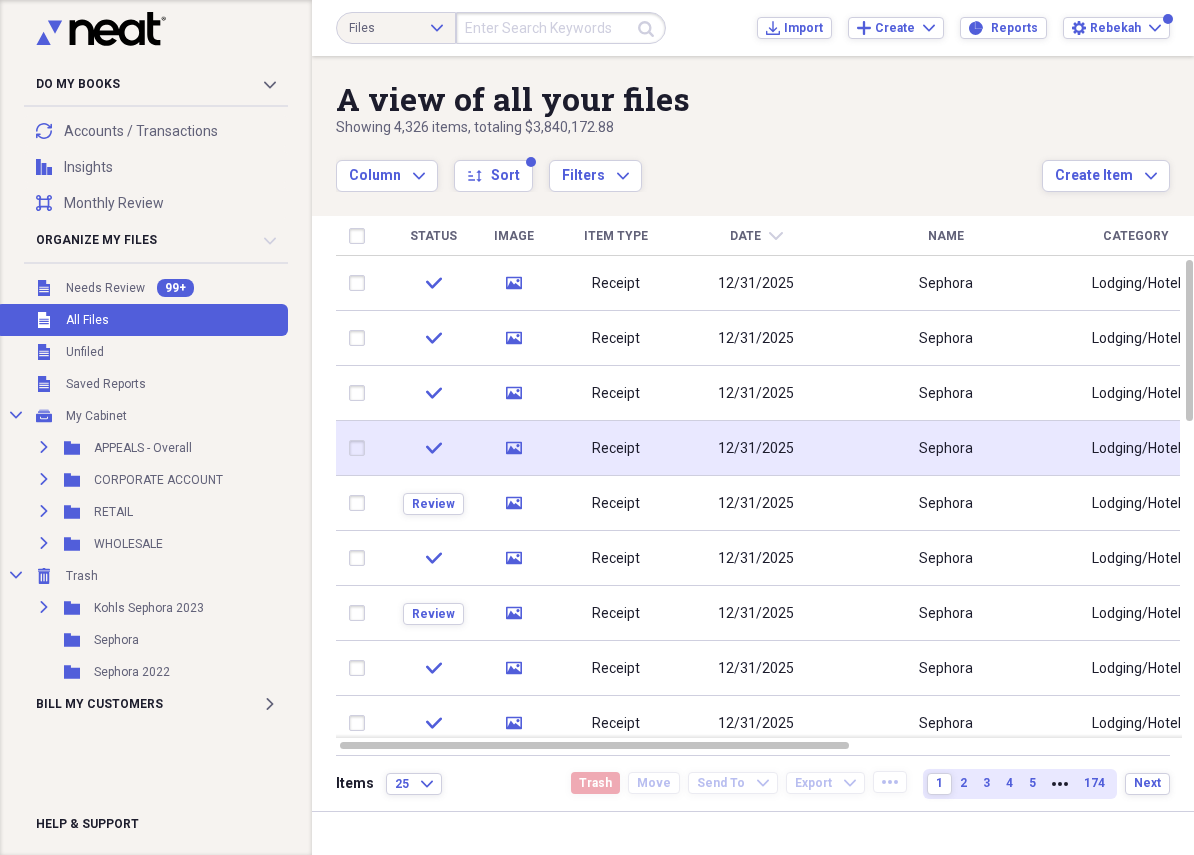 click on "Receipt" at bounding box center (616, 448) 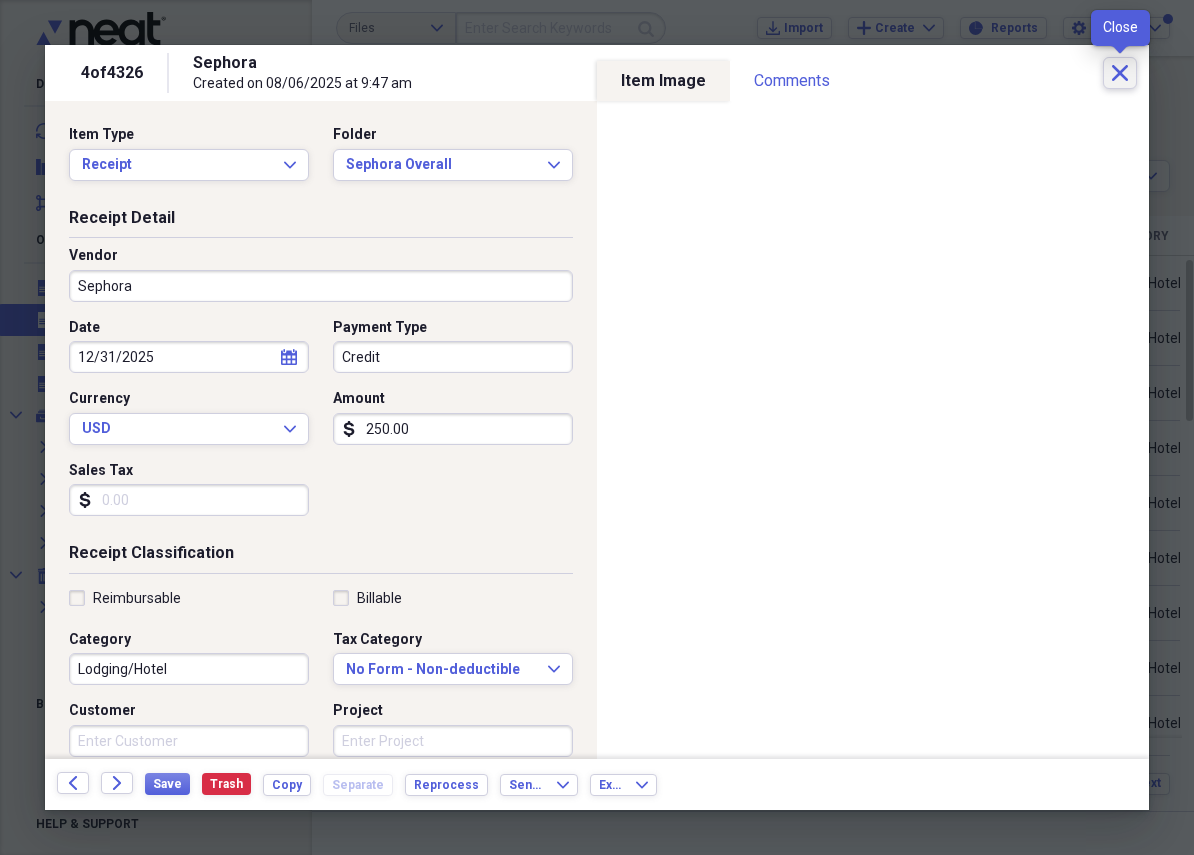 click 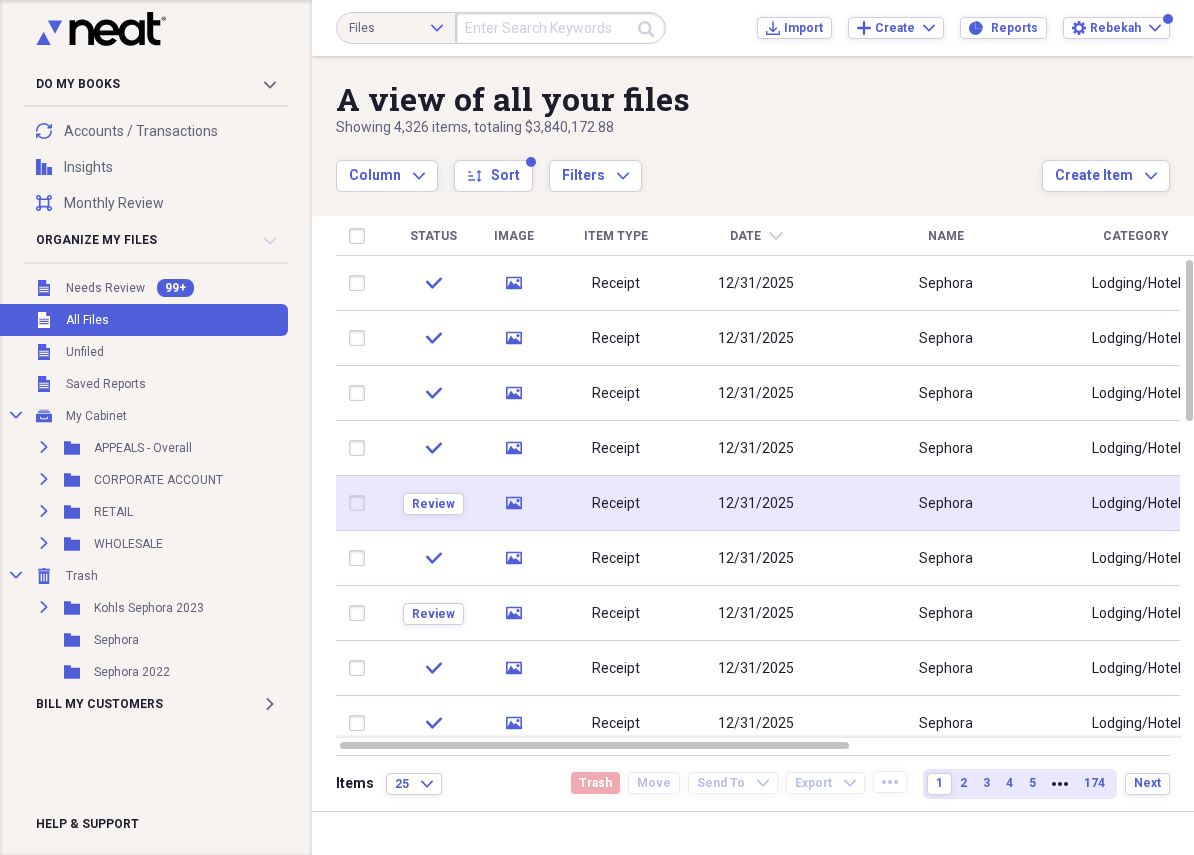 click on "Receipt" at bounding box center [616, 503] 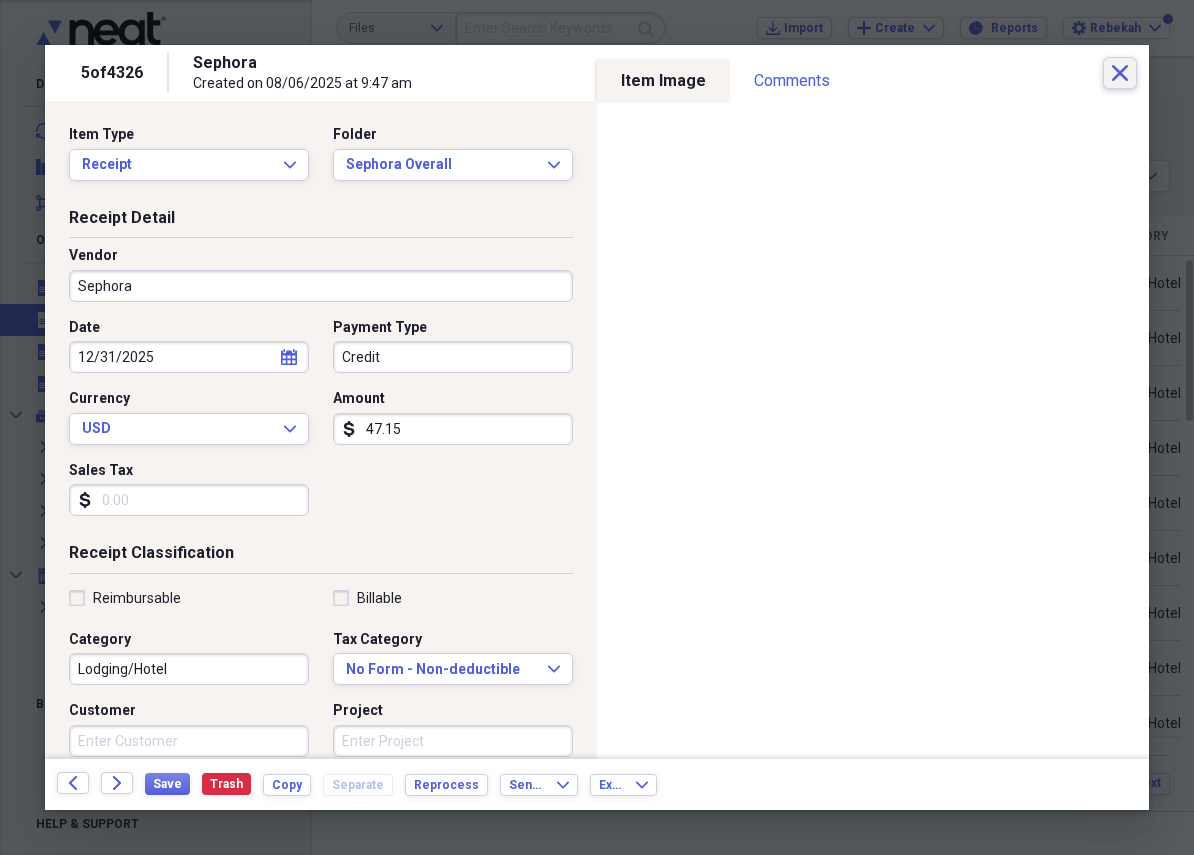 click on "Close" at bounding box center [1120, 73] 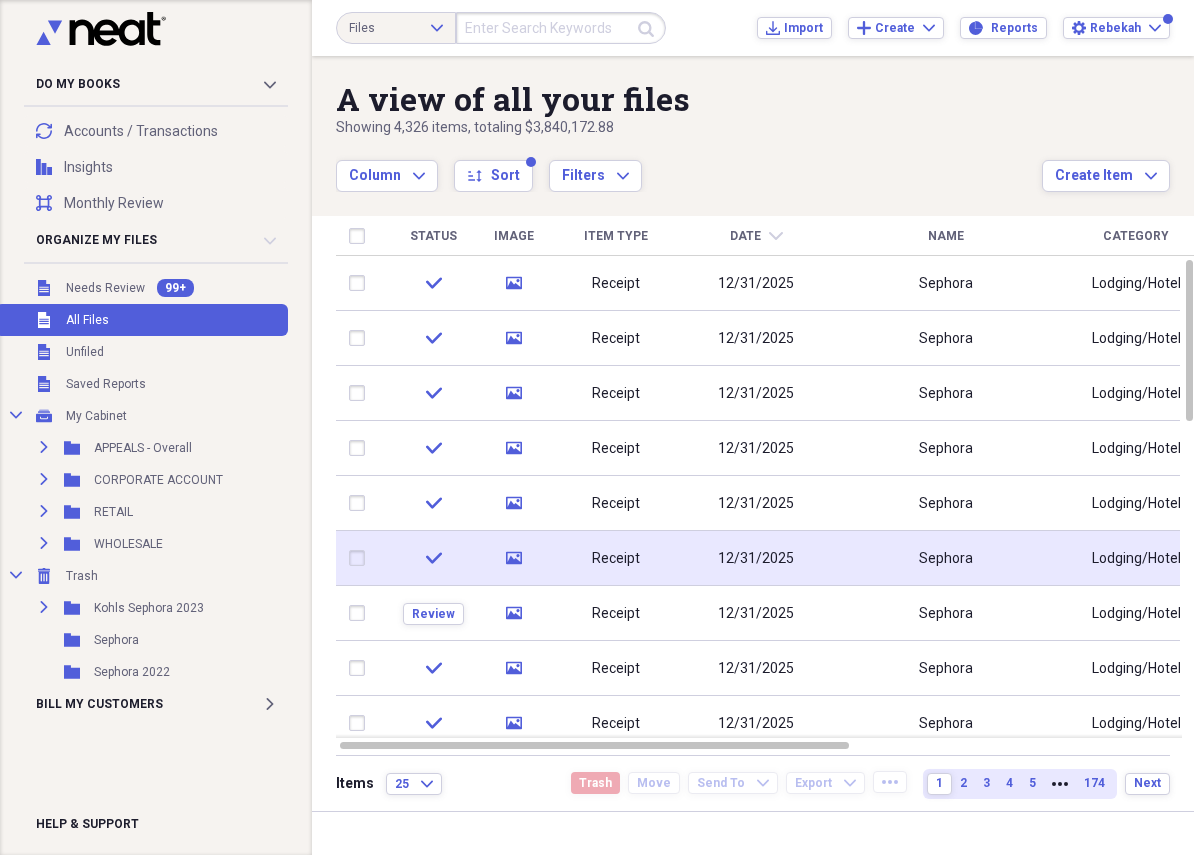 click on "check" at bounding box center [433, 558] 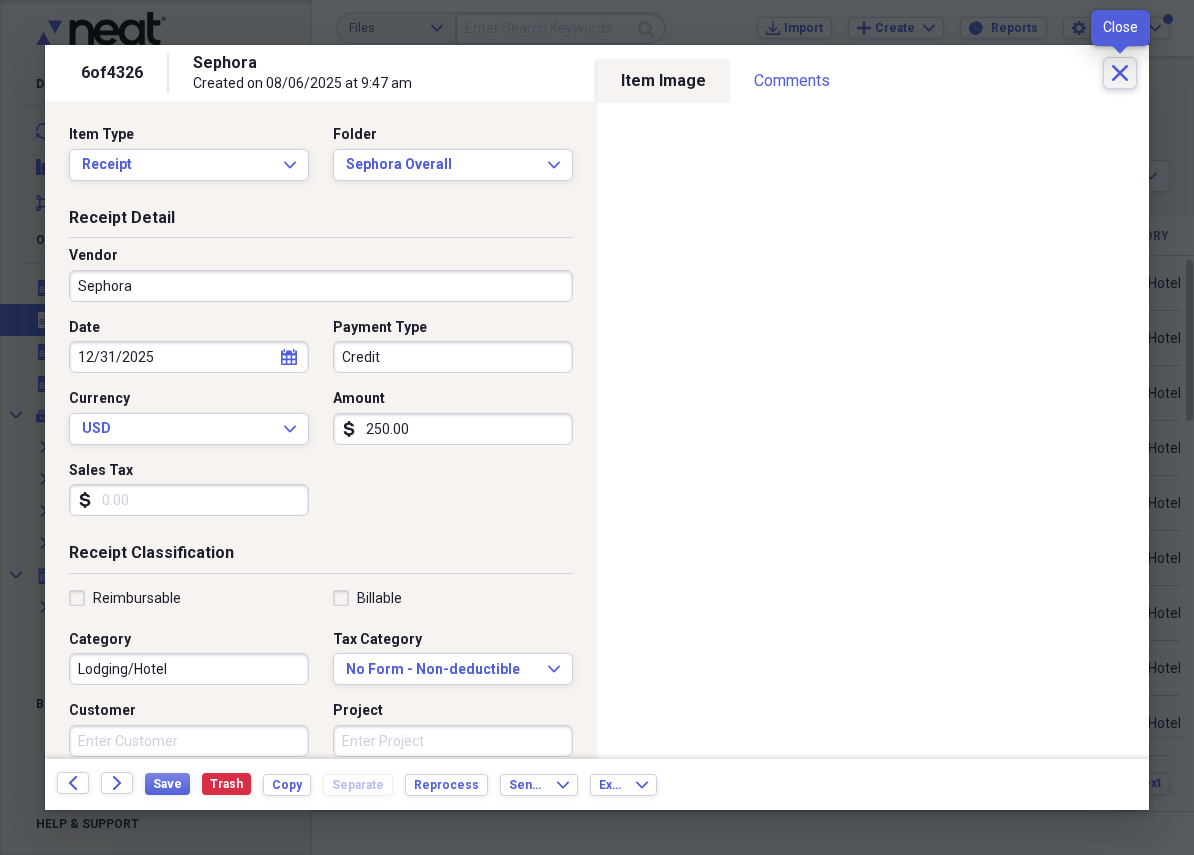 click on "Close" at bounding box center (1120, 73) 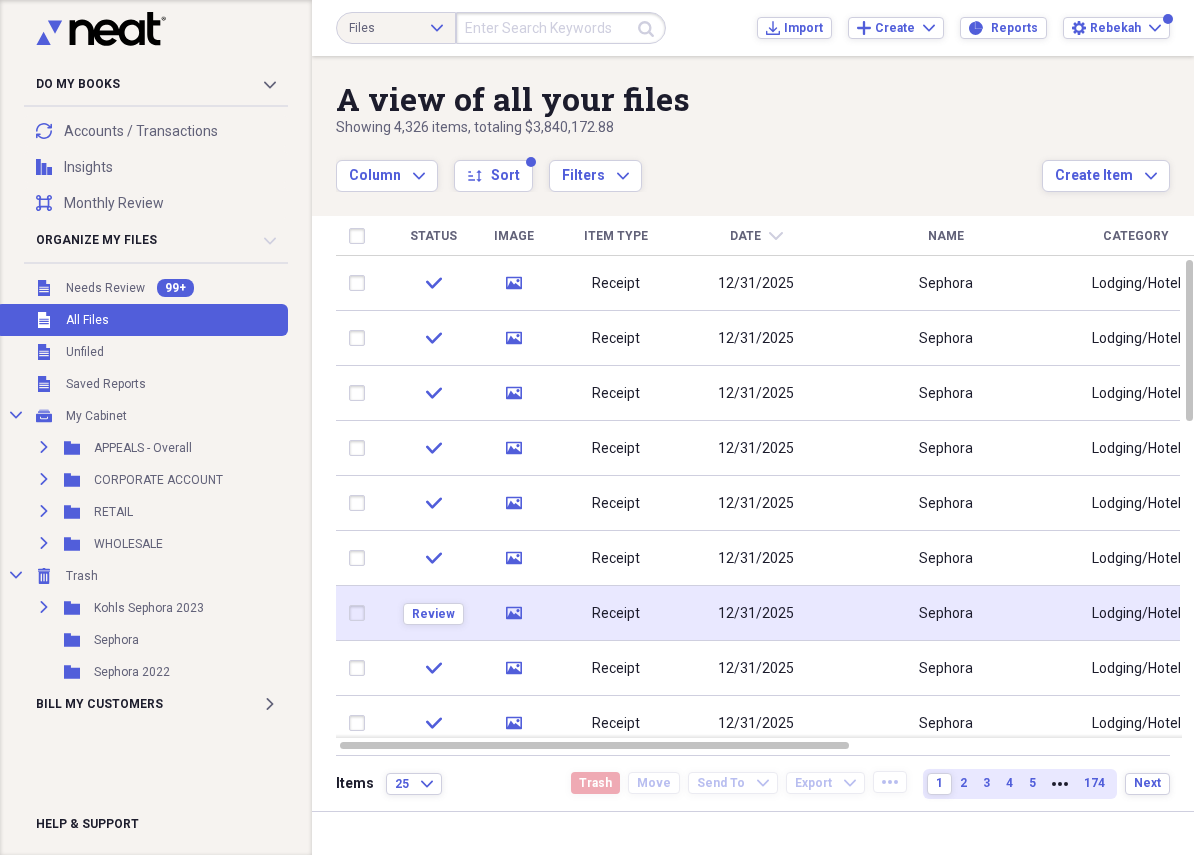 click on "Receipt" at bounding box center (616, 613) 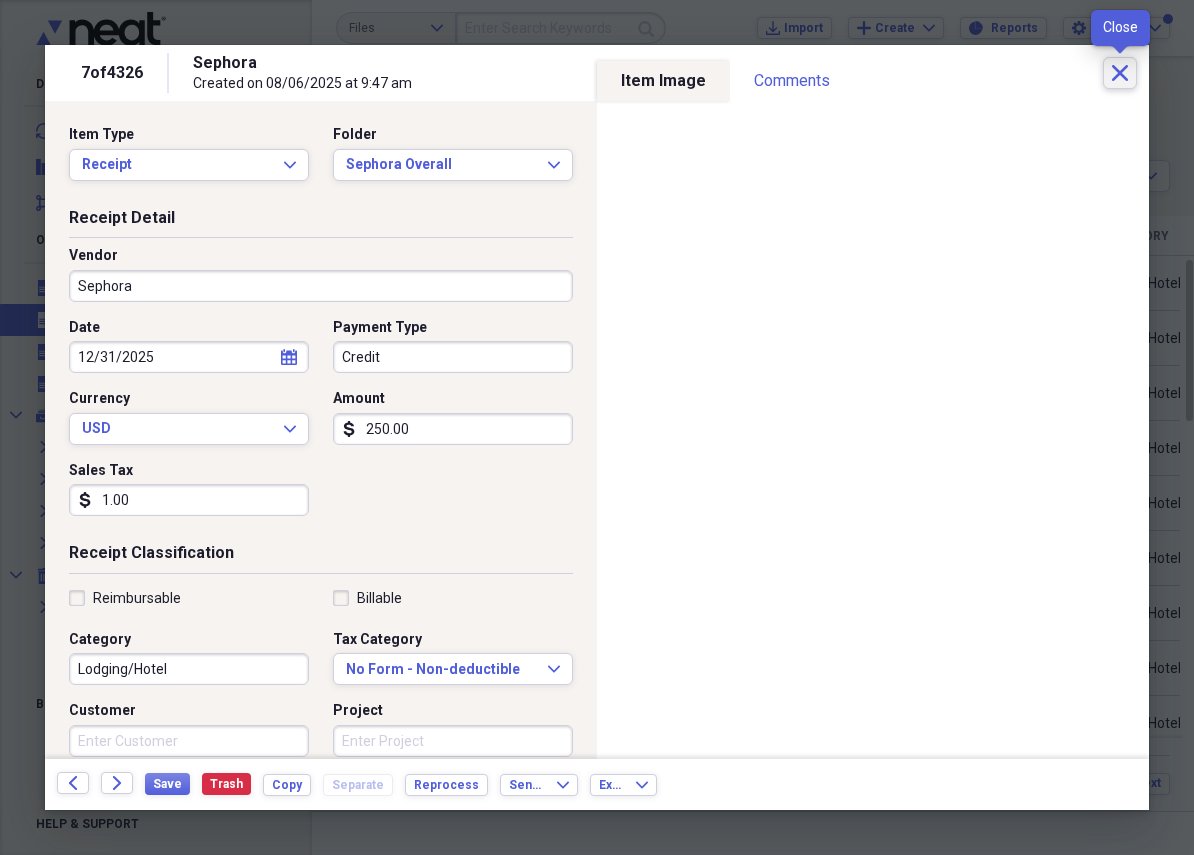 click on "Close" at bounding box center (1120, 73) 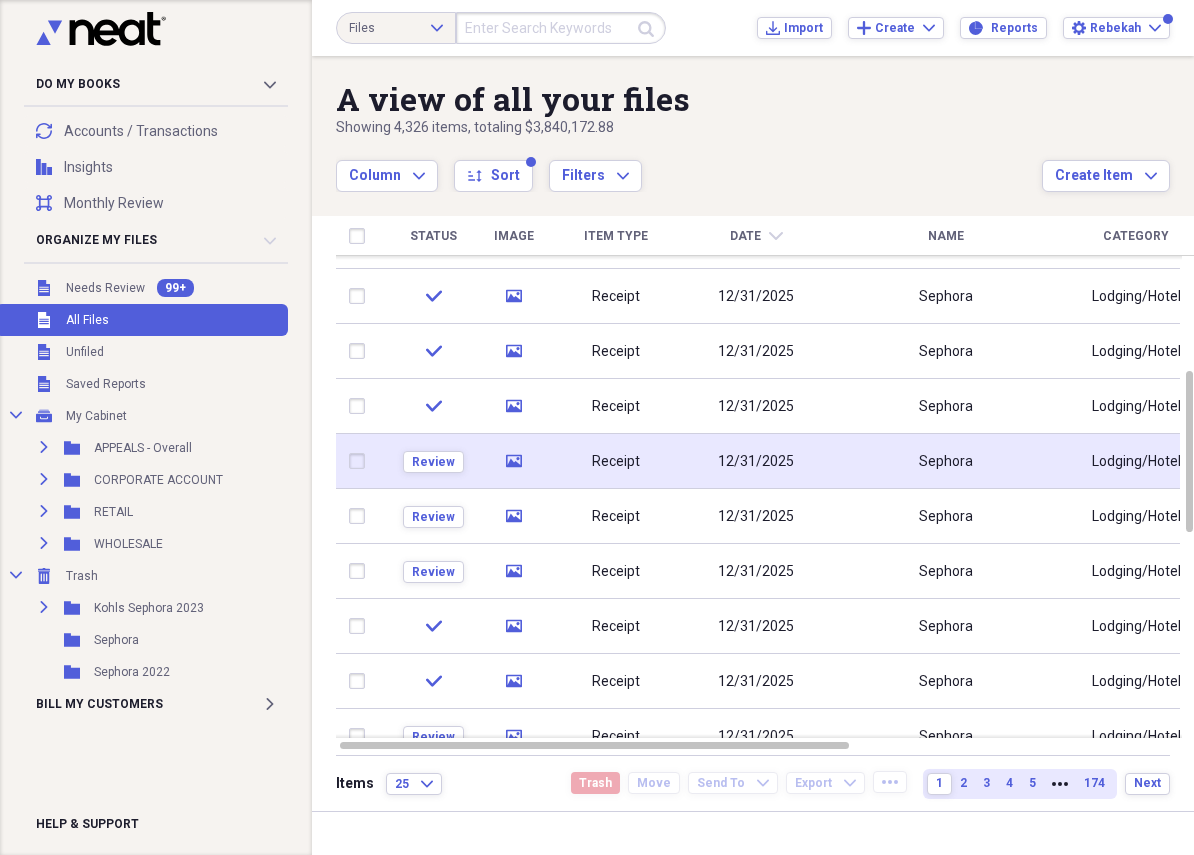 click on "Receipt" at bounding box center [616, 461] 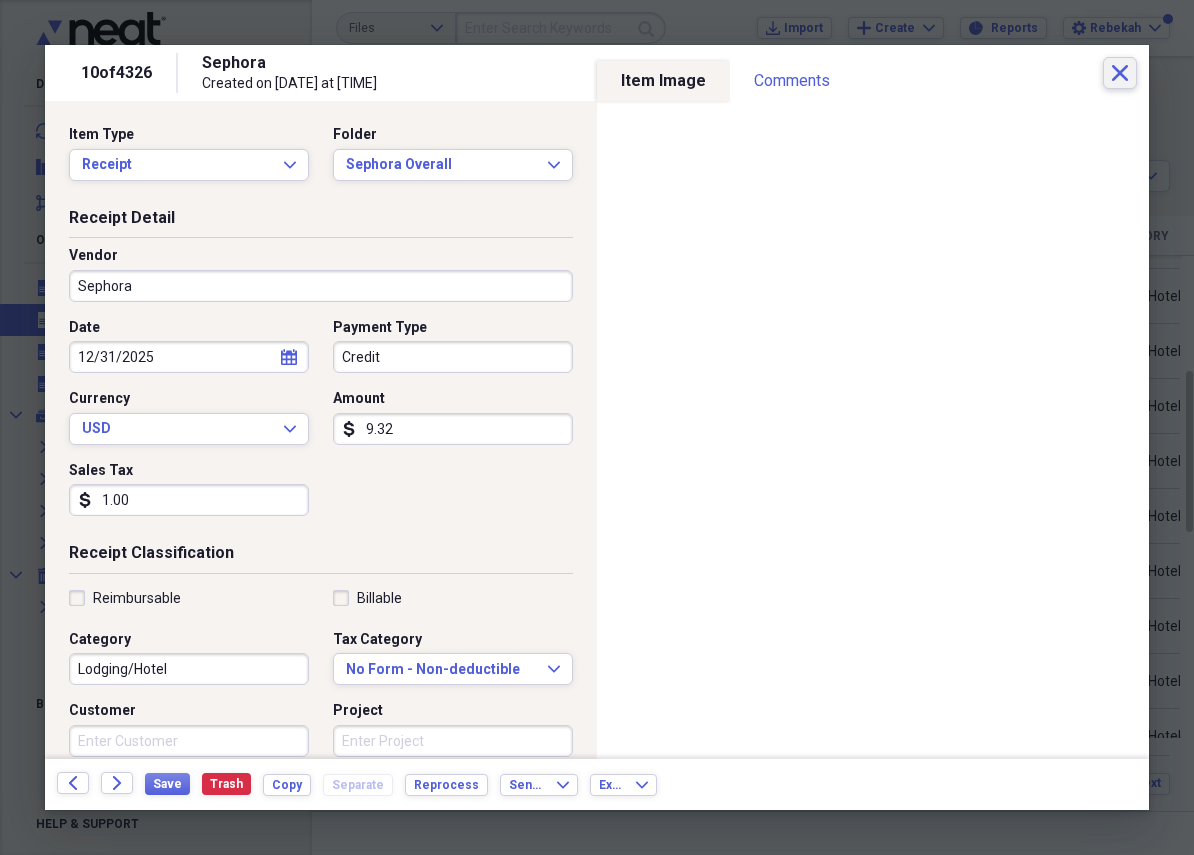 click on "Close" at bounding box center [1120, 73] 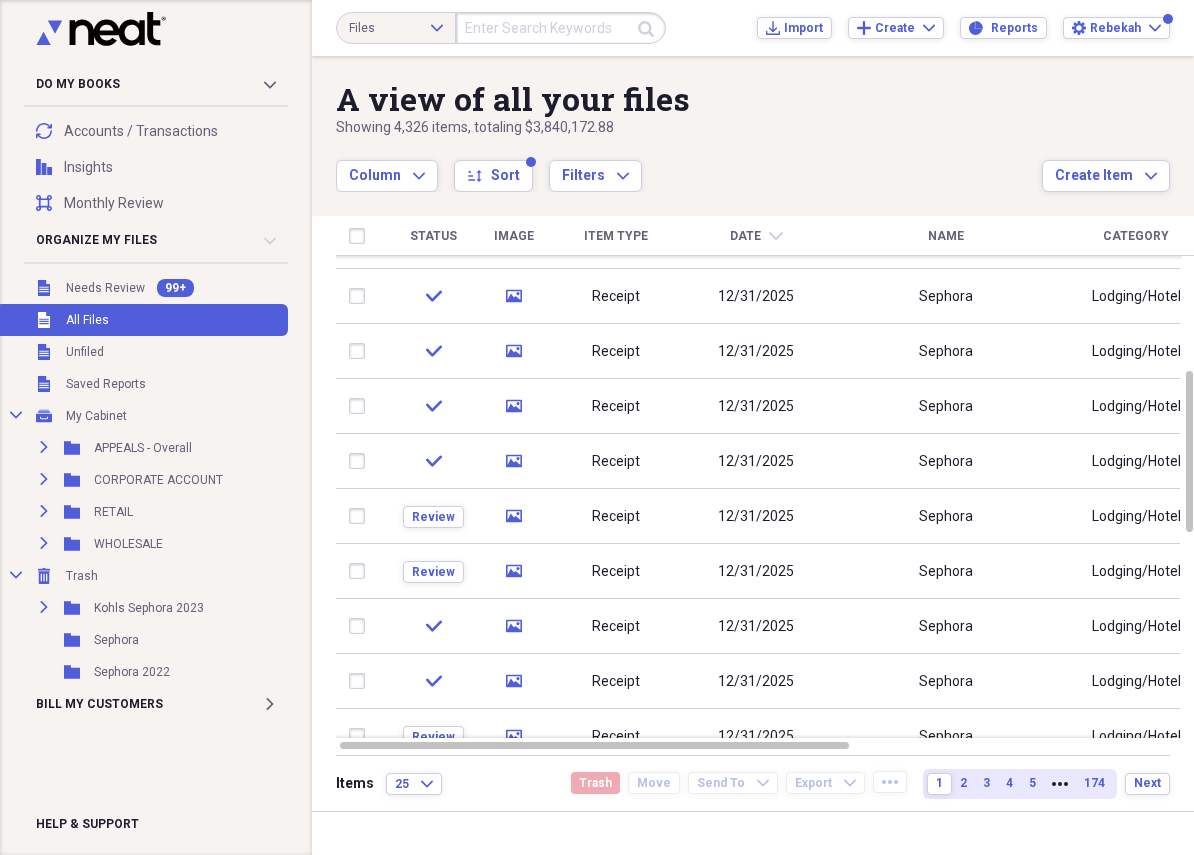 click at bounding box center (561, 28) 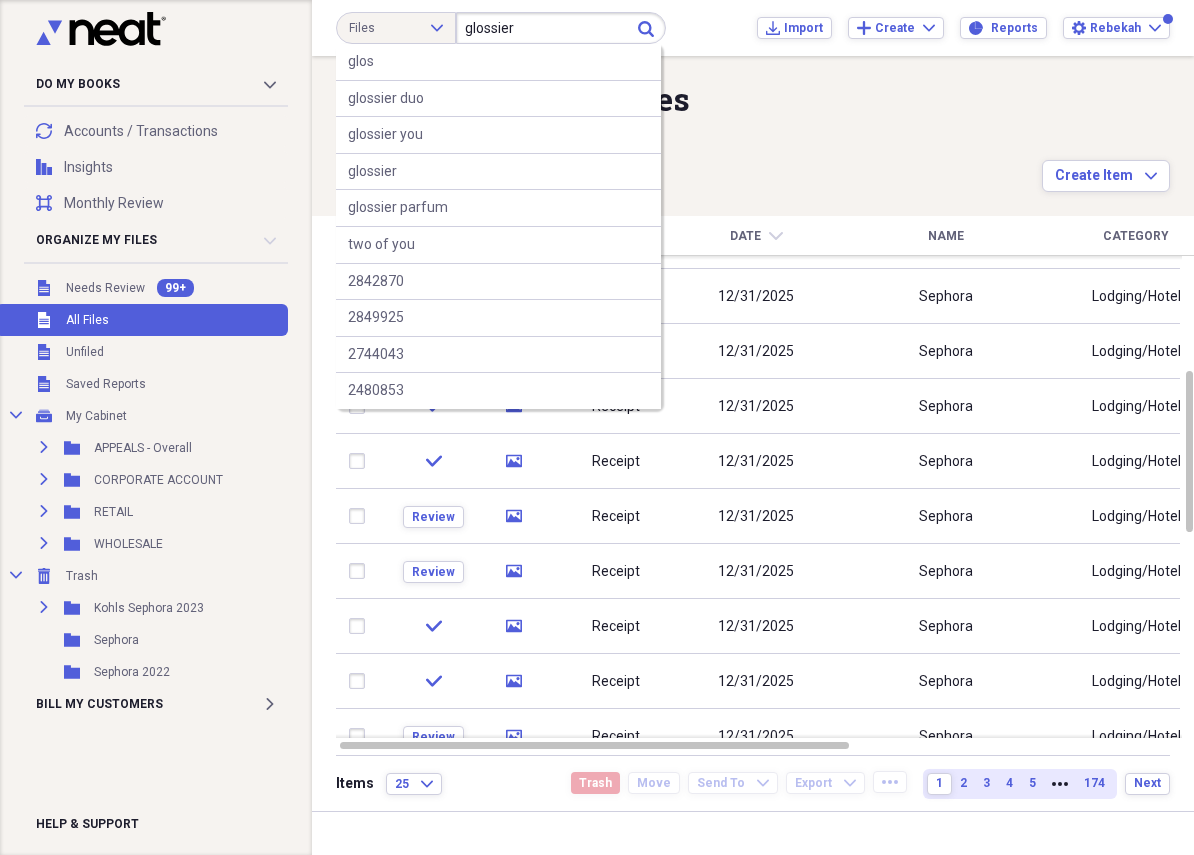 type on "glossier" 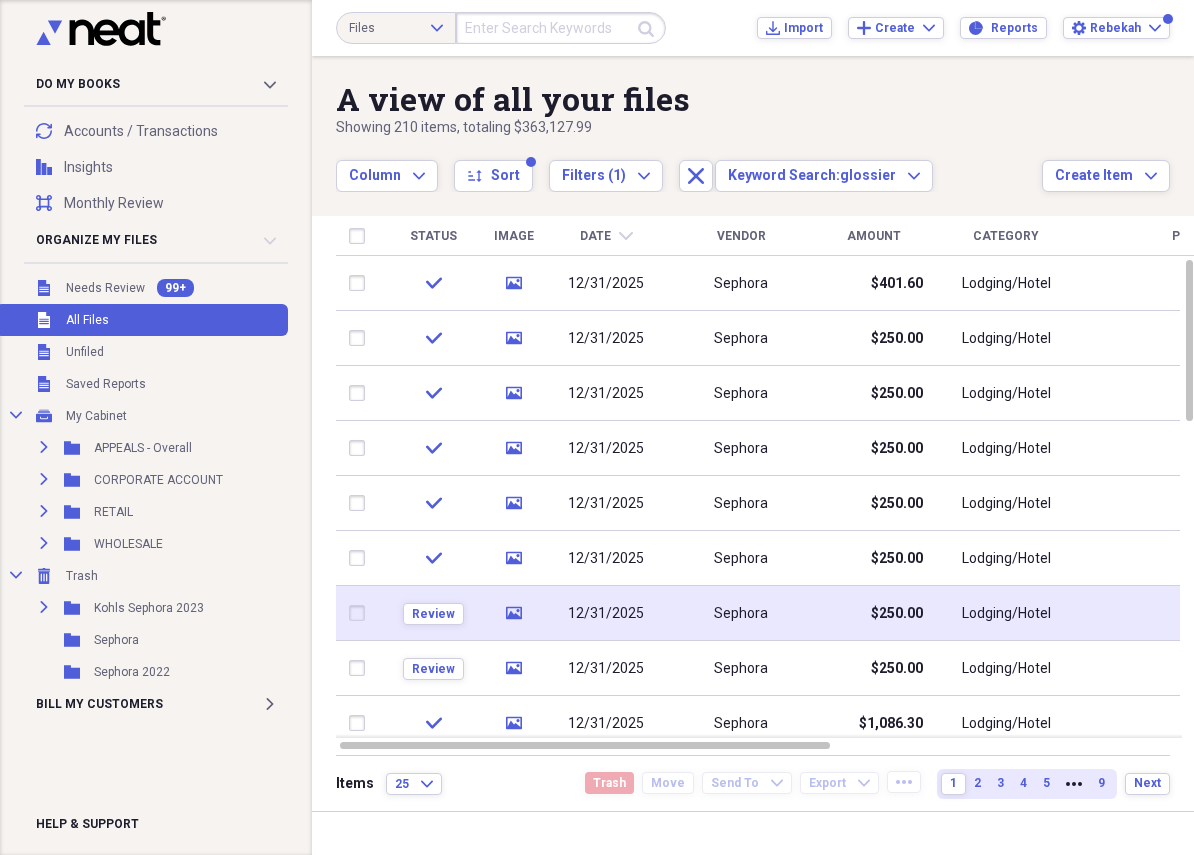 click on "Sephora" at bounding box center (741, 613) 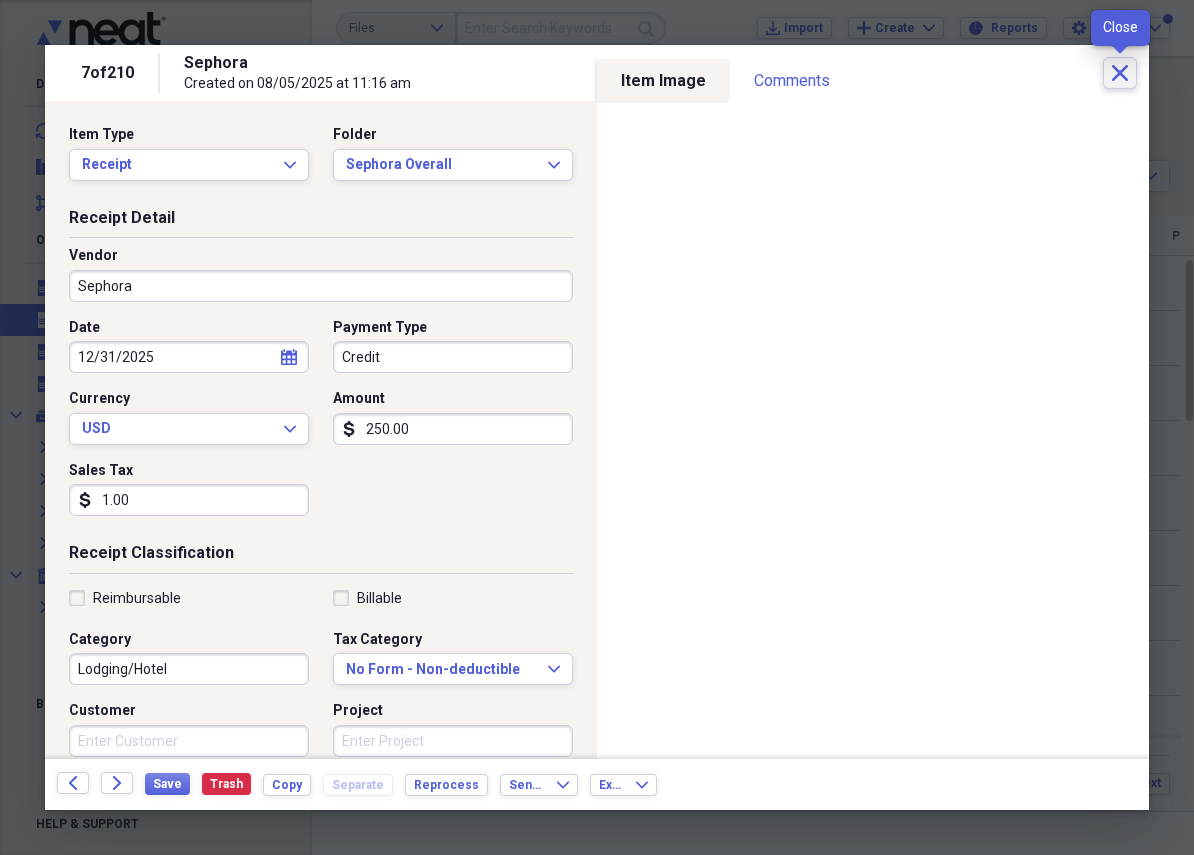 click on "Close" at bounding box center (1120, 73) 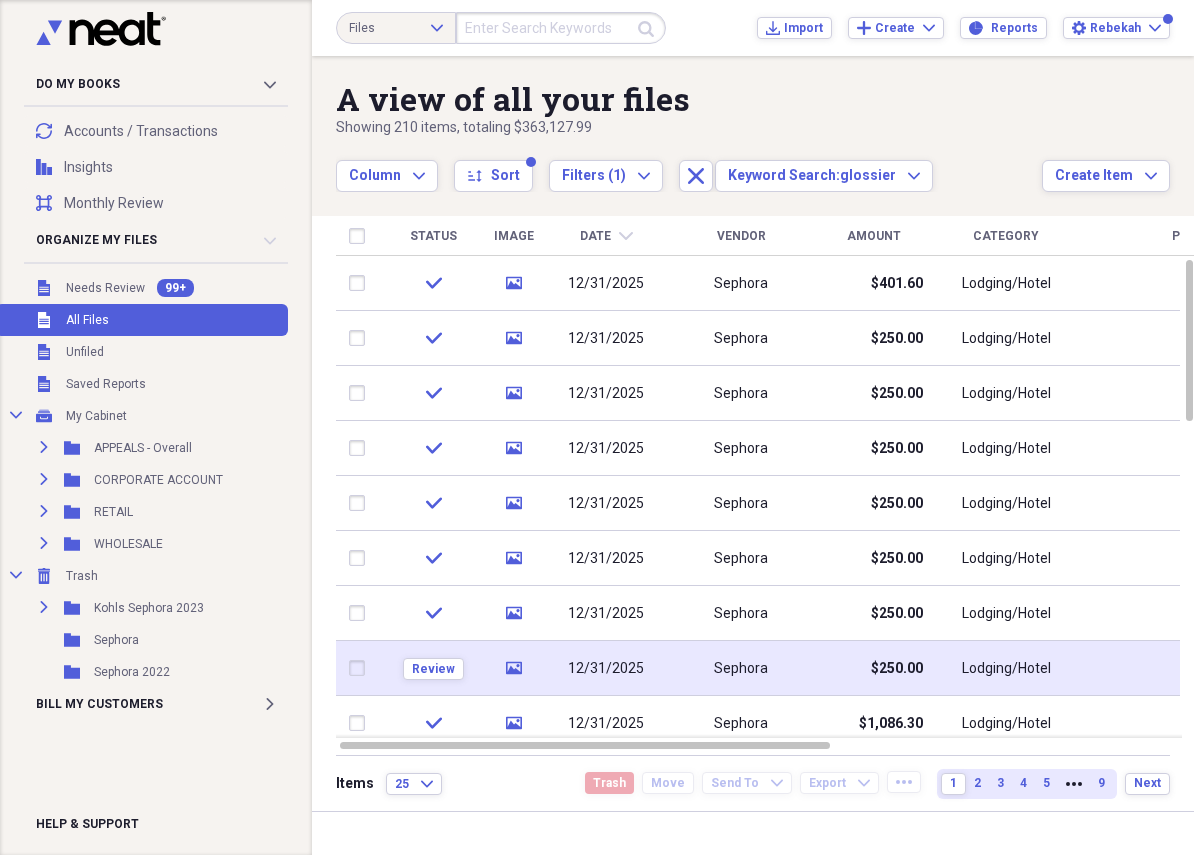 click on "Sephora" at bounding box center (741, 668) 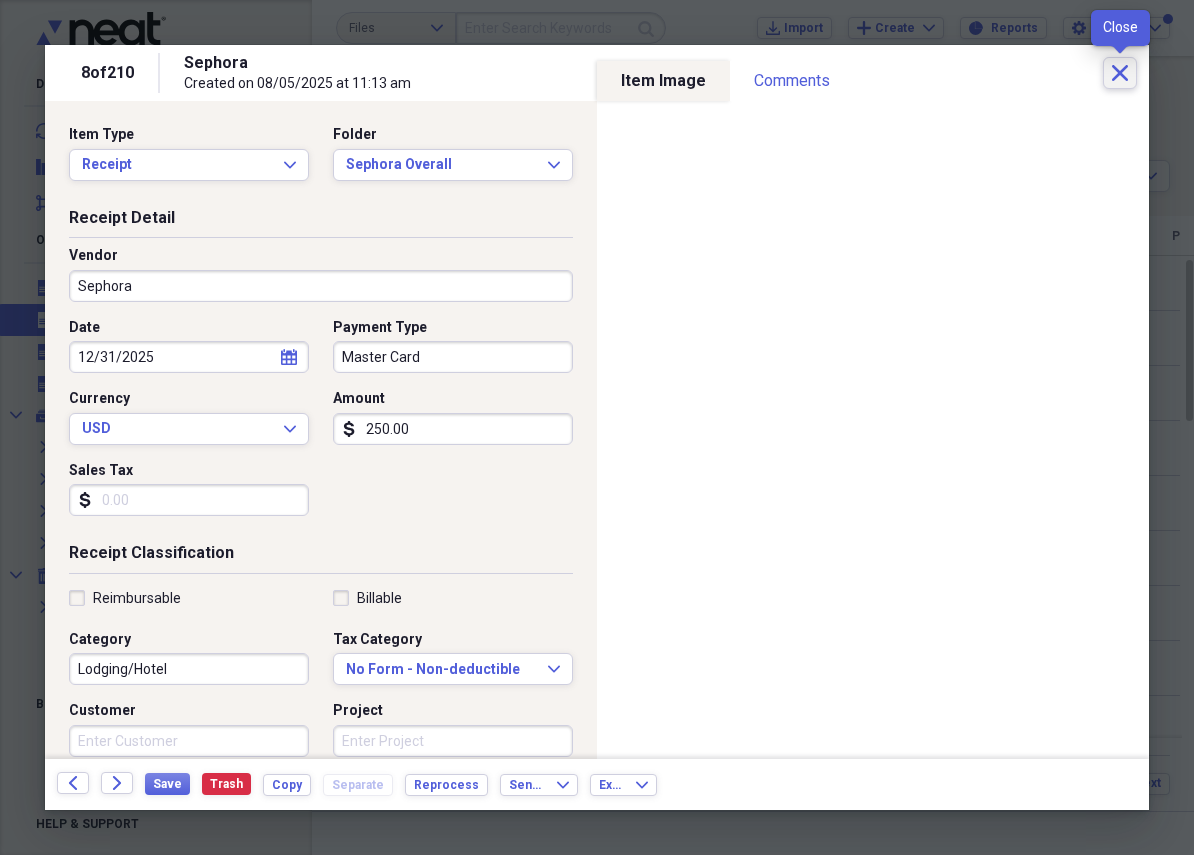 click on "Close" 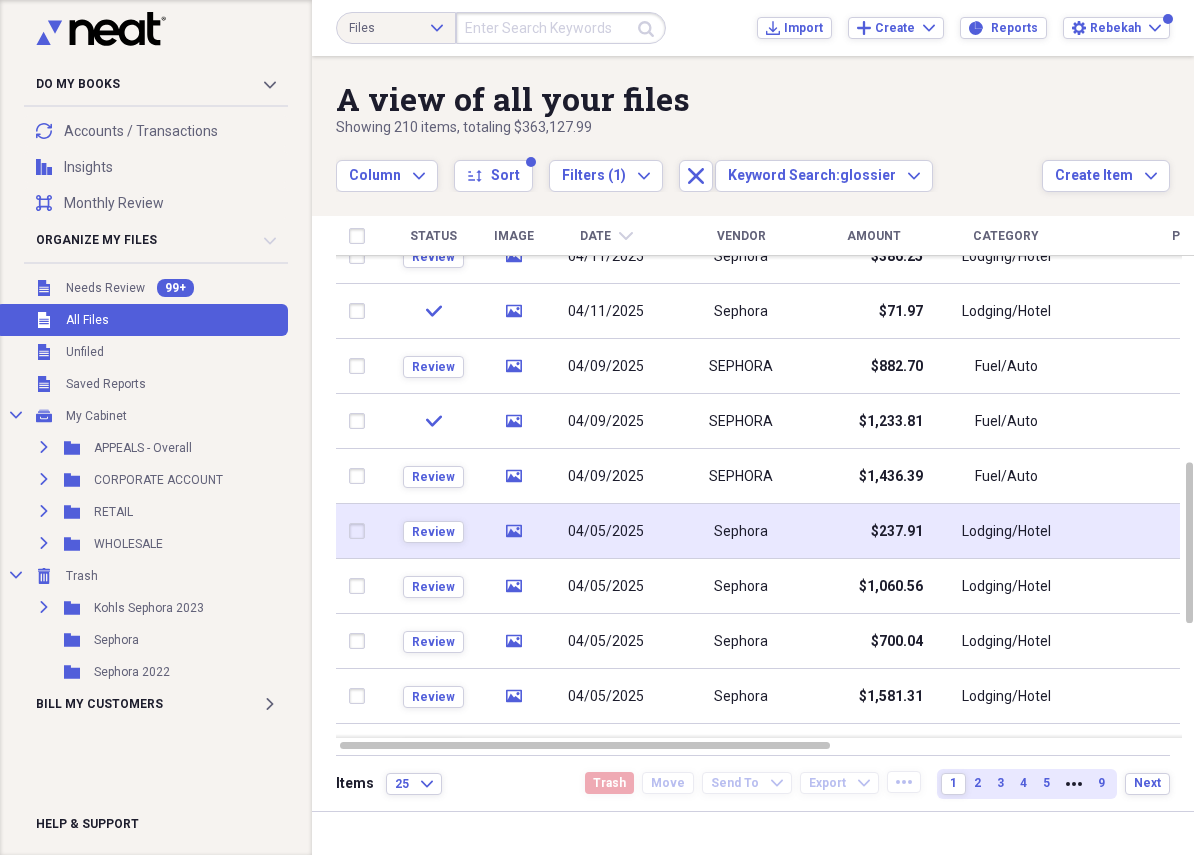 click on "04/05/2025" at bounding box center [606, 531] 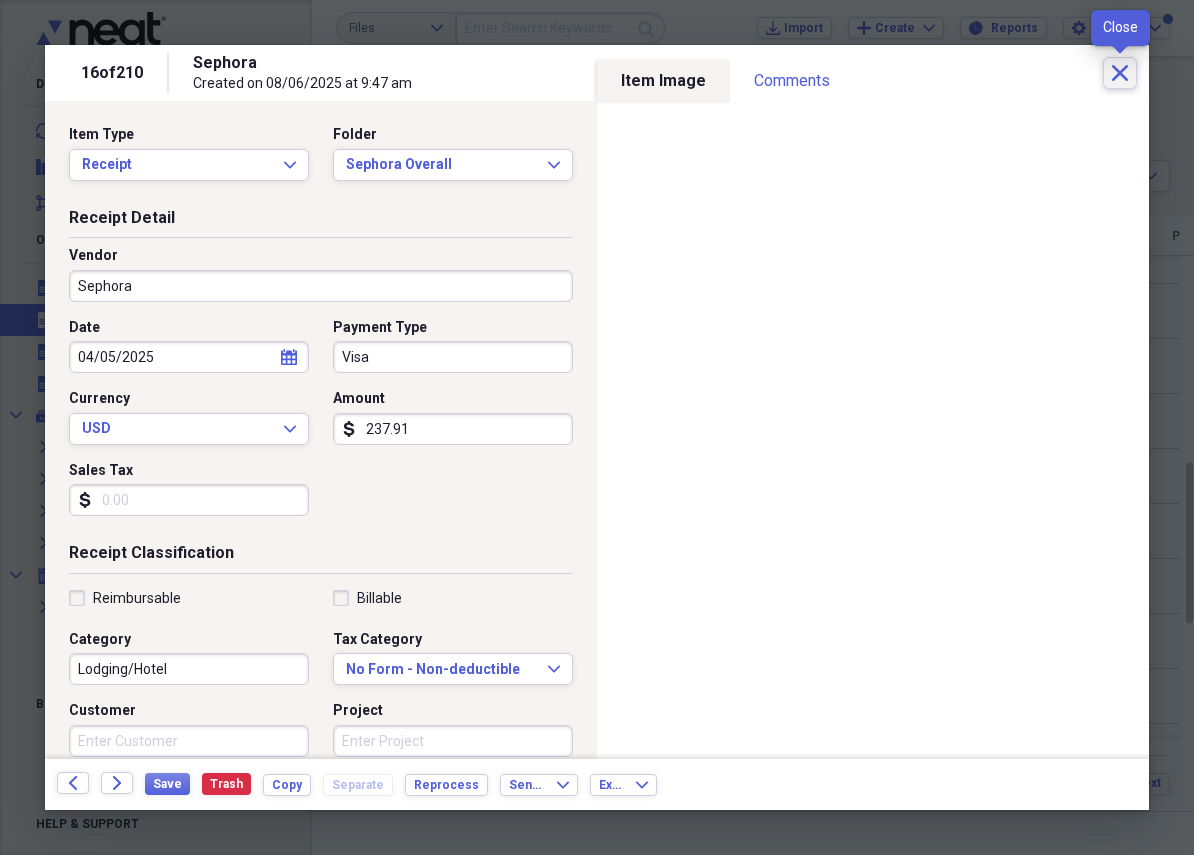 click 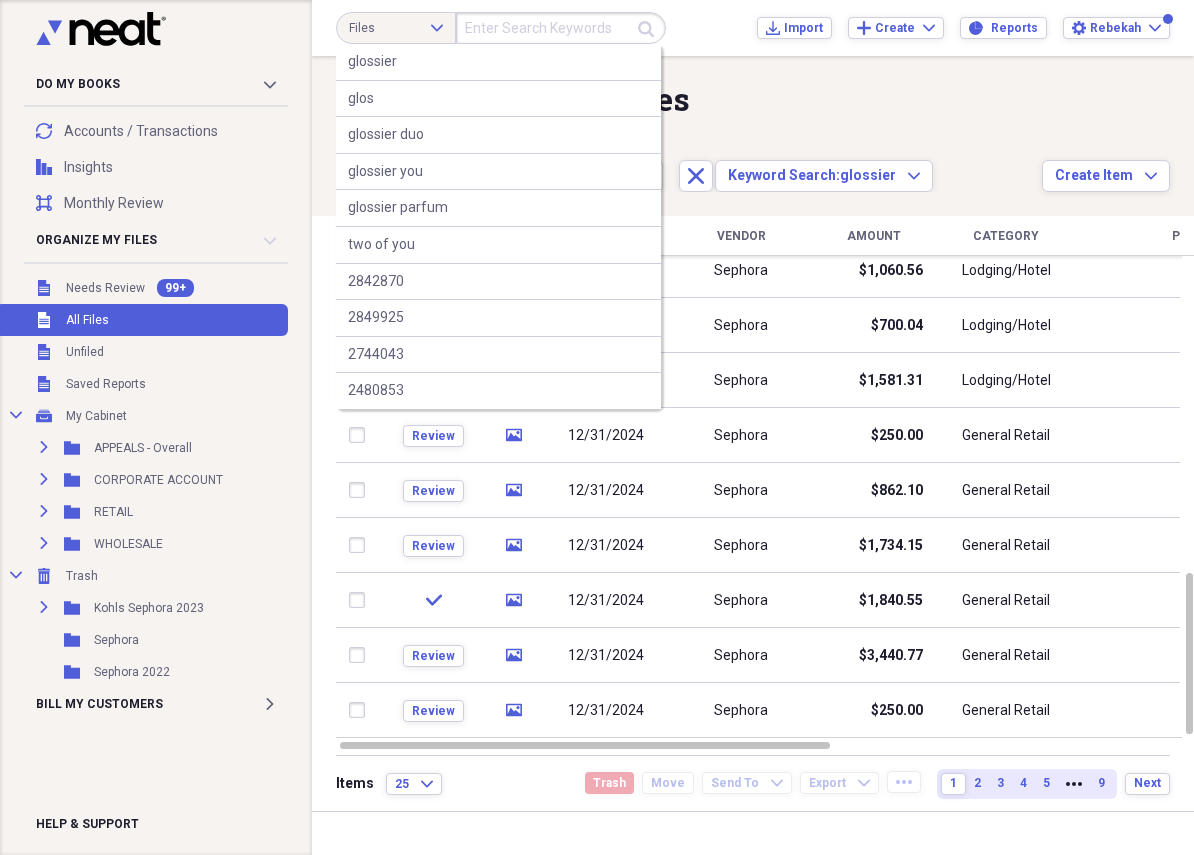 click at bounding box center (561, 28) 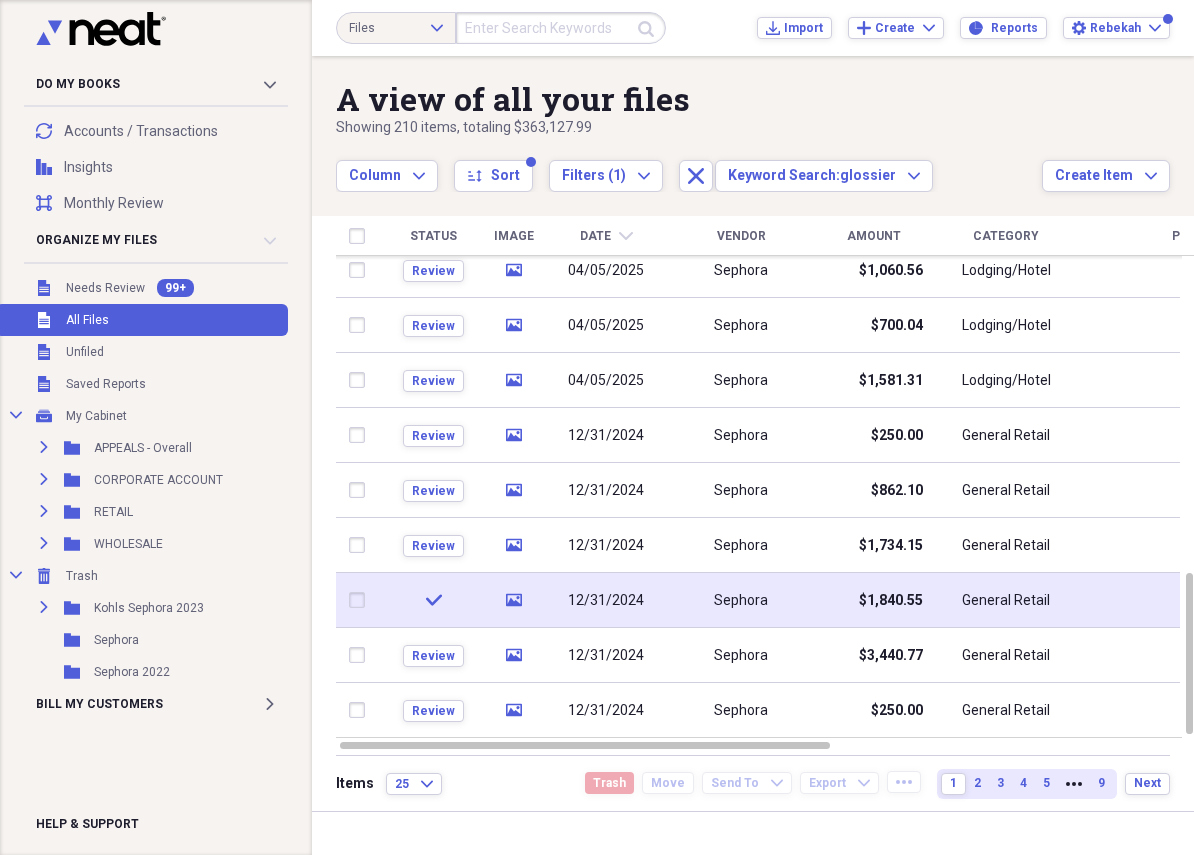 click on "Sephora" at bounding box center [741, 600] 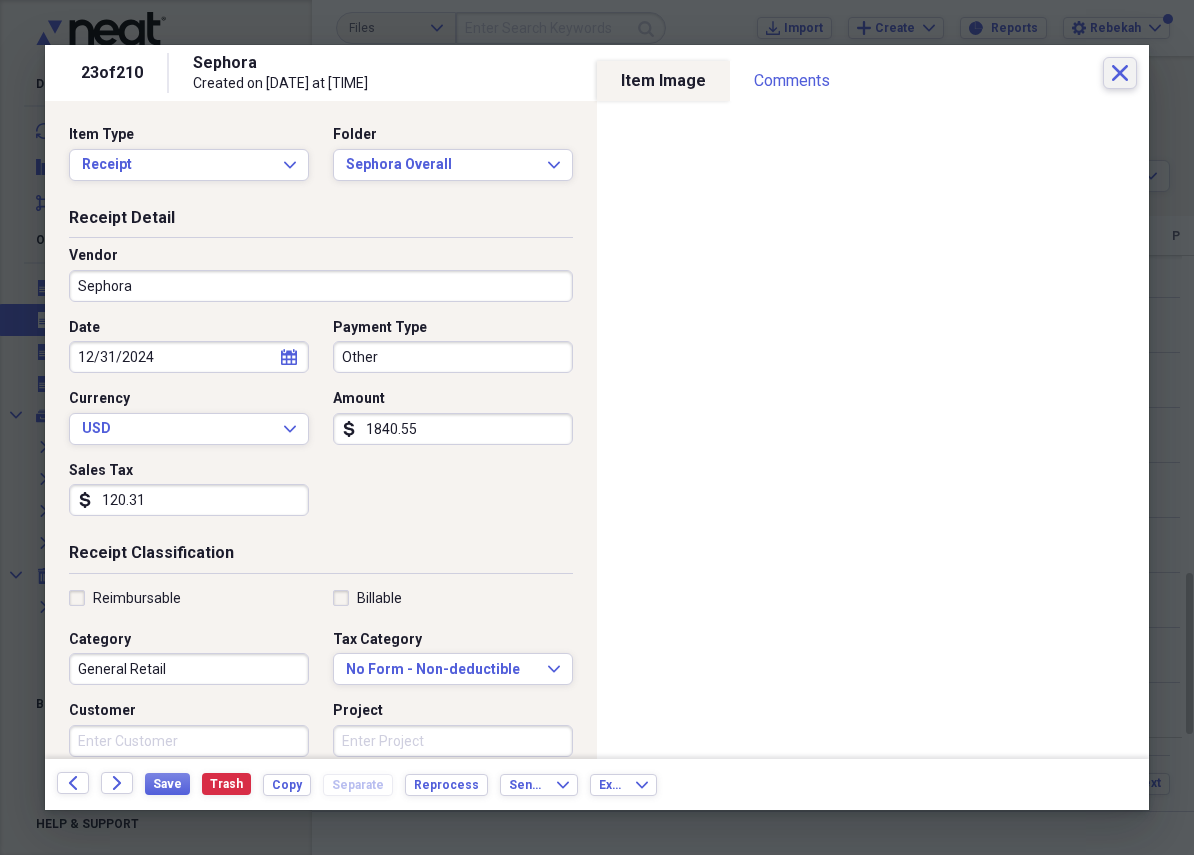 click on "Close" 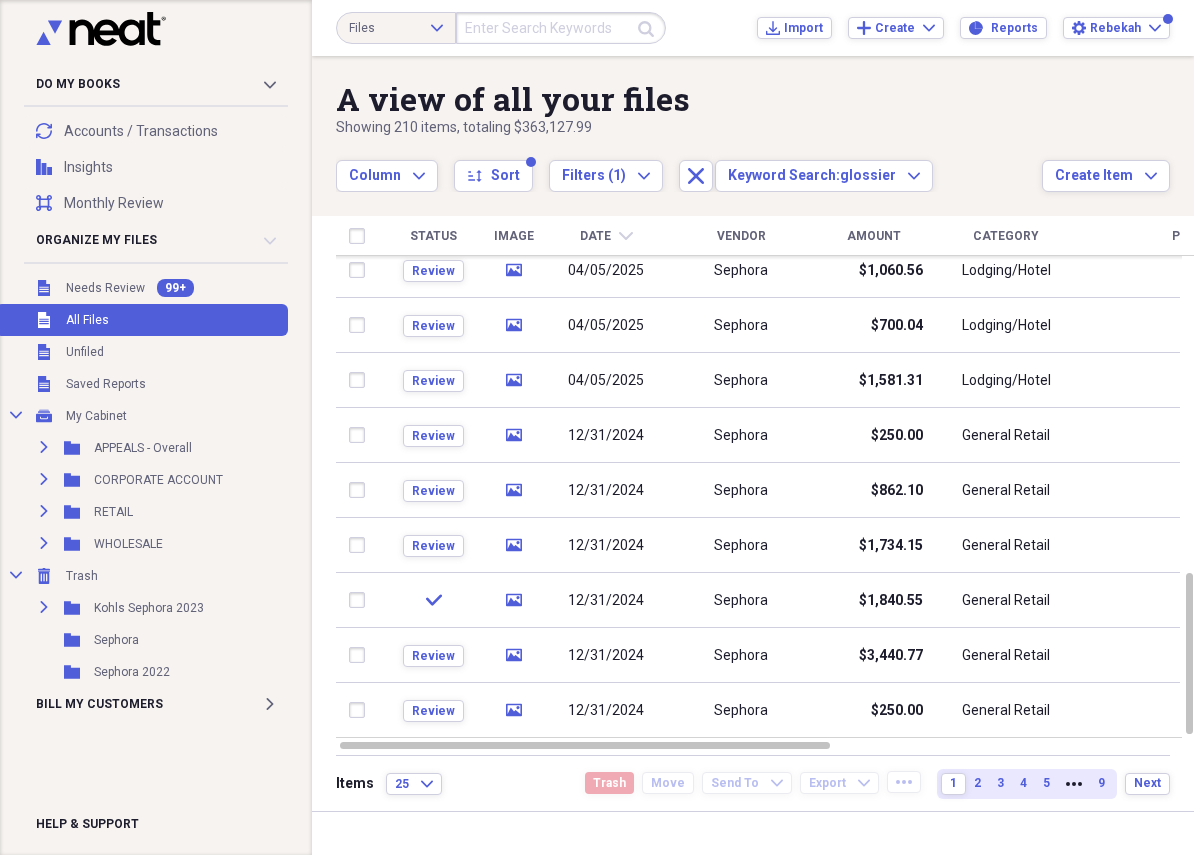 click at bounding box center [561, 28] 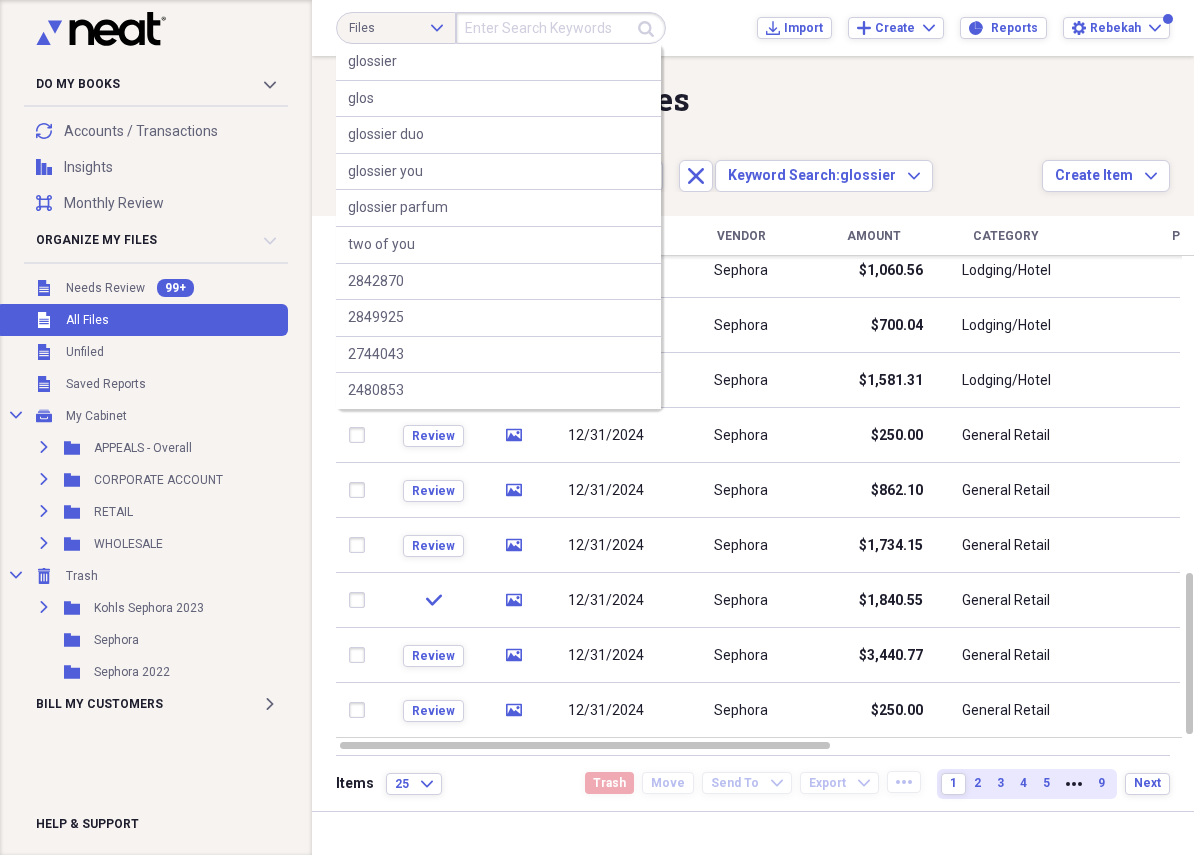 paste on "GLSSR BALM" 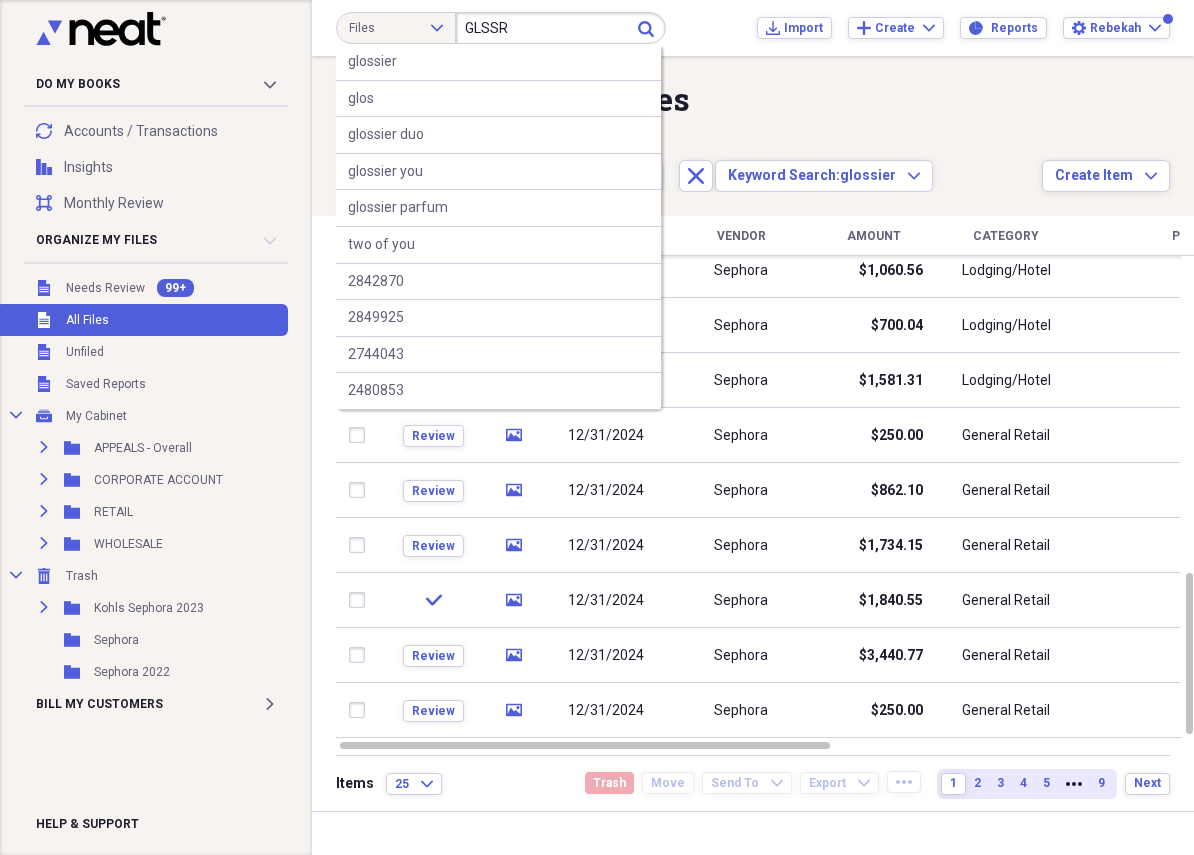 type on "GLSSR" 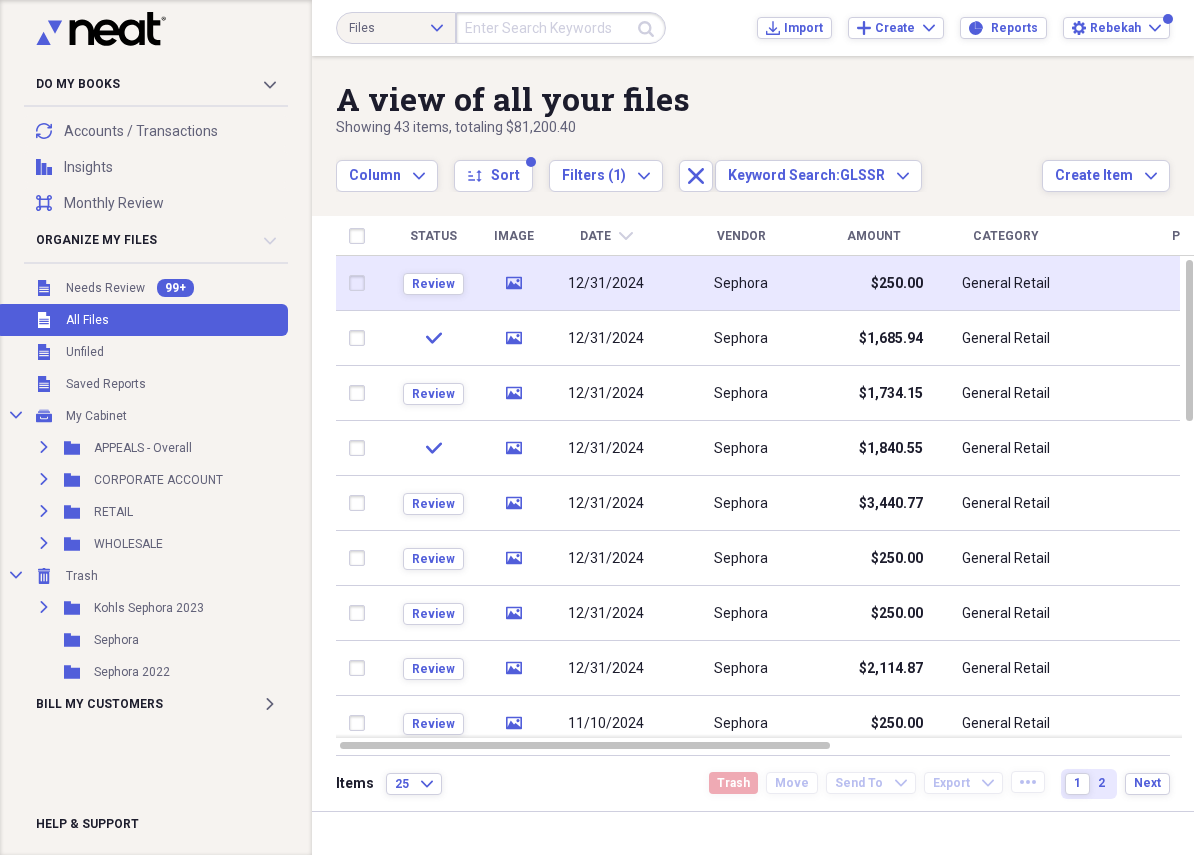 click on "Sephora" at bounding box center [741, 283] 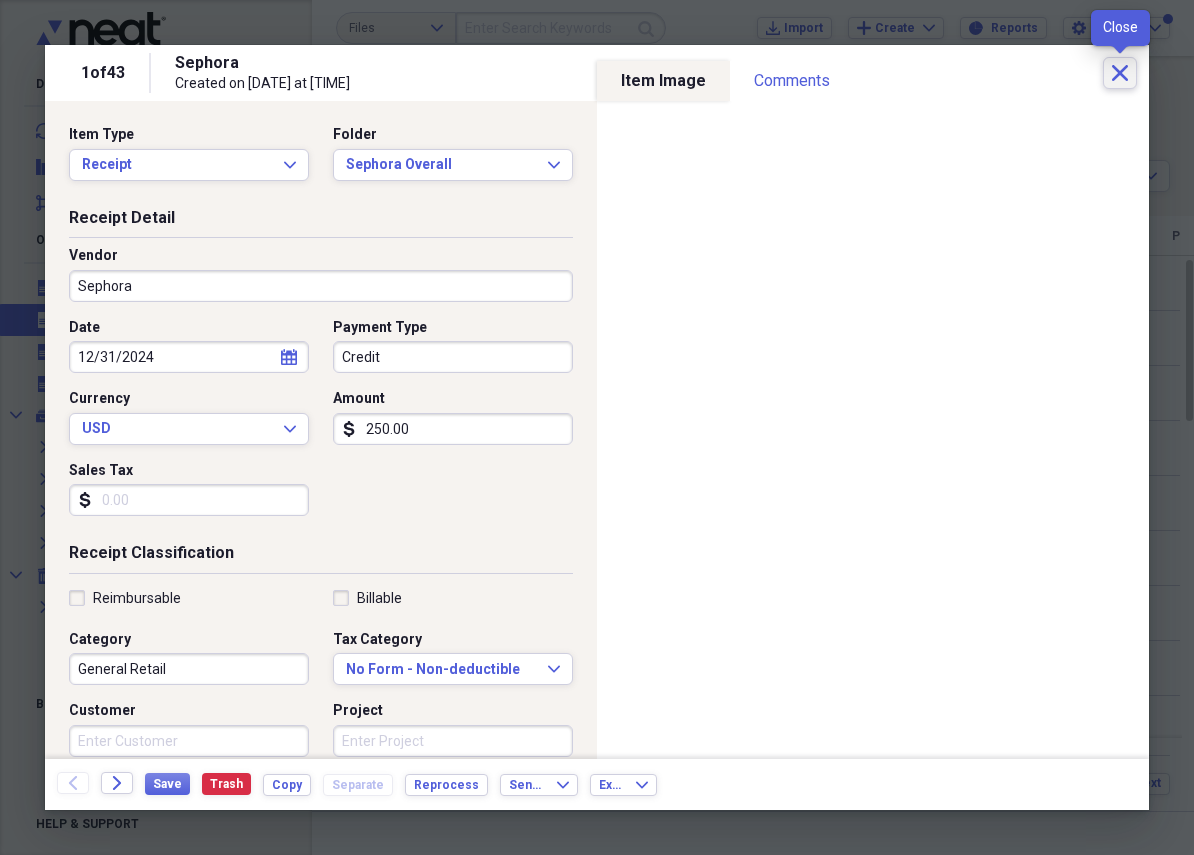 click on "Close" at bounding box center (1120, 73) 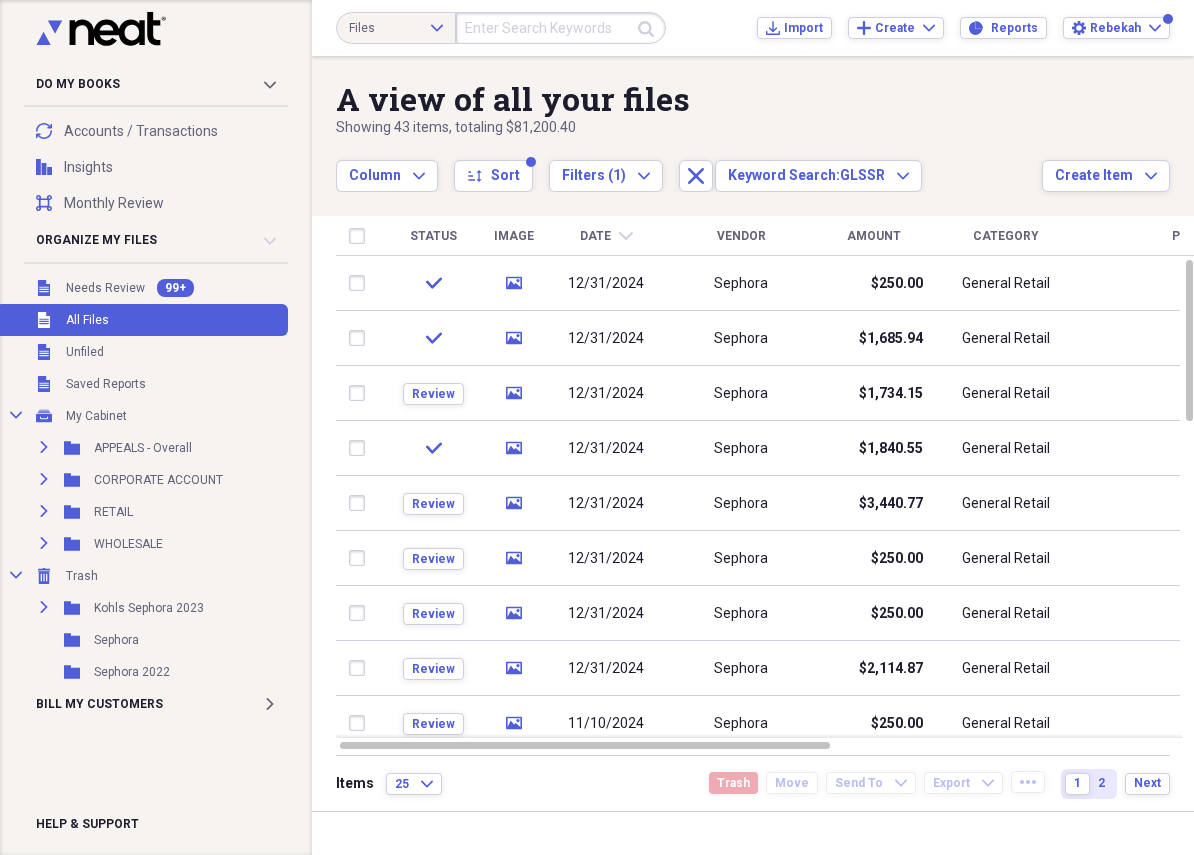click at bounding box center [561, 28] 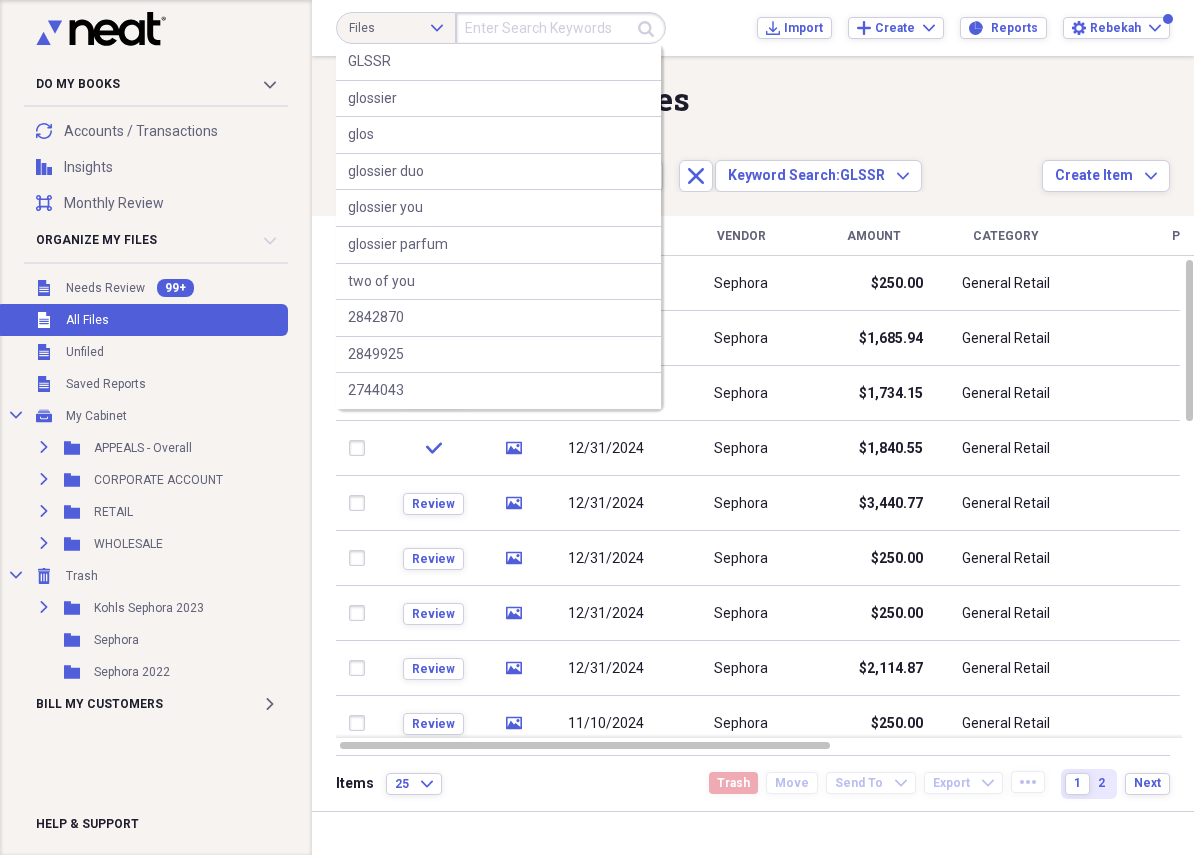 paste on "2814747" 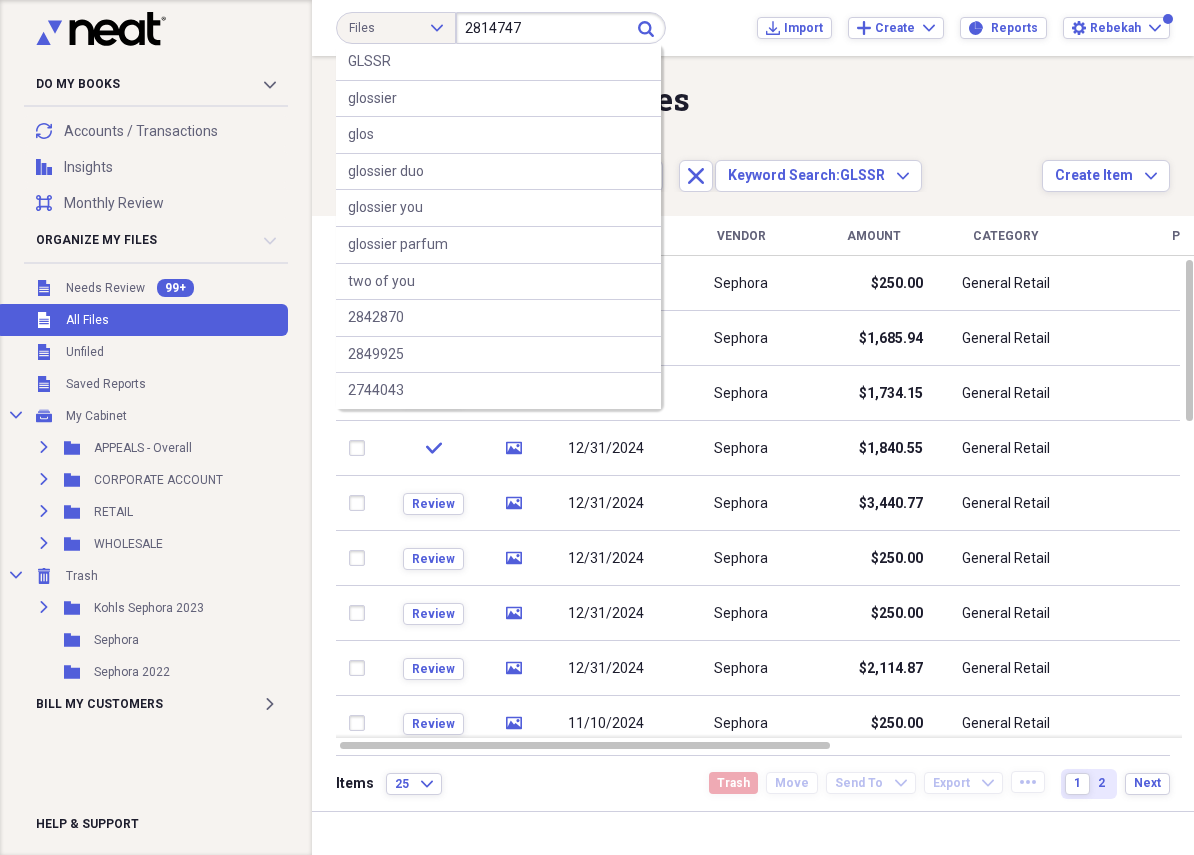 type on "2814747" 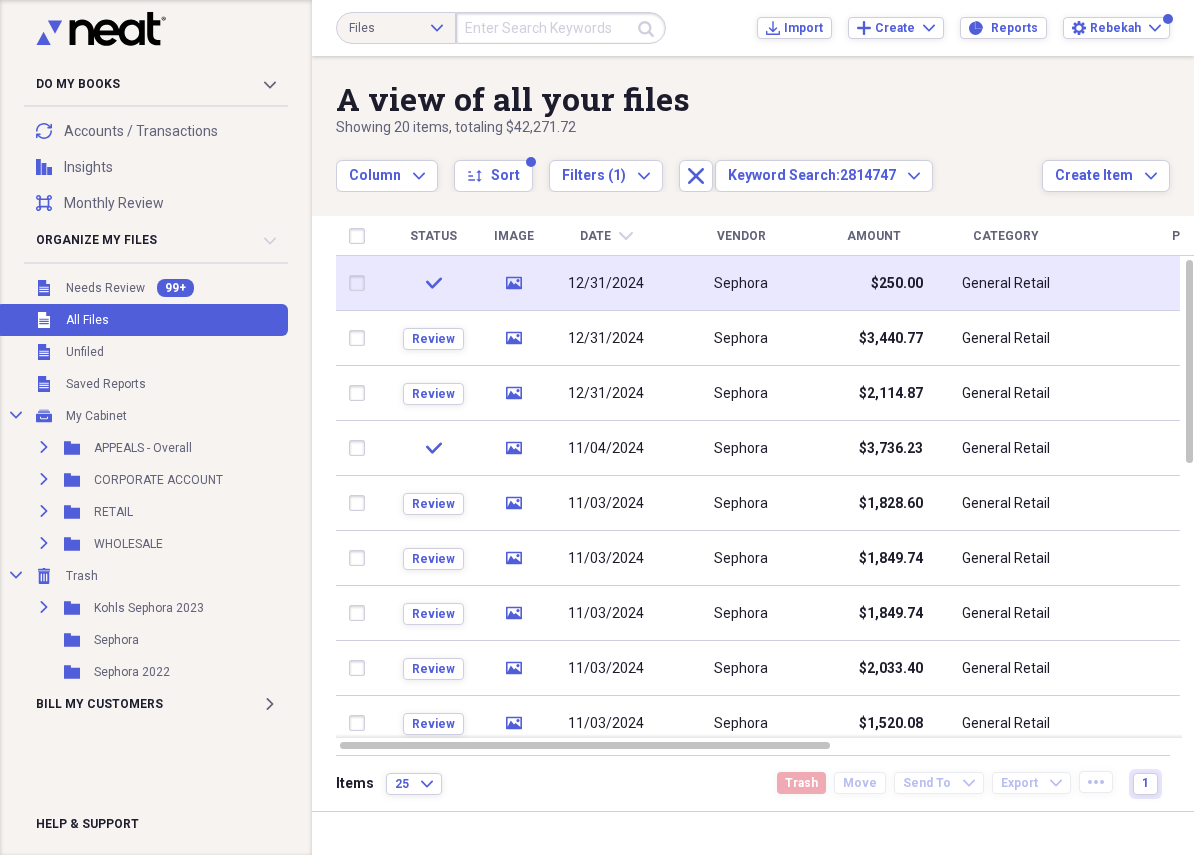 click on "Sephora" at bounding box center [741, 283] 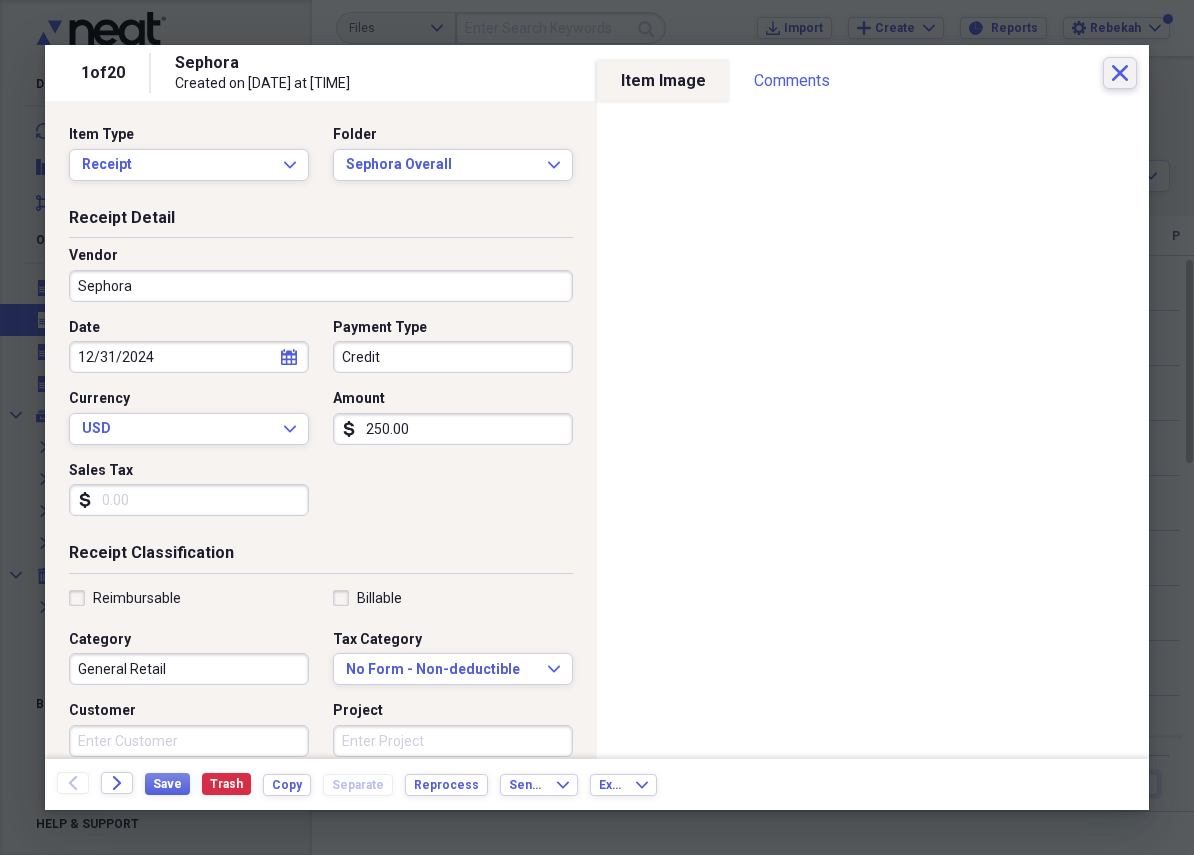 click on "Close" 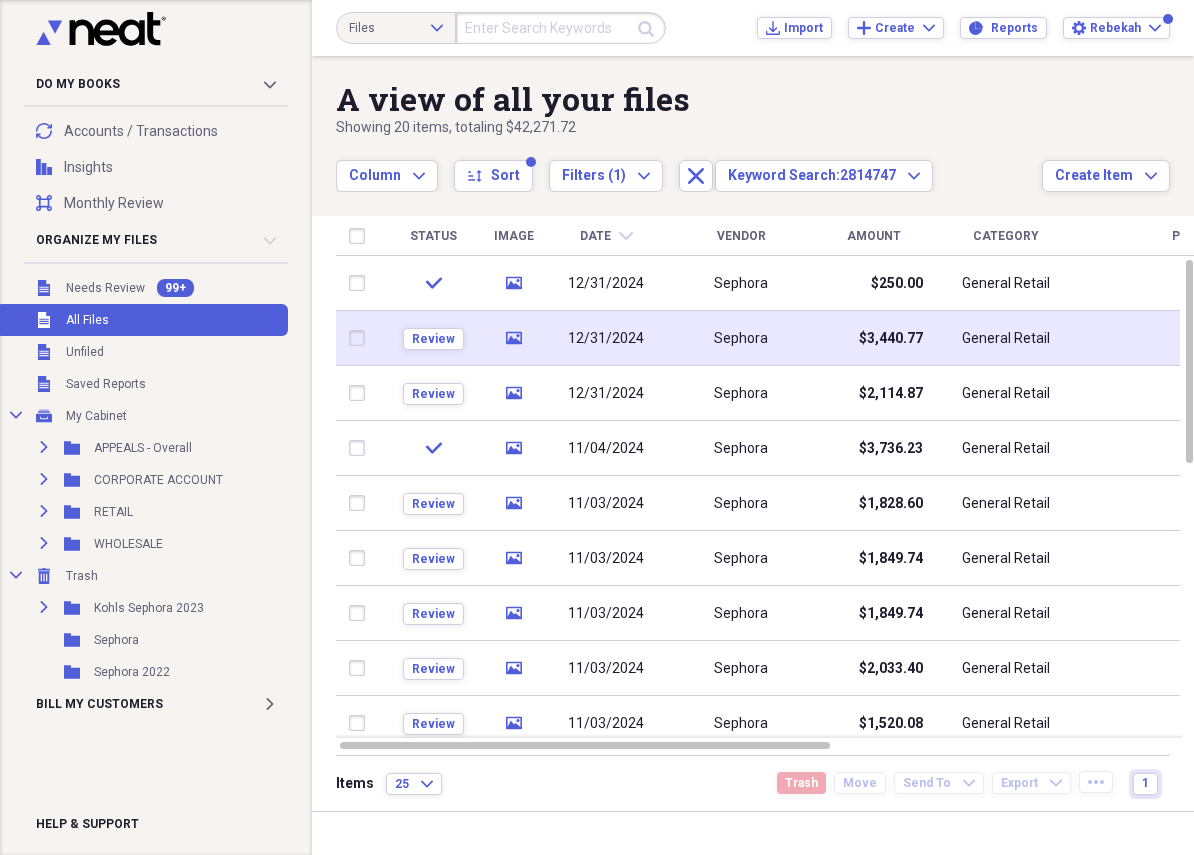 click on "Sephora" at bounding box center [741, 338] 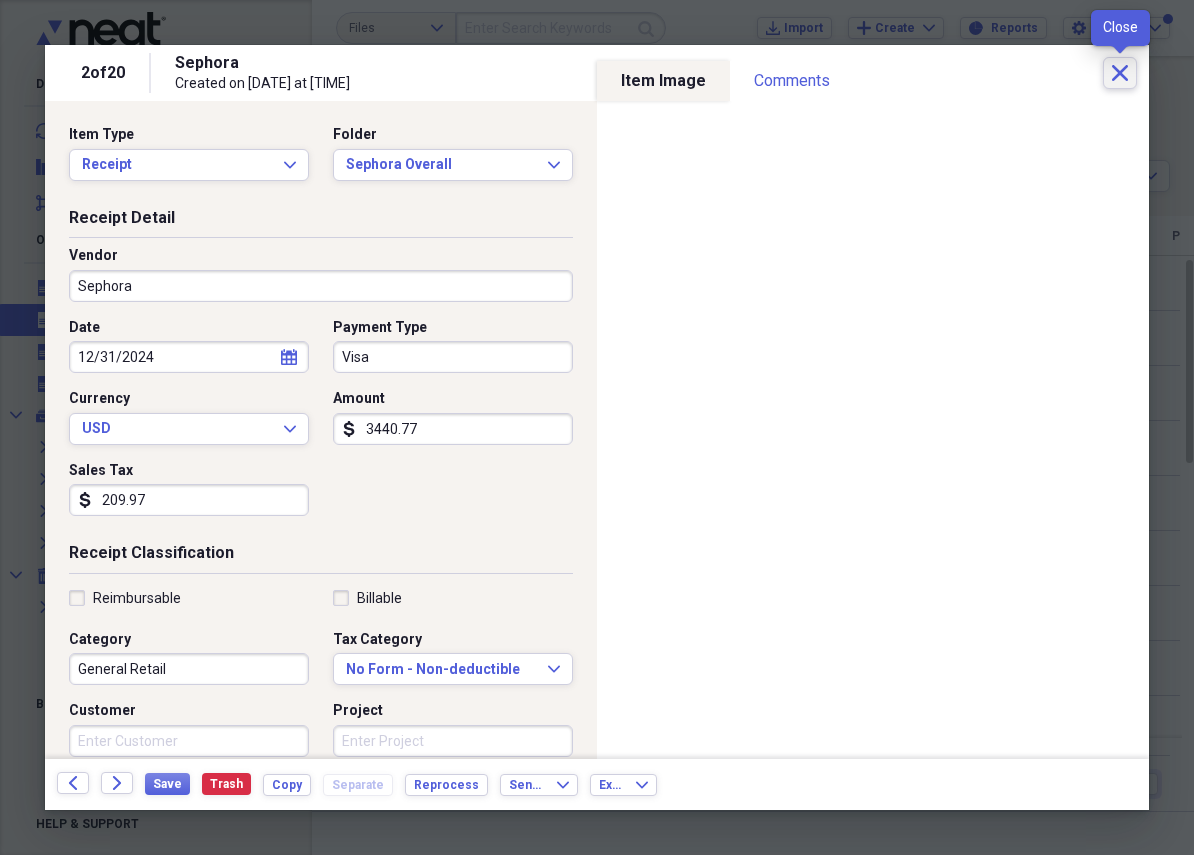 click on "Close" at bounding box center [1120, 73] 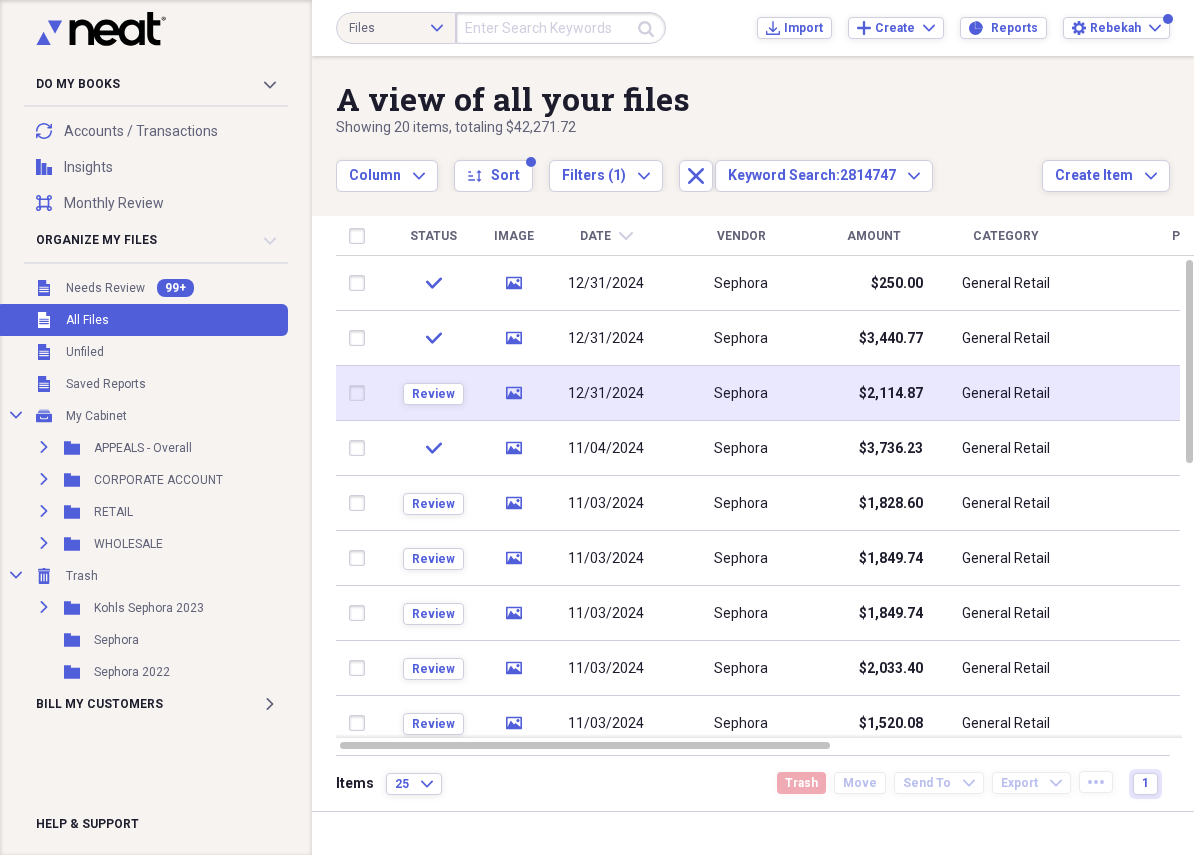 click on "Sephora" at bounding box center [741, 393] 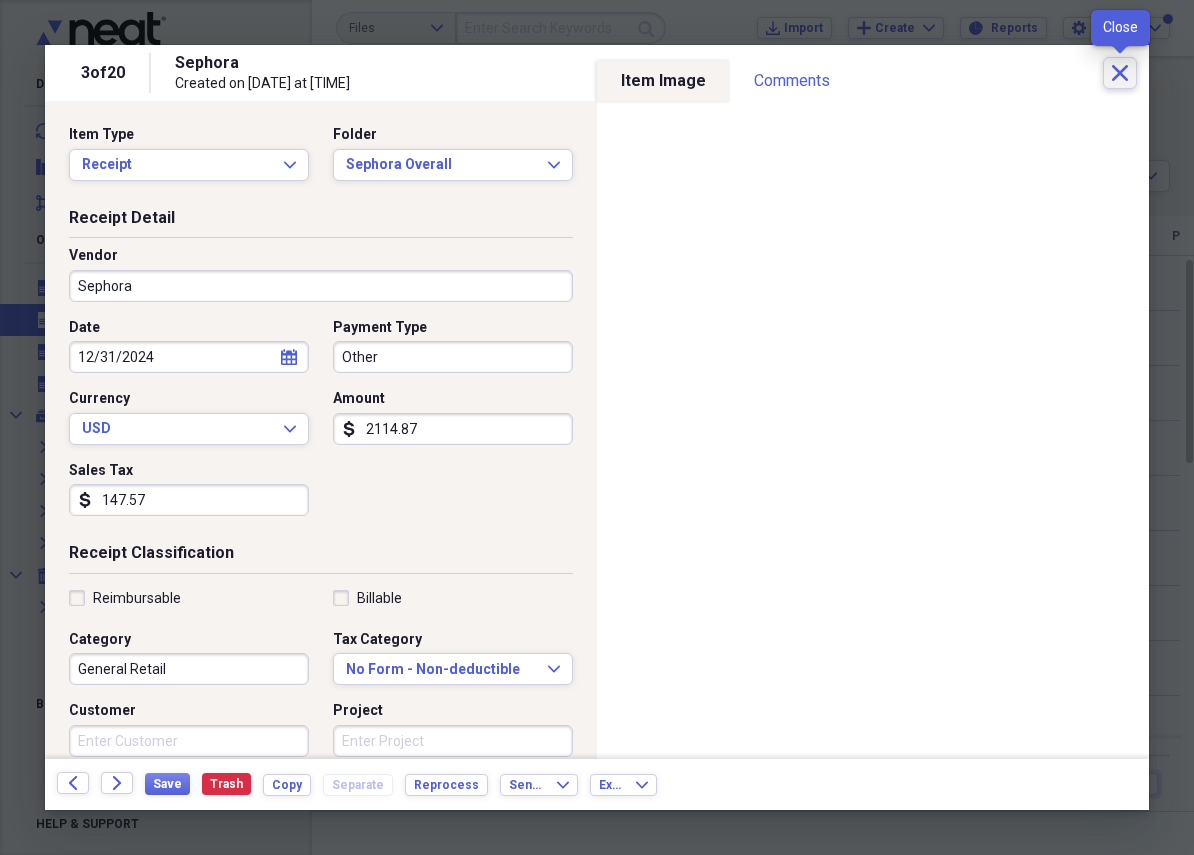 click 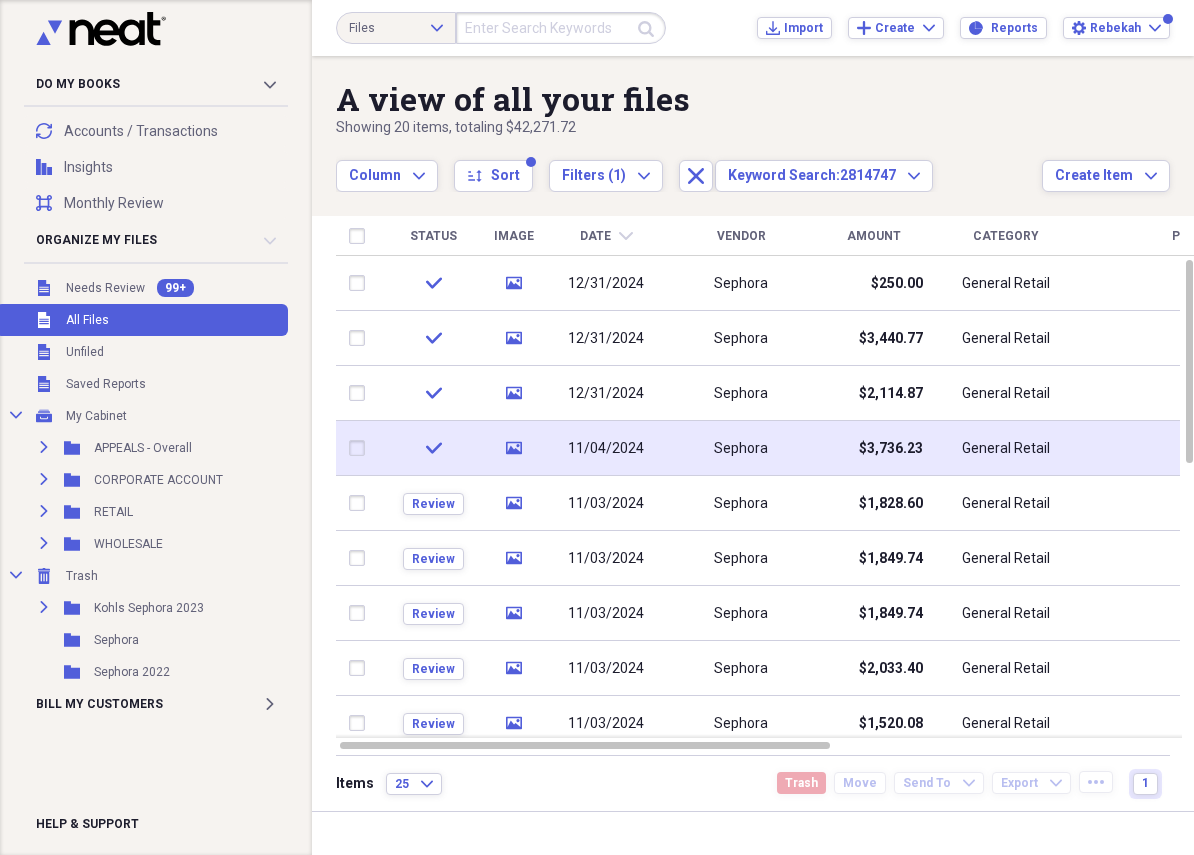 click on "11/04/2024" at bounding box center (606, 448) 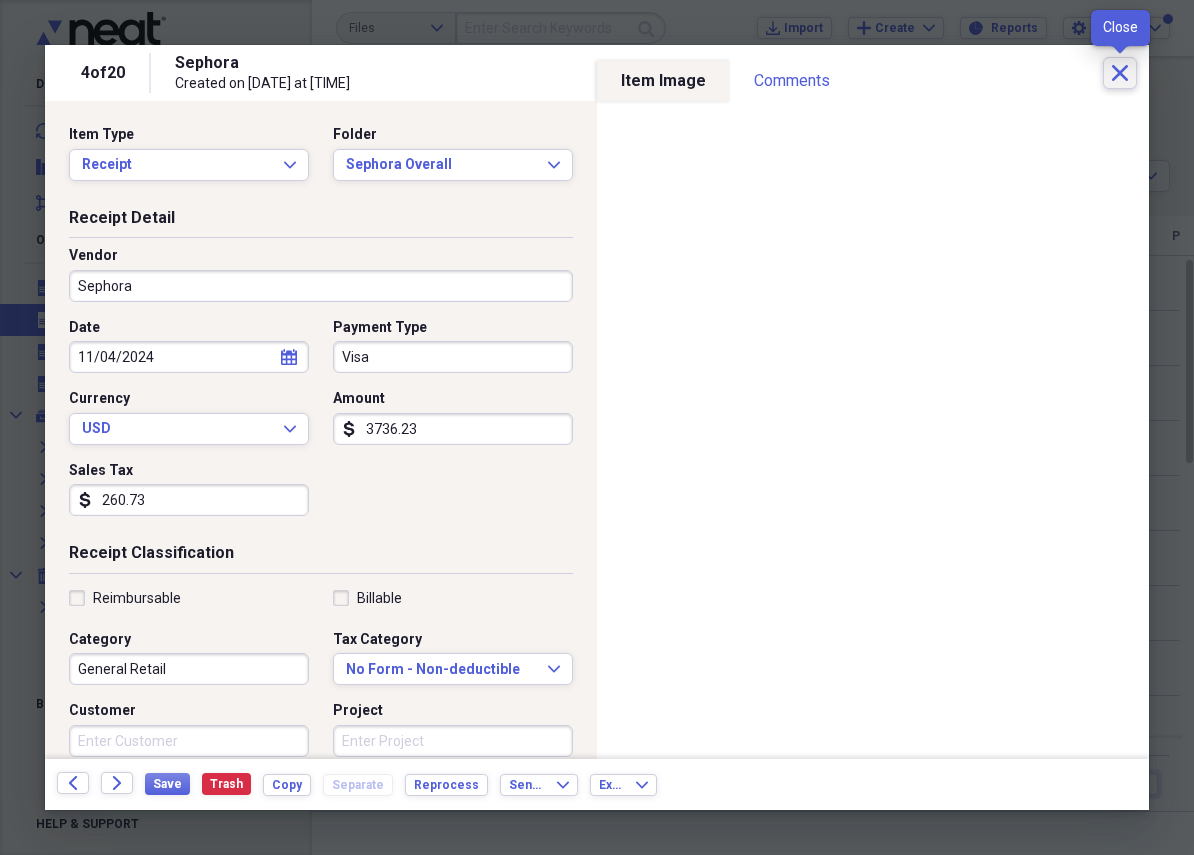 click on "Close" 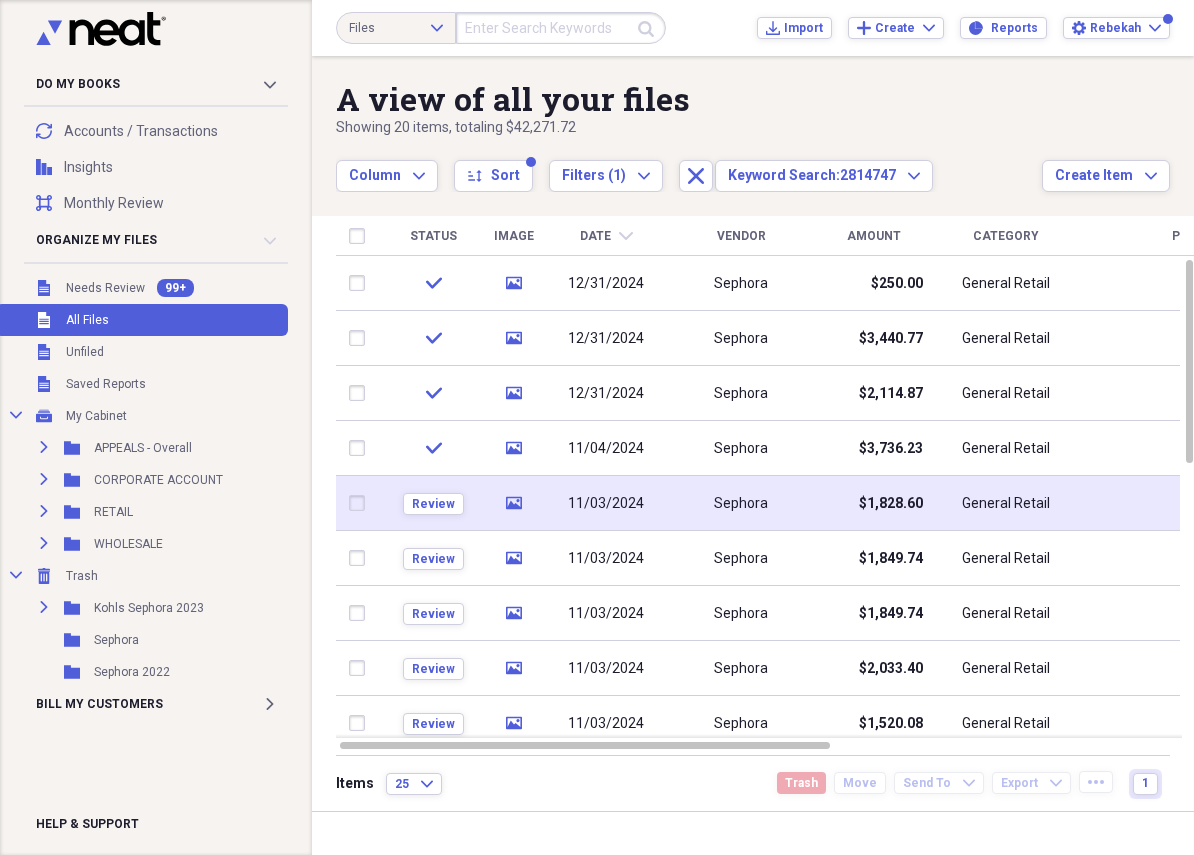 click on "Sephora" at bounding box center (741, 503) 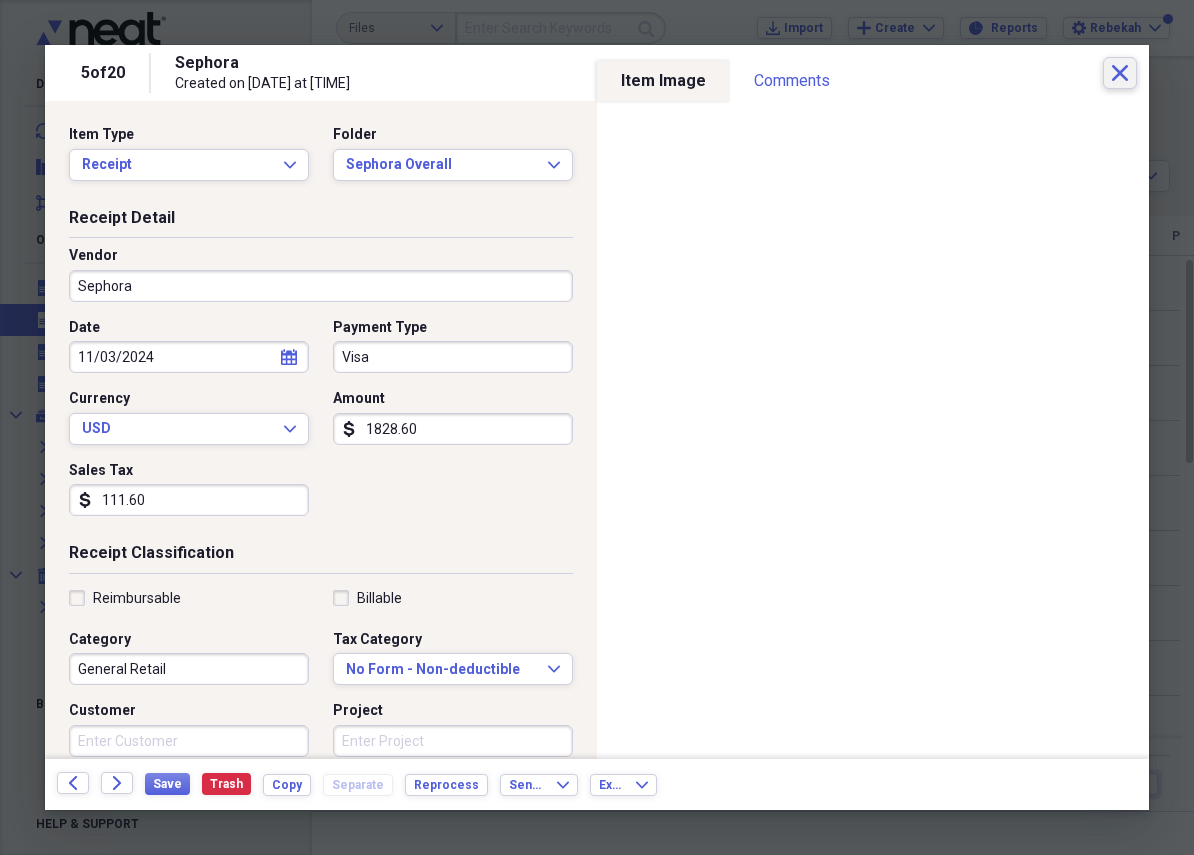 click on "Close" at bounding box center [1120, 73] 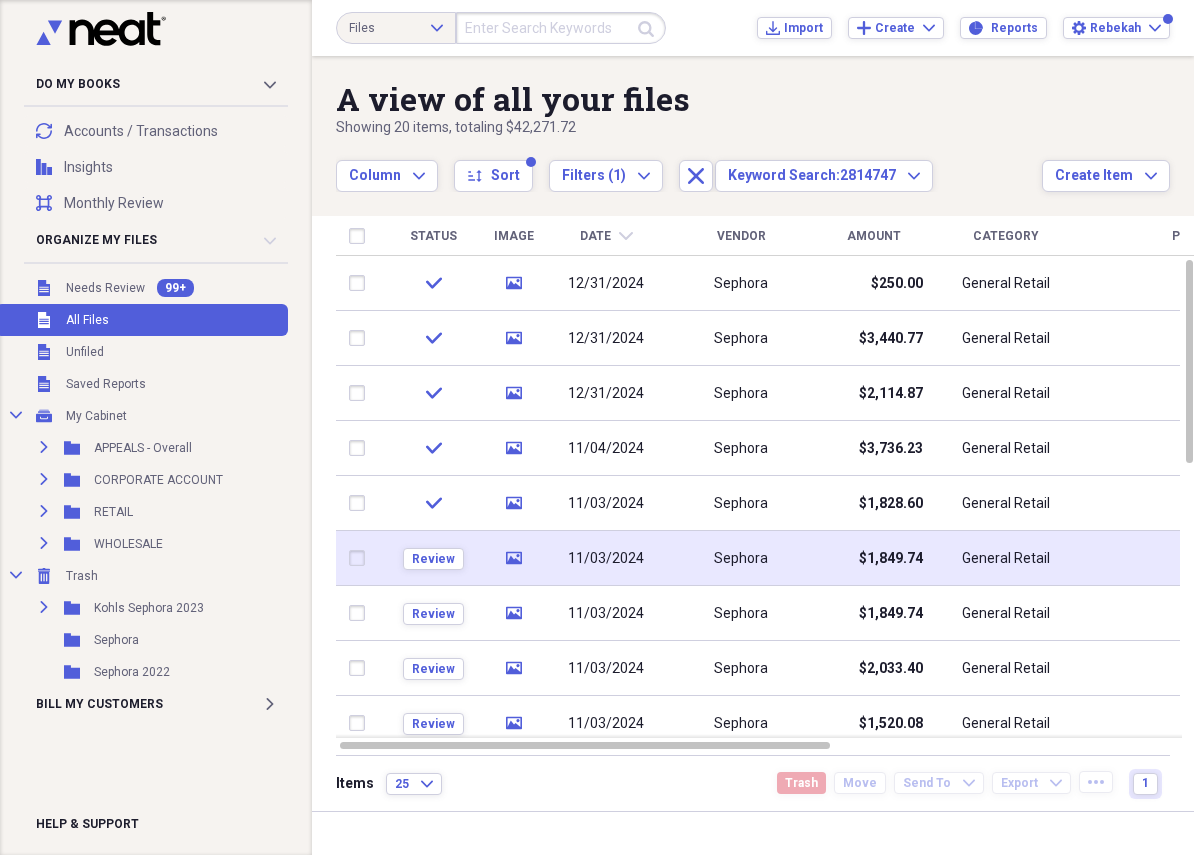 click on "Sephora" at bounding box center [741, 558] 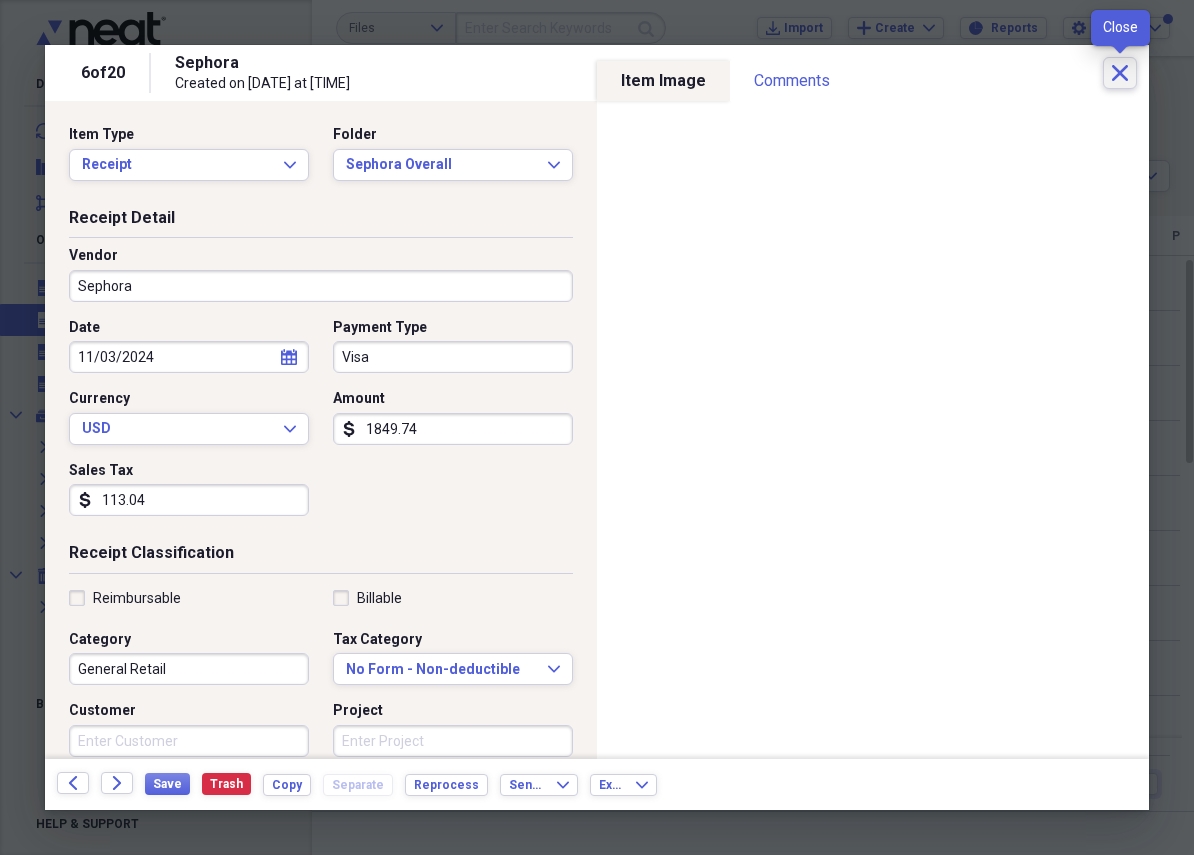 click 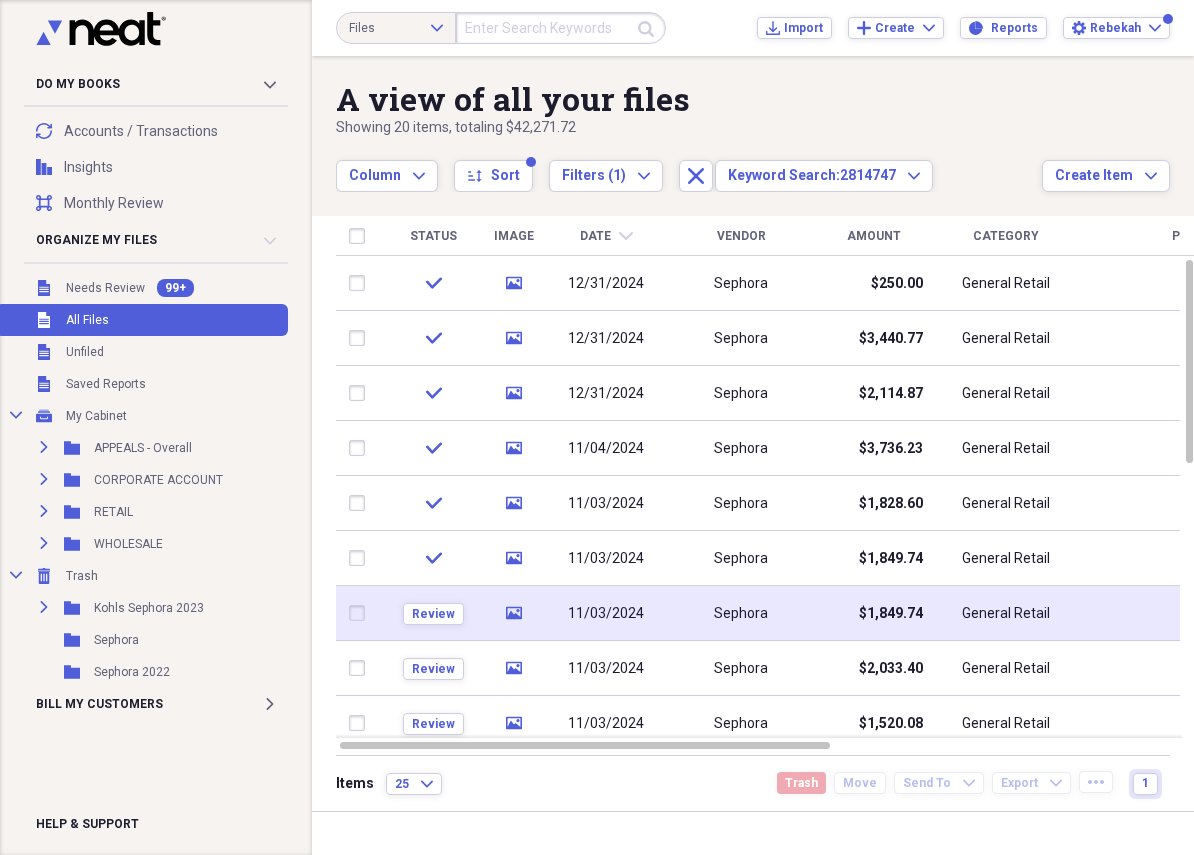 click on "Sephora" at bounding box center (741, 613) 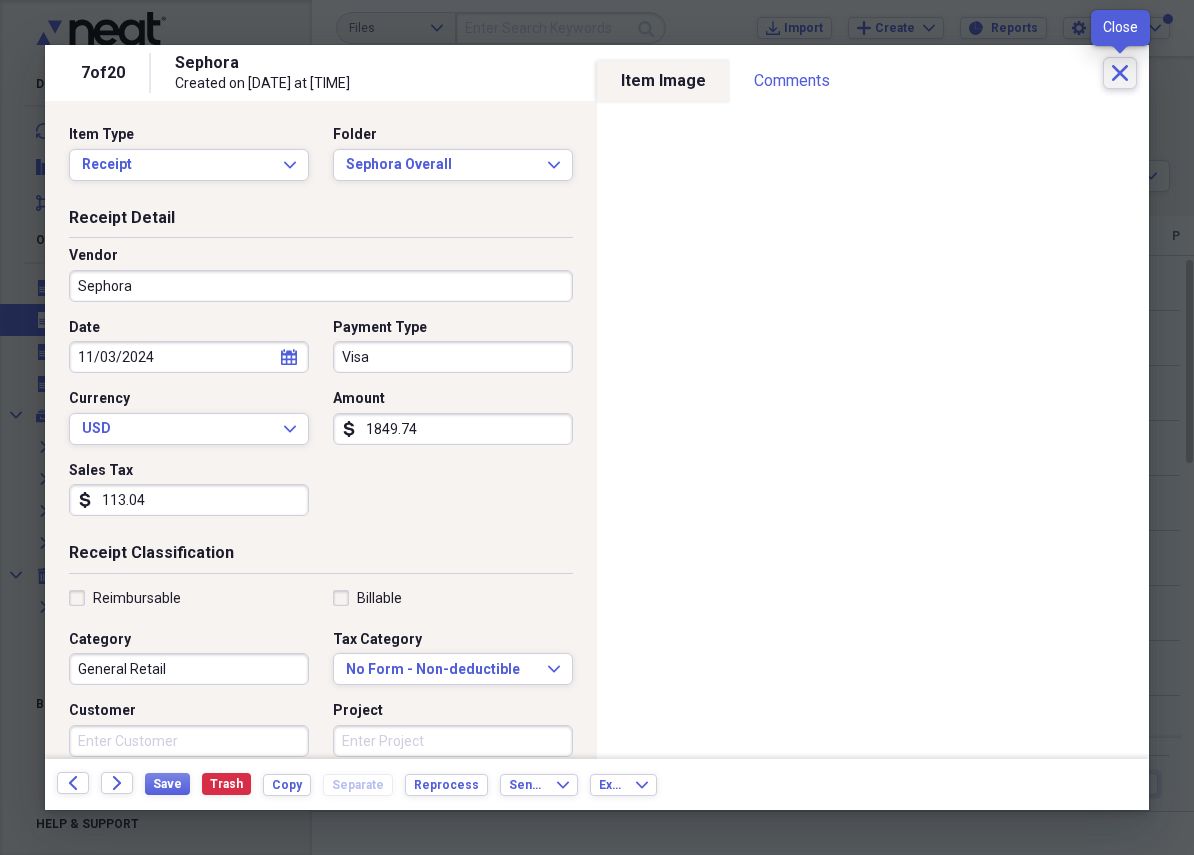 click on "Close" at bounding box center (1120, 73) 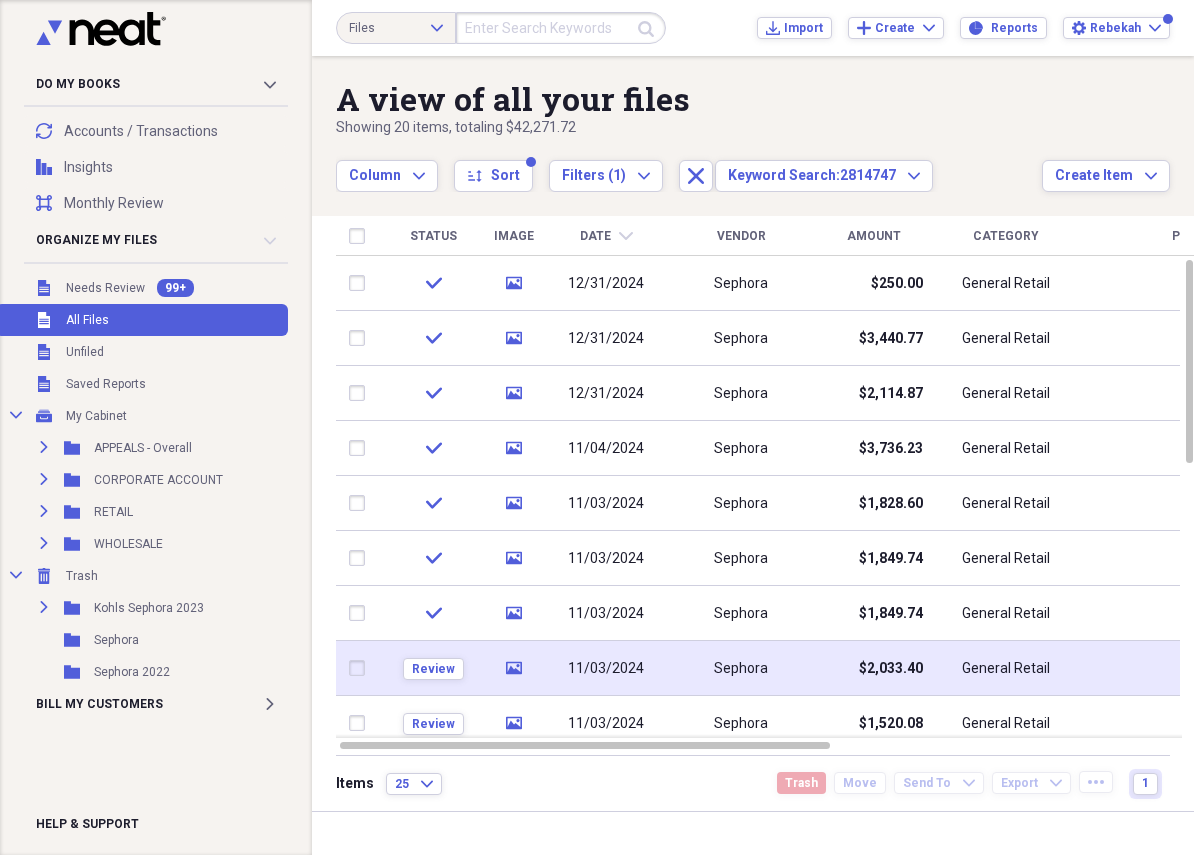 click on "11/03/2024" at bounding box center [606, 668] 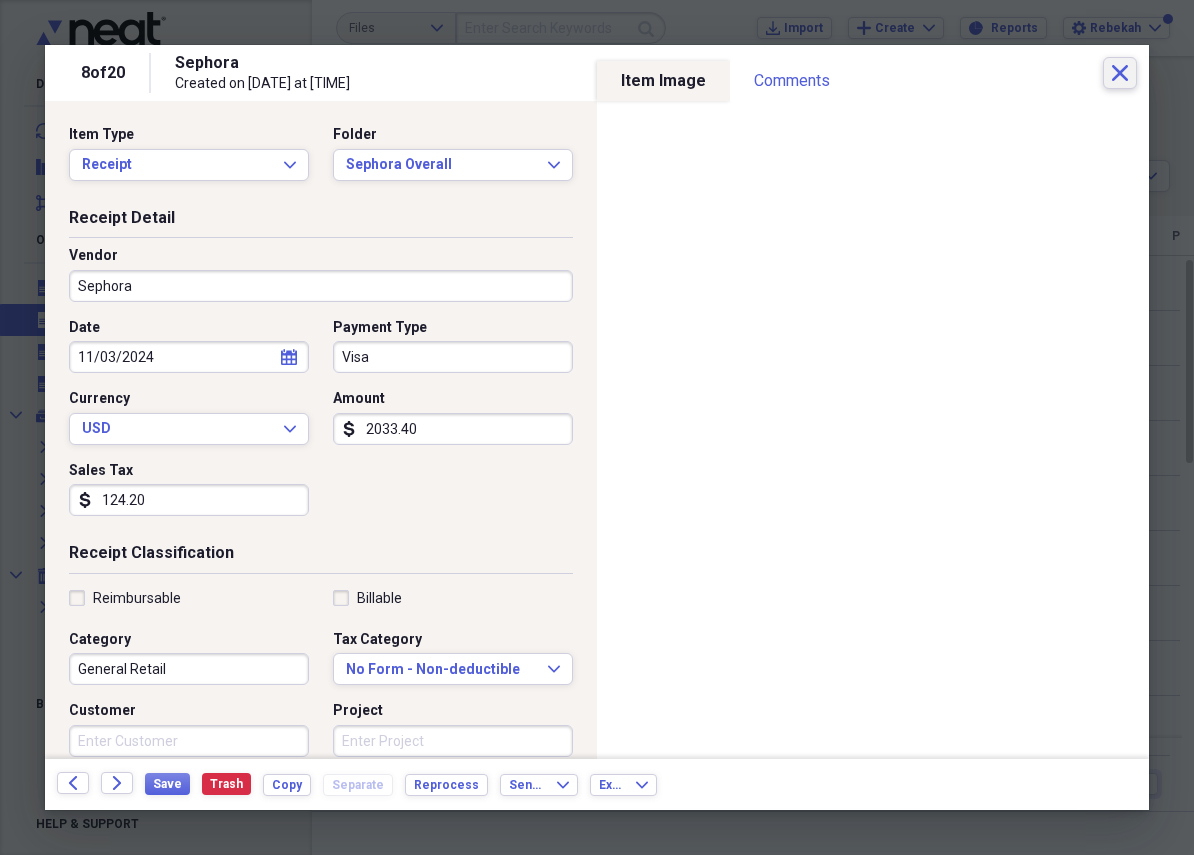 click on "Close" 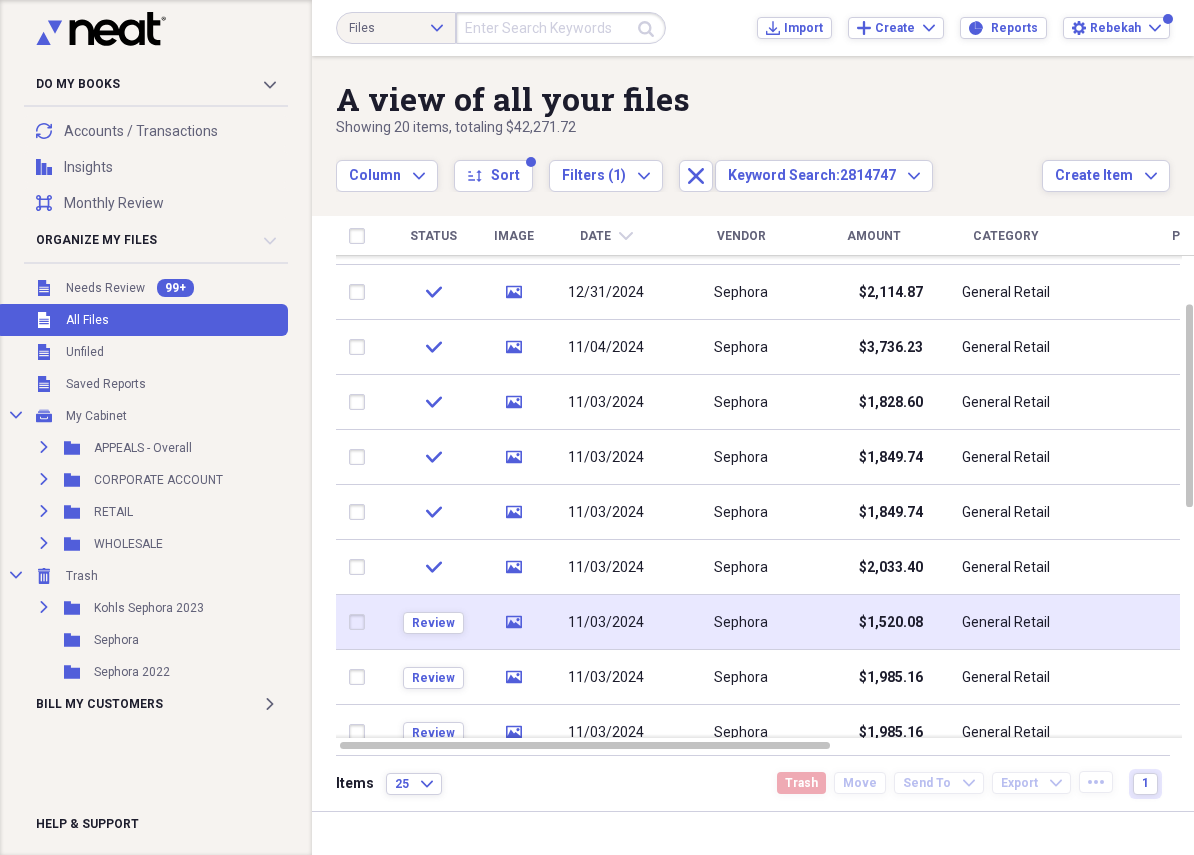 click on "Sephora" at bounding box center [741, 622] 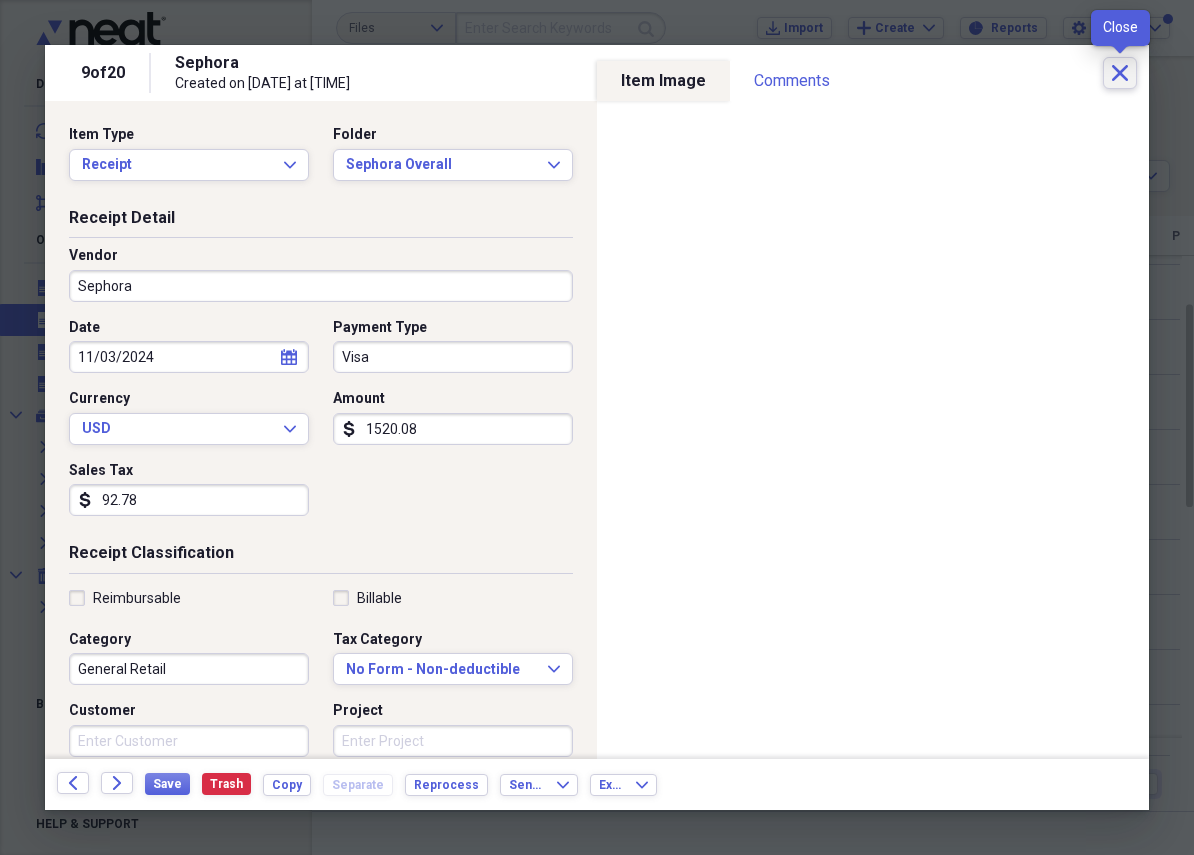 click on "Close" at bounding box center [1120, 73] 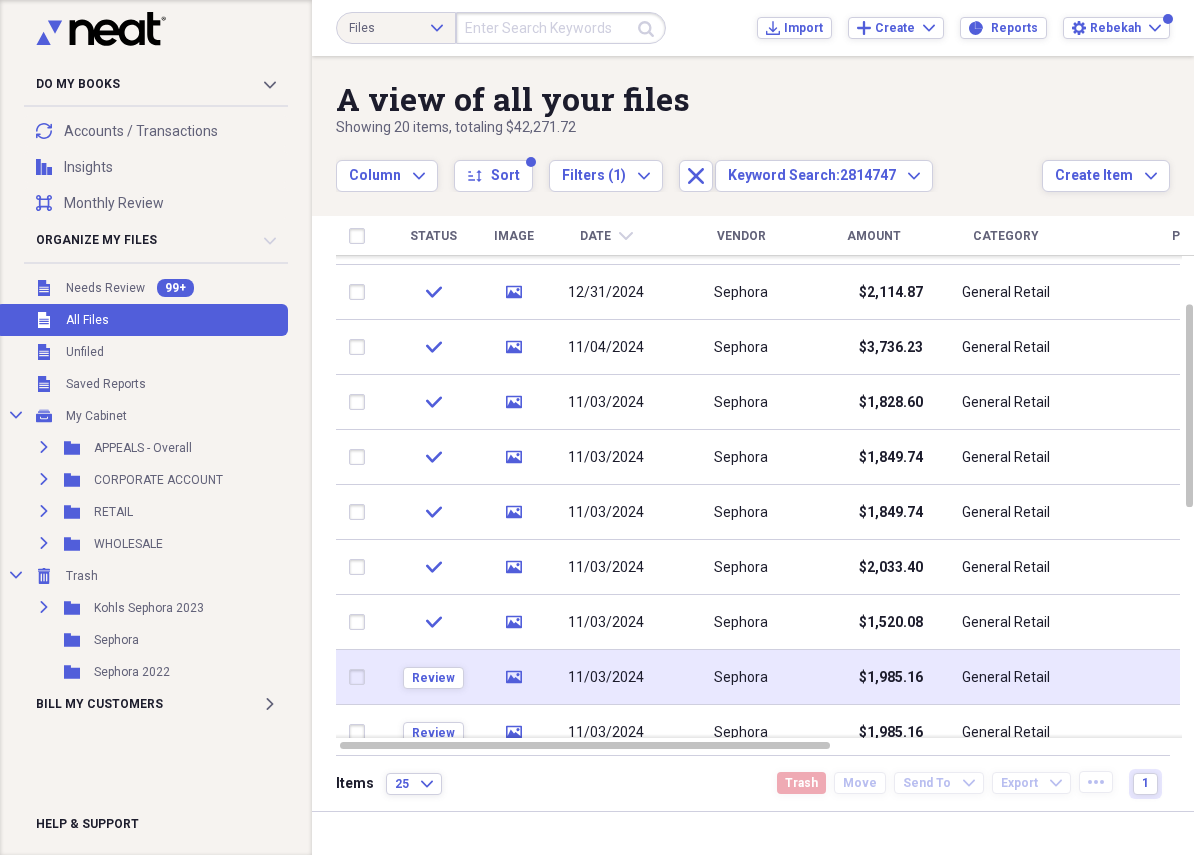 click on "Sephora" at bounding box center [741, 677] 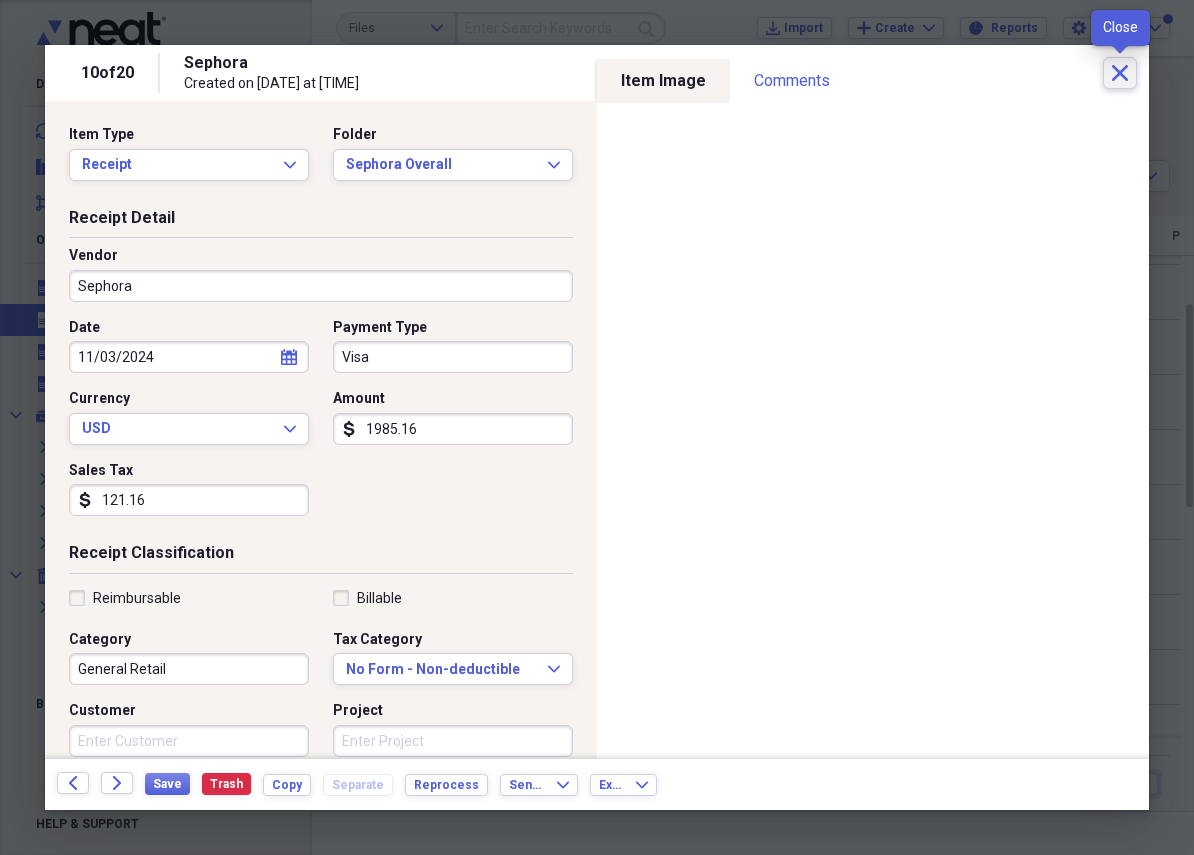 click on "Close" at bounding box center (1120, 73) 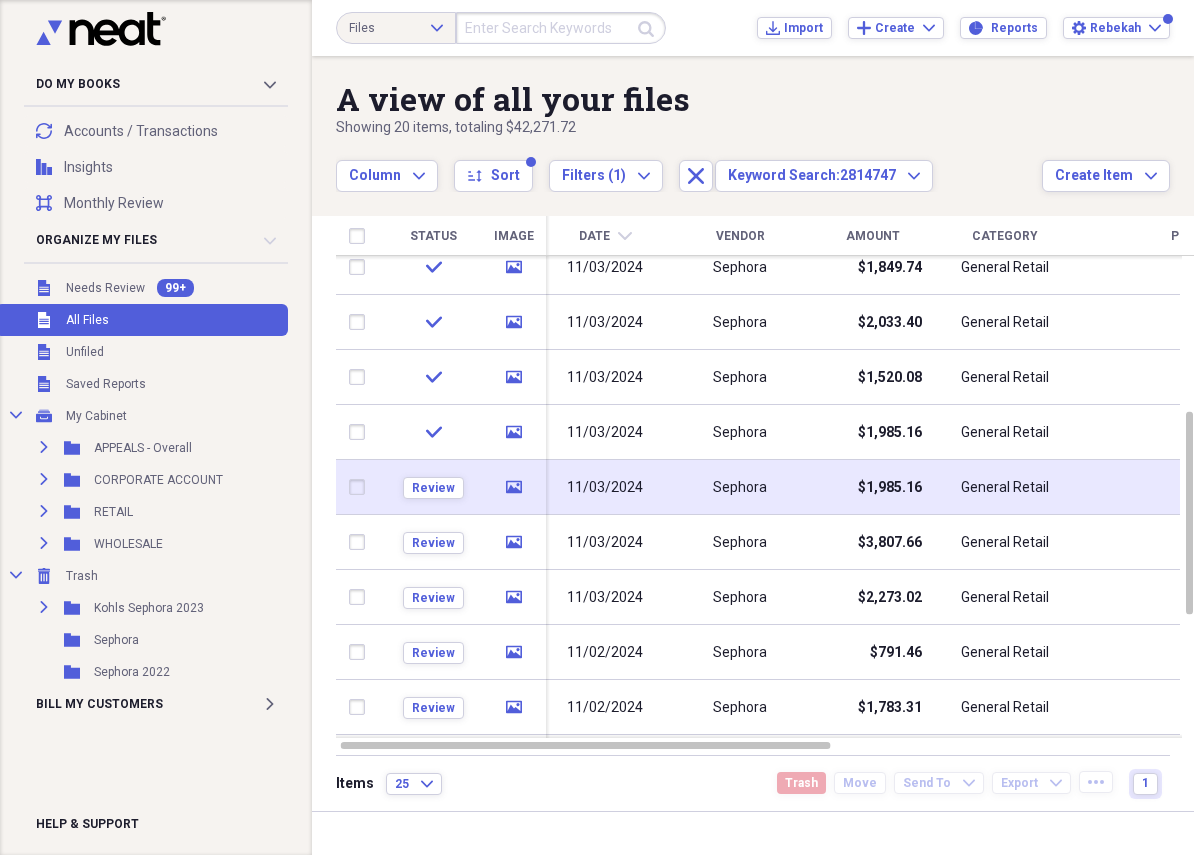 click on "Sephora" at bounding box center [740, 487] 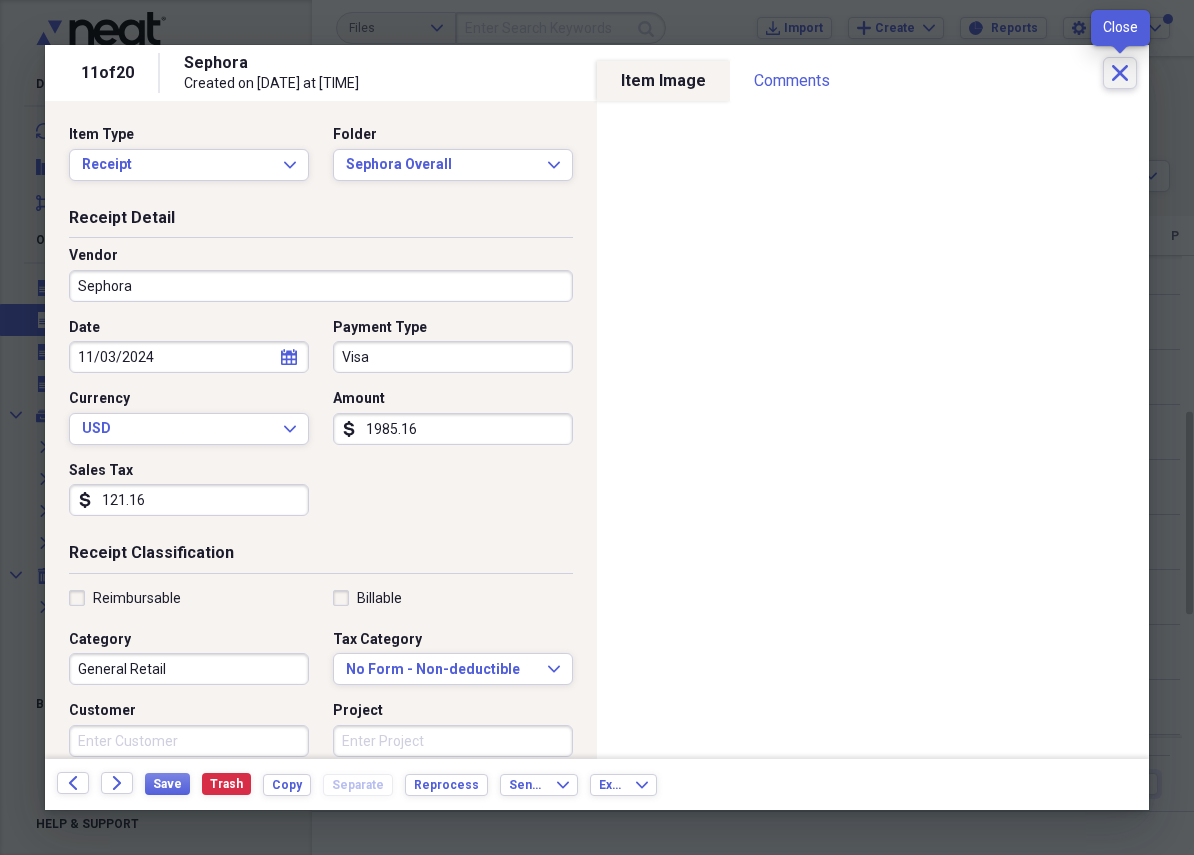 click on "Close" at bounding box center [1120, 73] 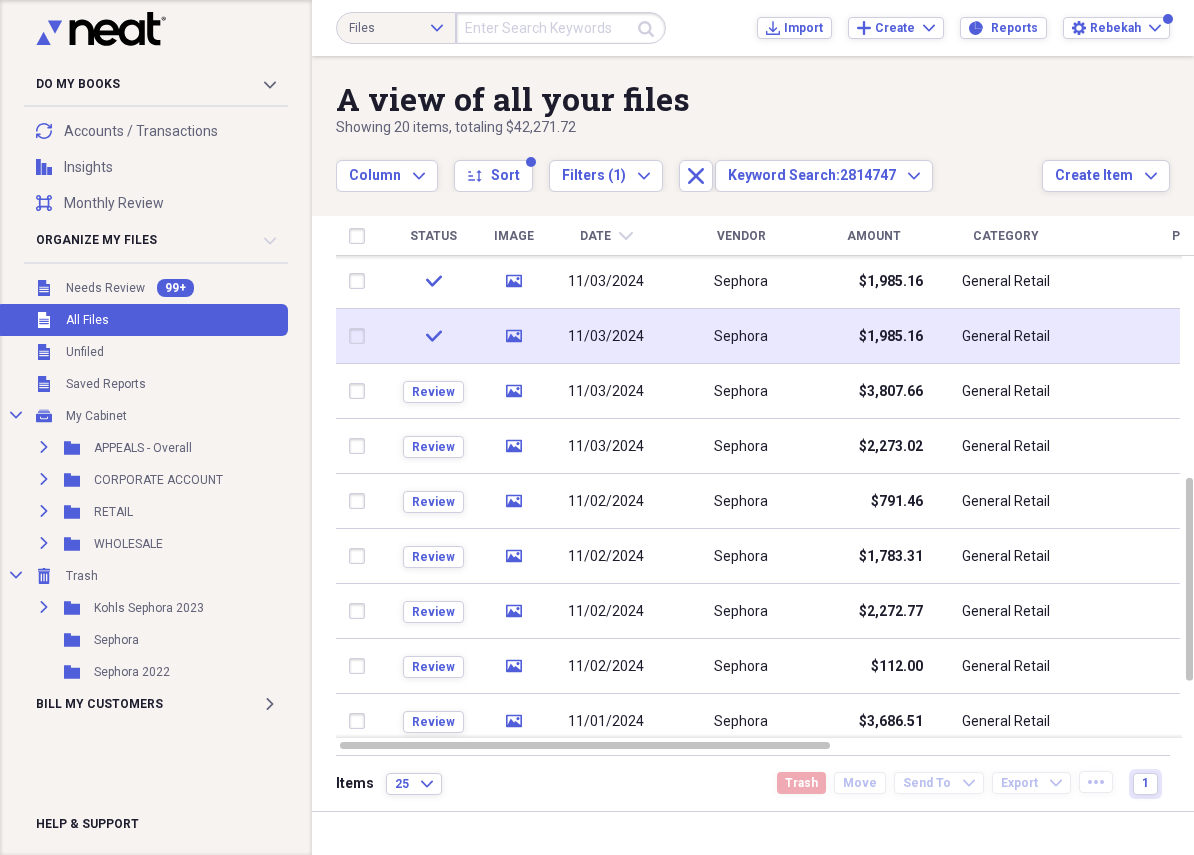 click on "Sephora" at bounding box center [741, 336] 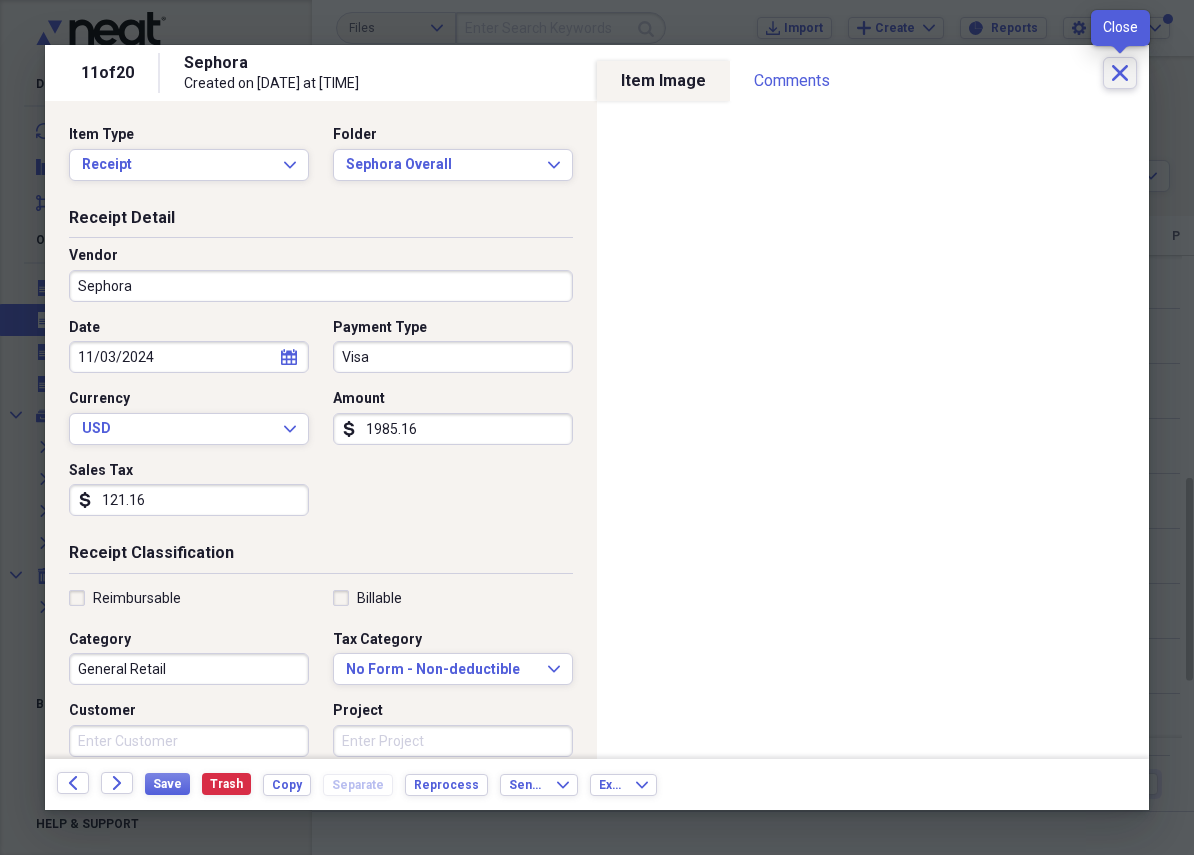 click 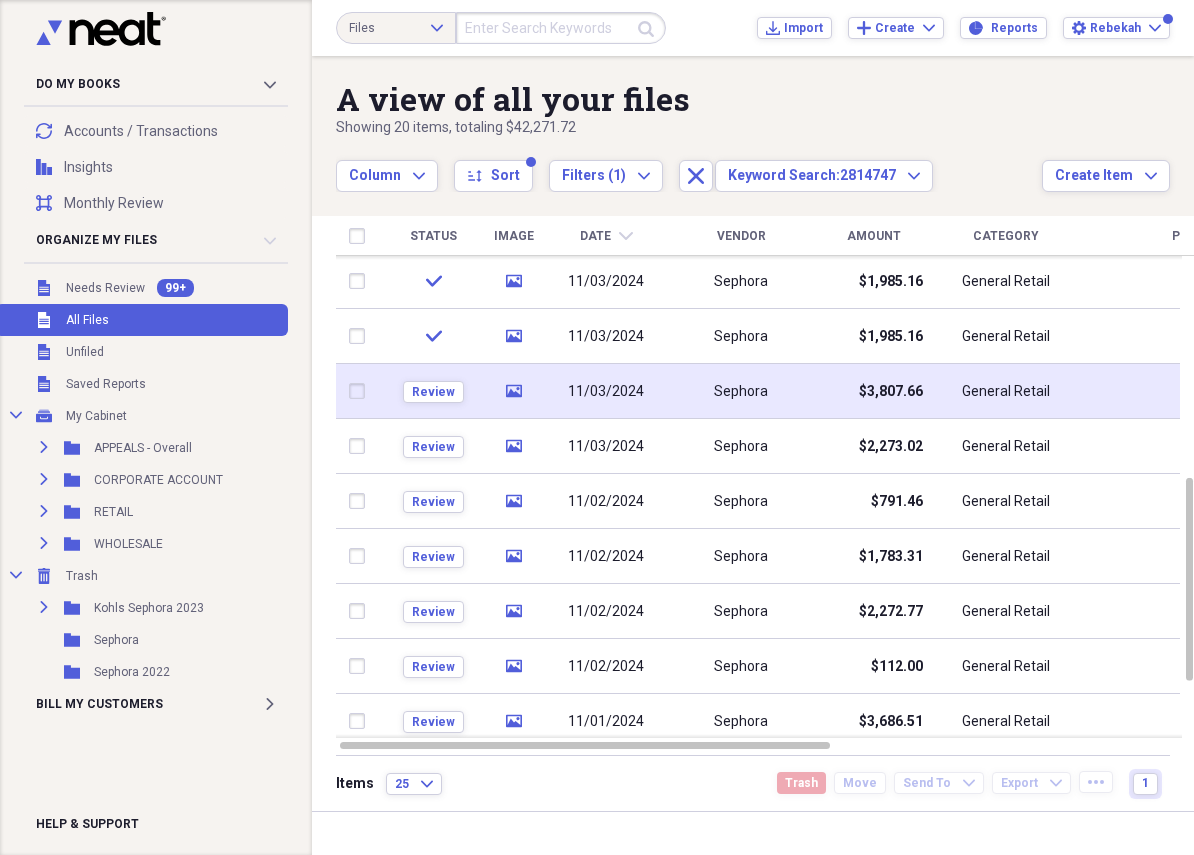 click on "Sephora" at bounding box center (741, 391) 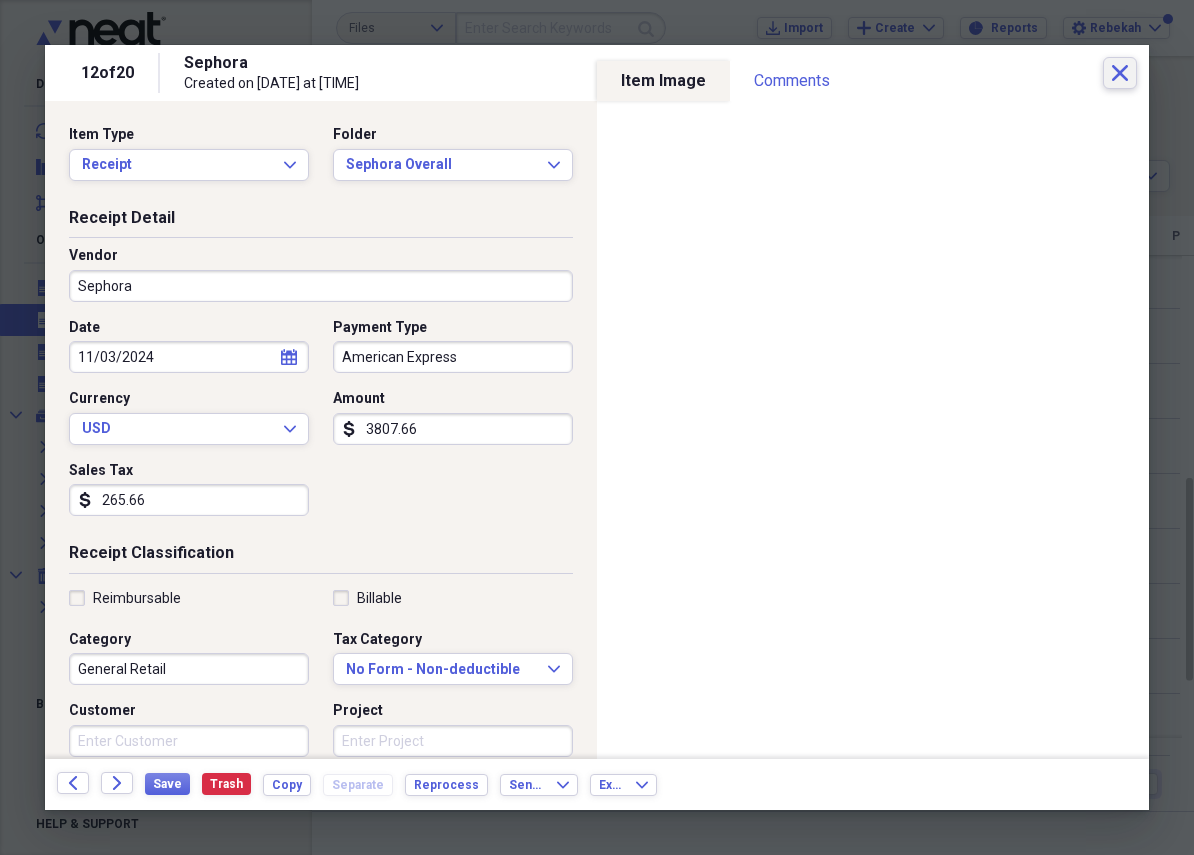 click on "Close" 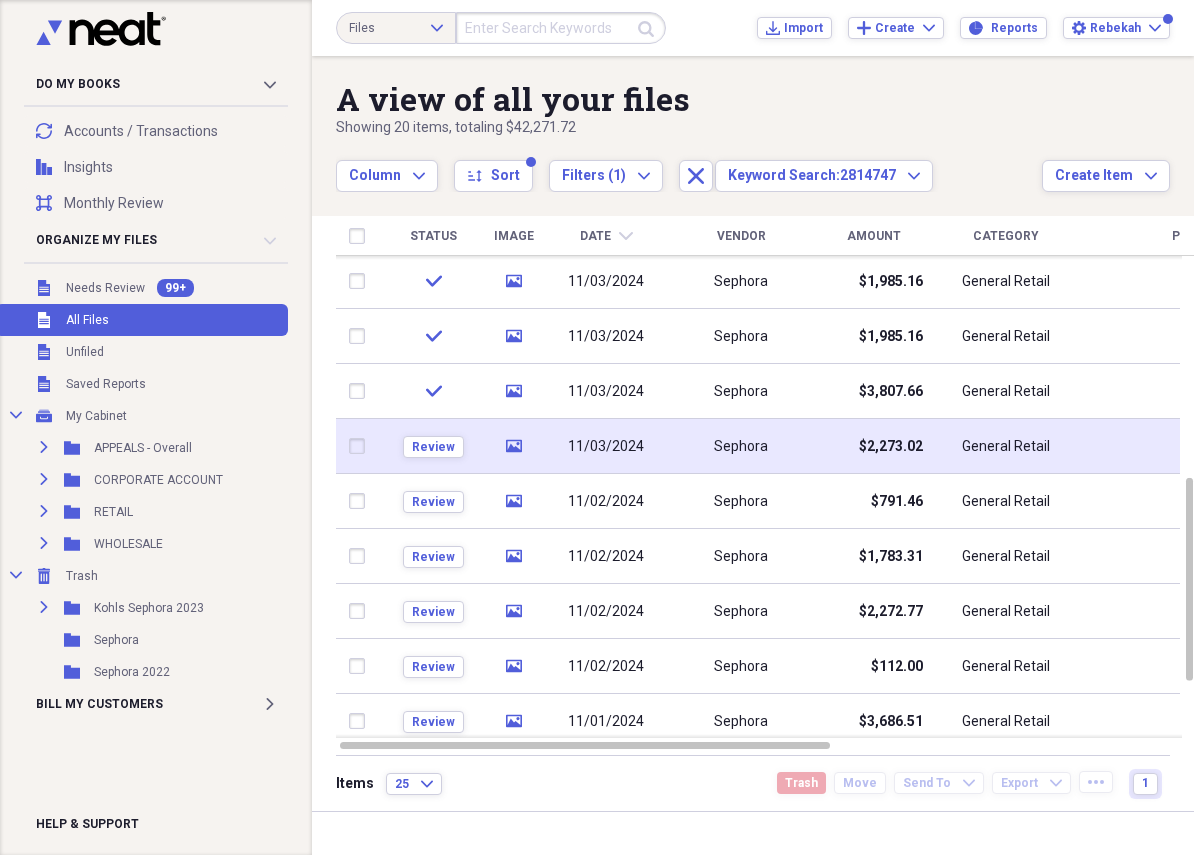 click on "Sephora" at bounding box center [741, 446] 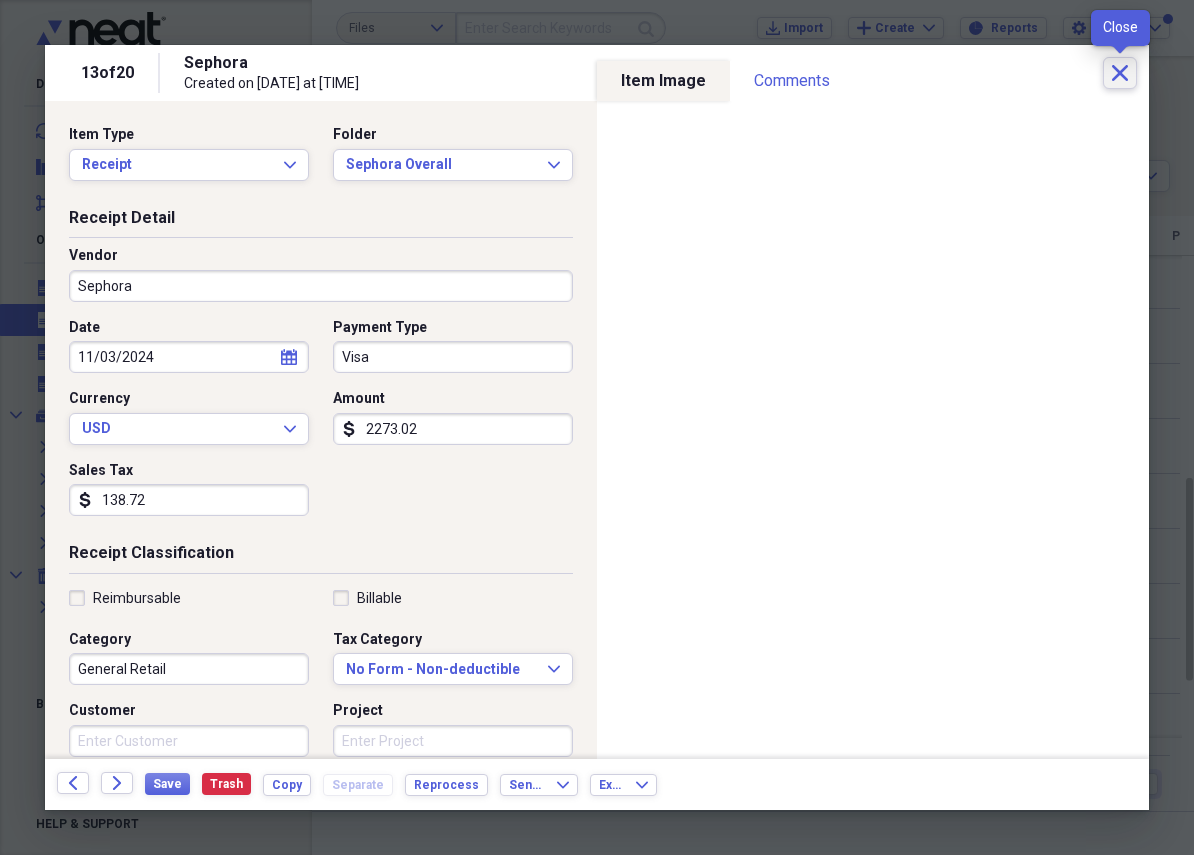 click on "Close" at bounding box center [1120, 73] 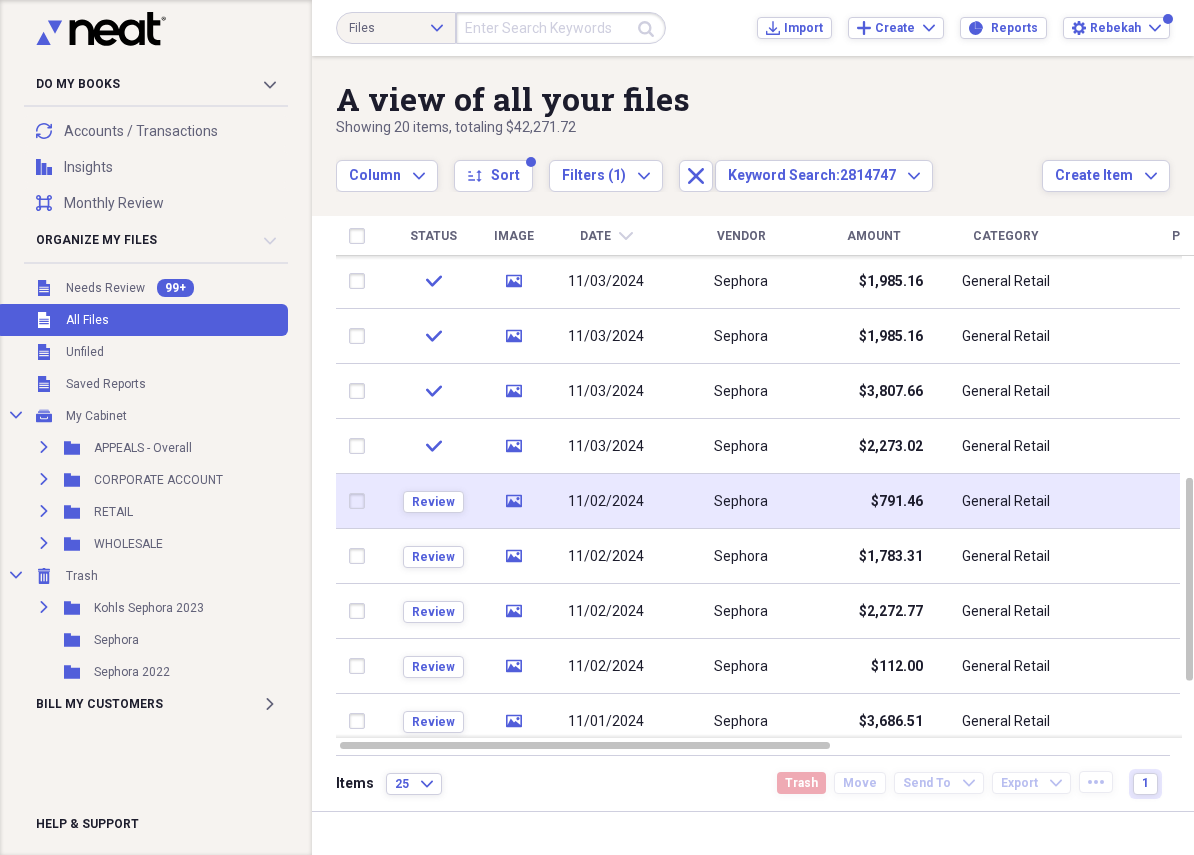 click on "Sephora" at bounding box center [741, 501] 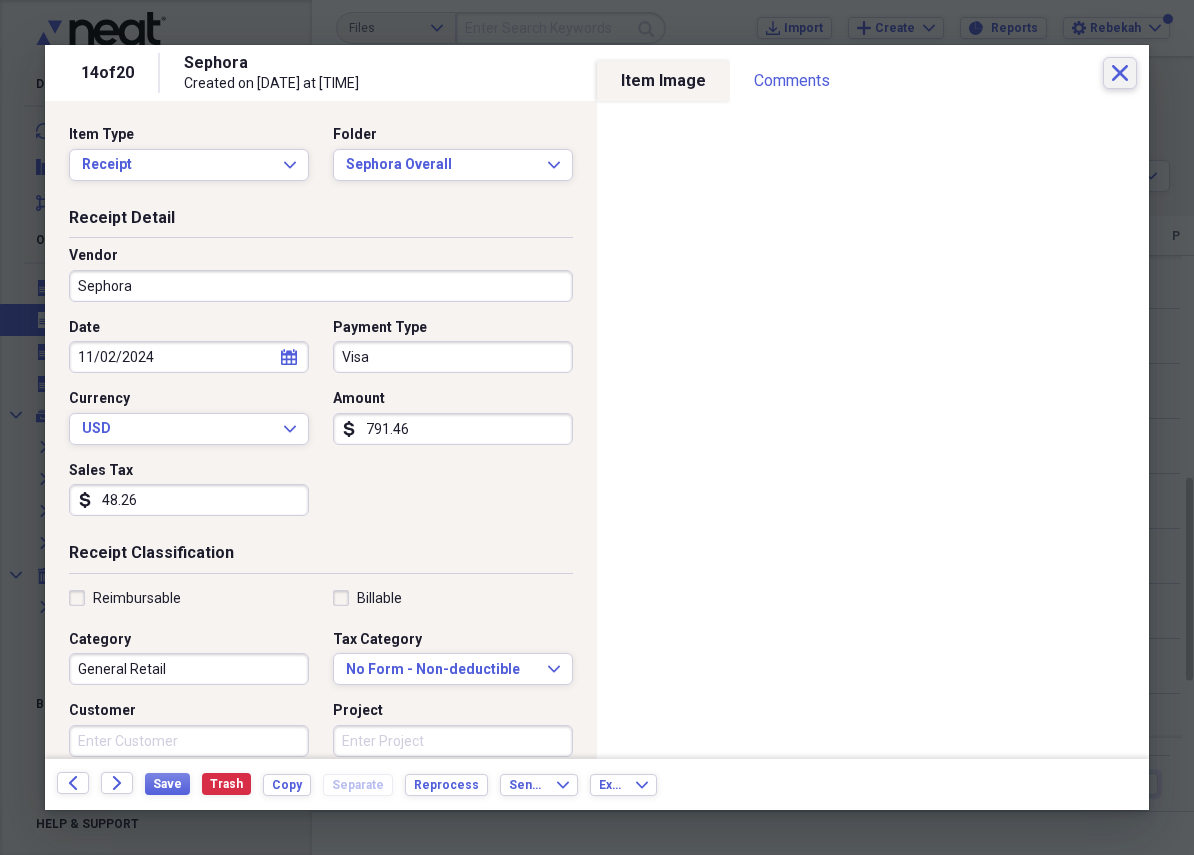 click on "Close" 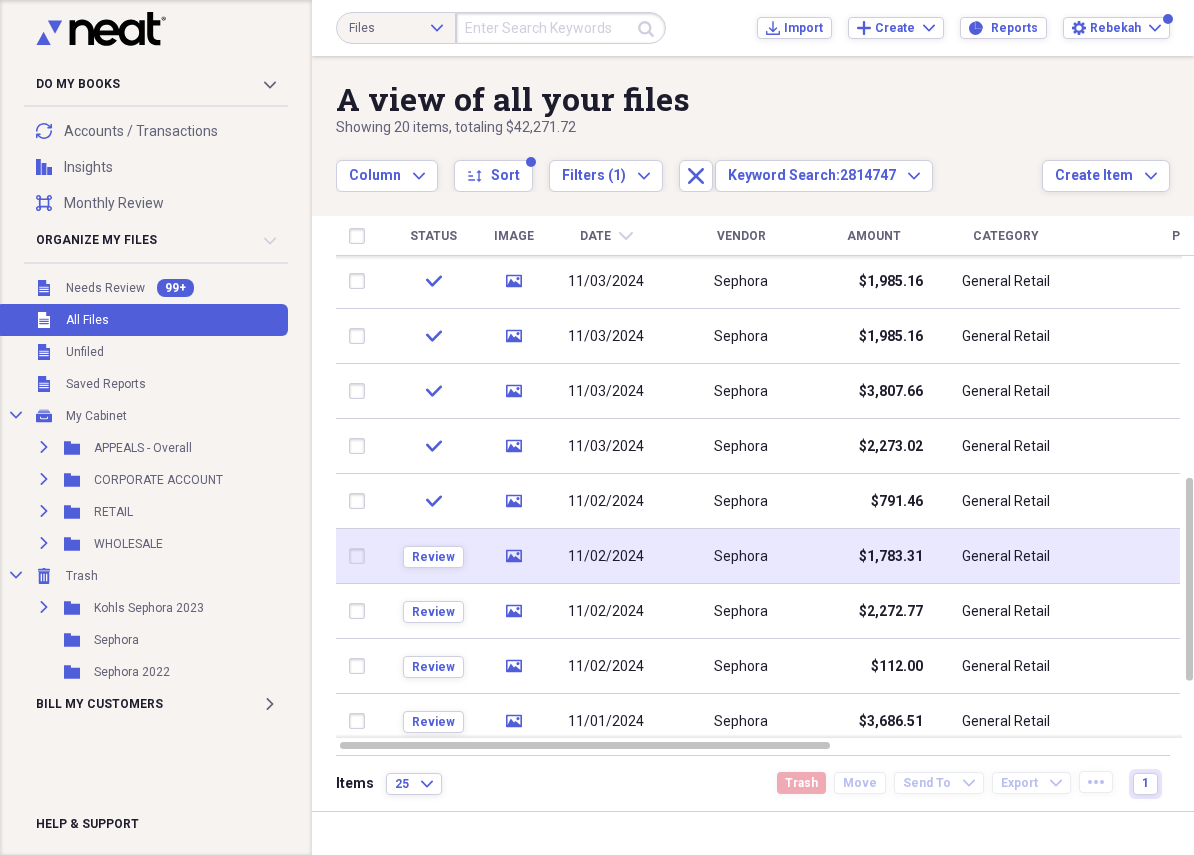 click on "Sephora" at bounding box center [741, 556] 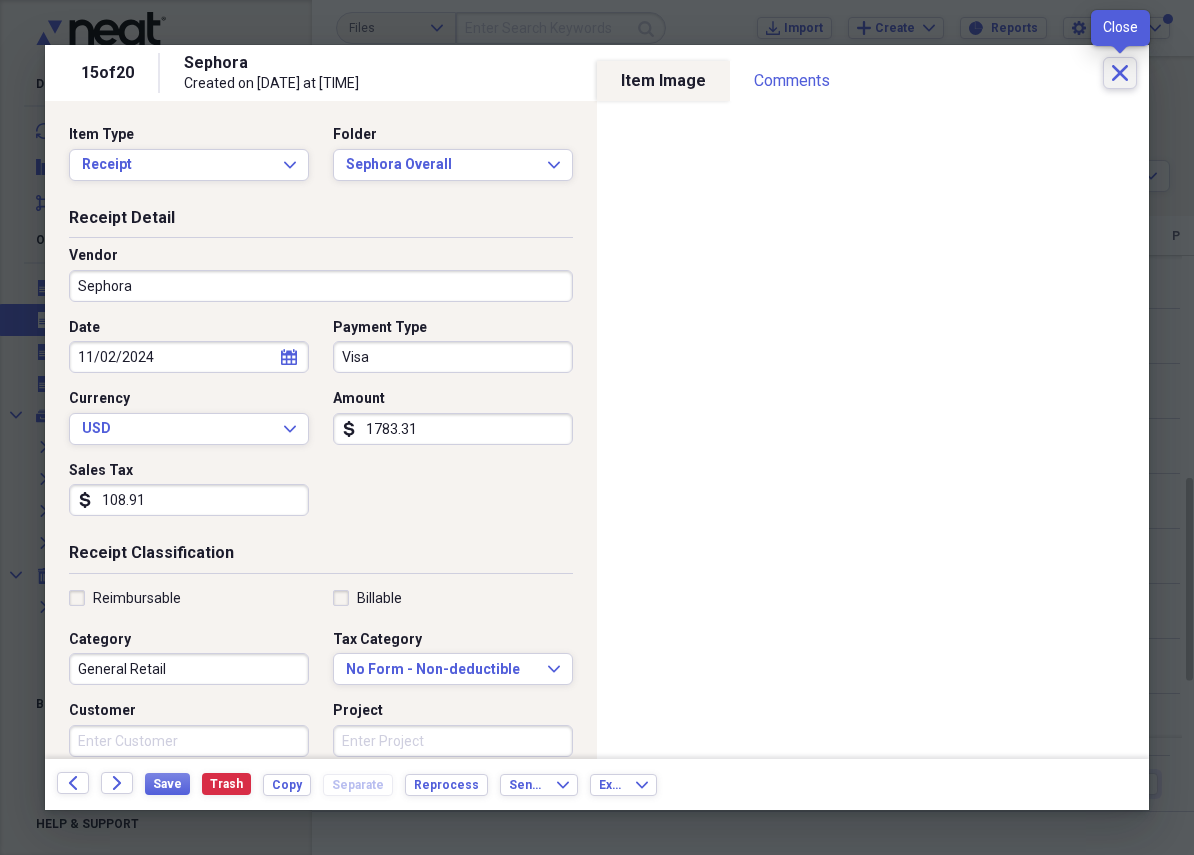 click on "Close" 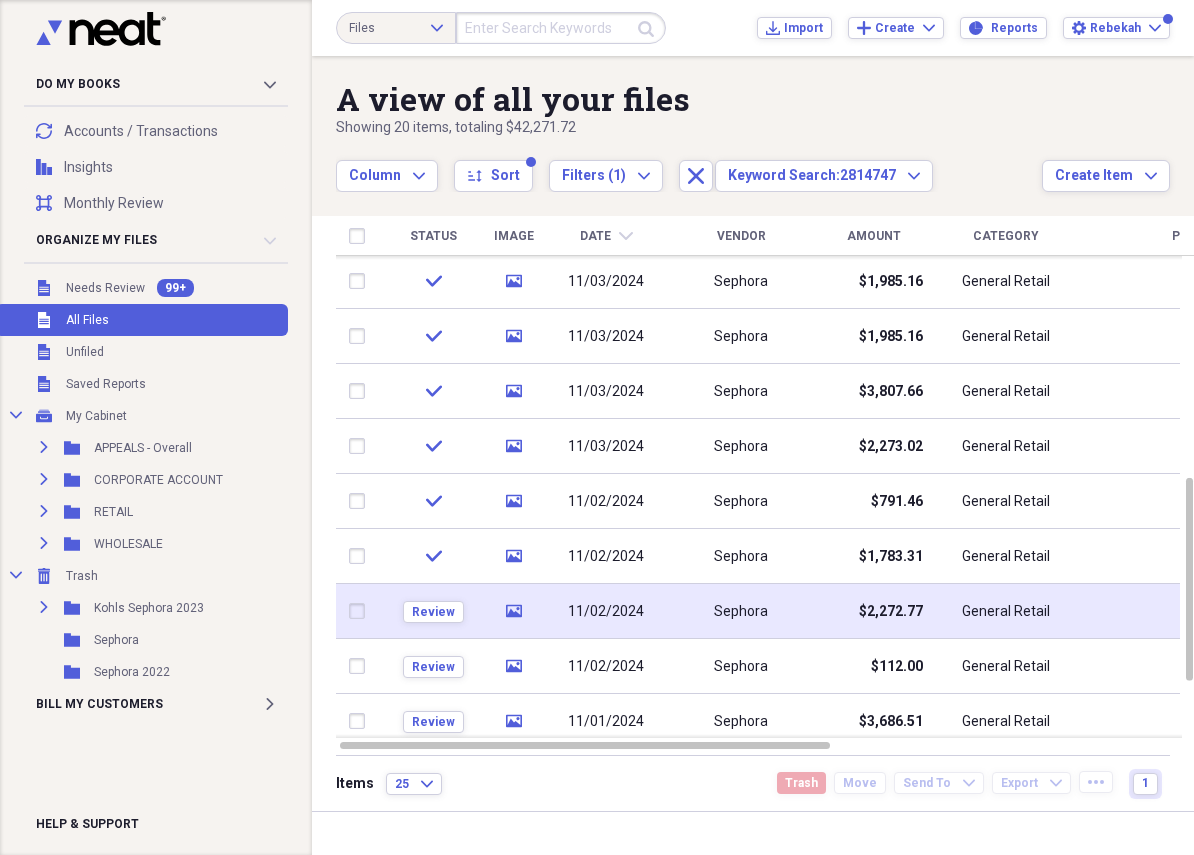 click on "Sephora" at bounding box center [741, 611] 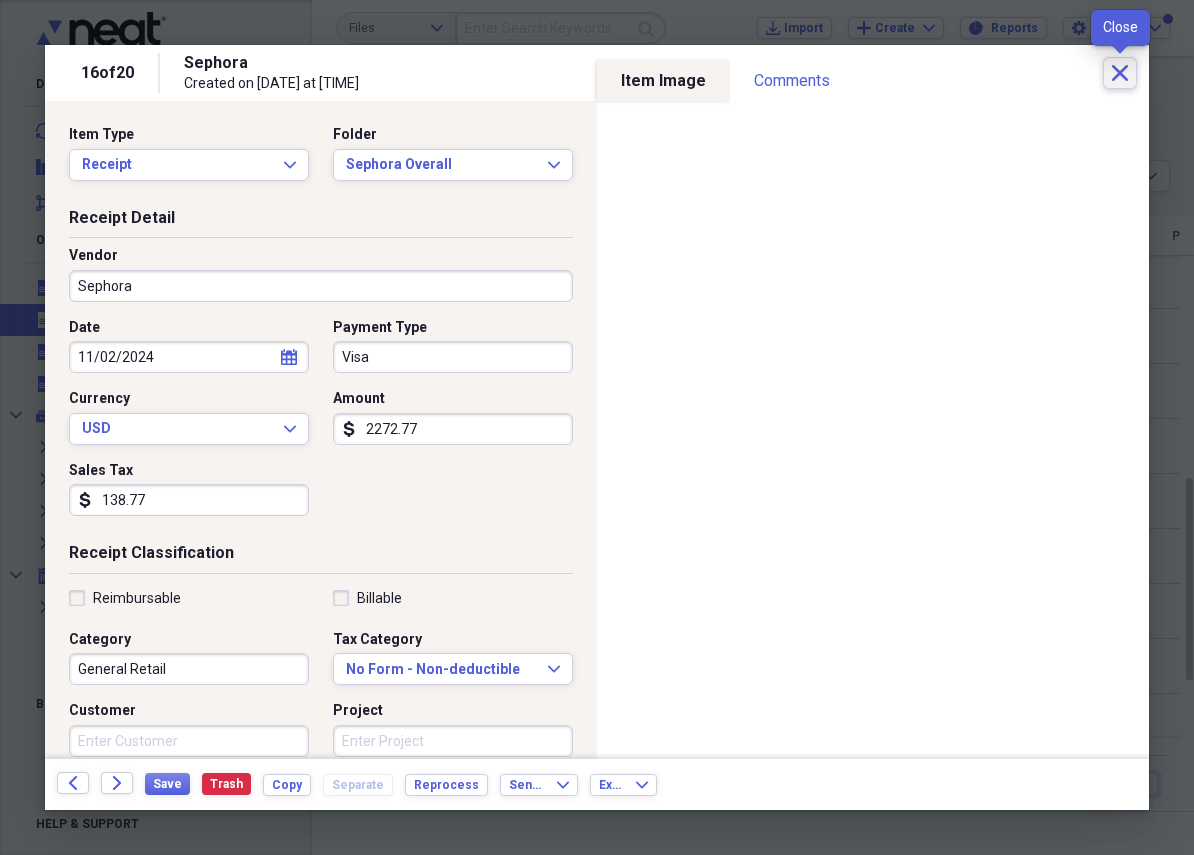 click on "Close" 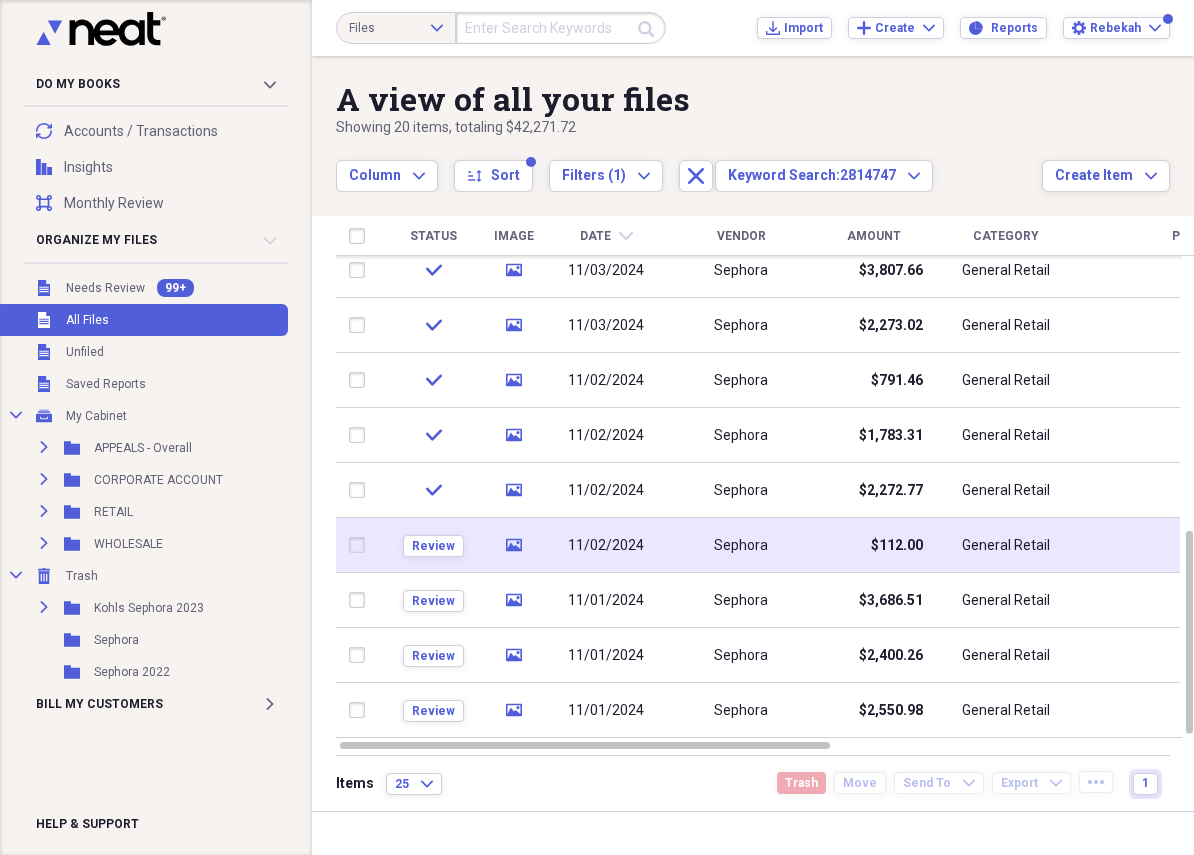 click on "11/02/2024" at bounding box center (606, 545) 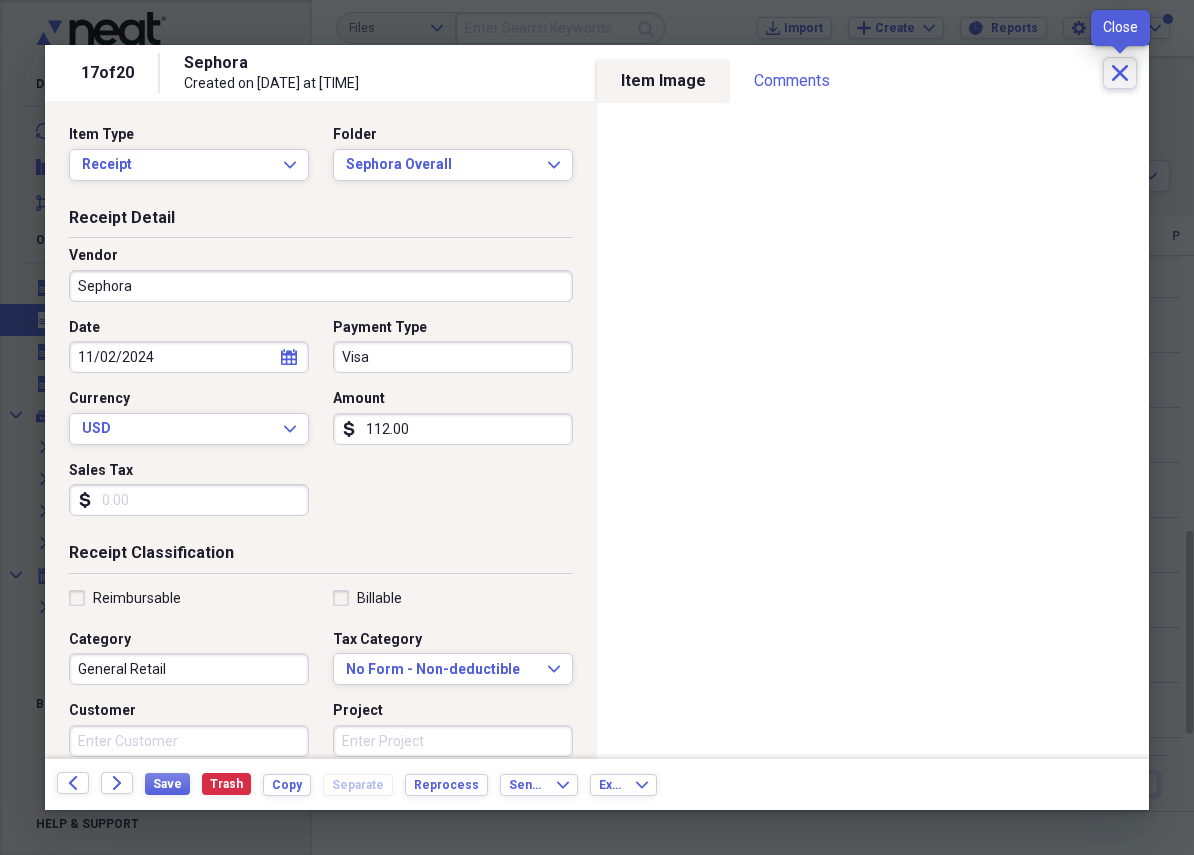 click 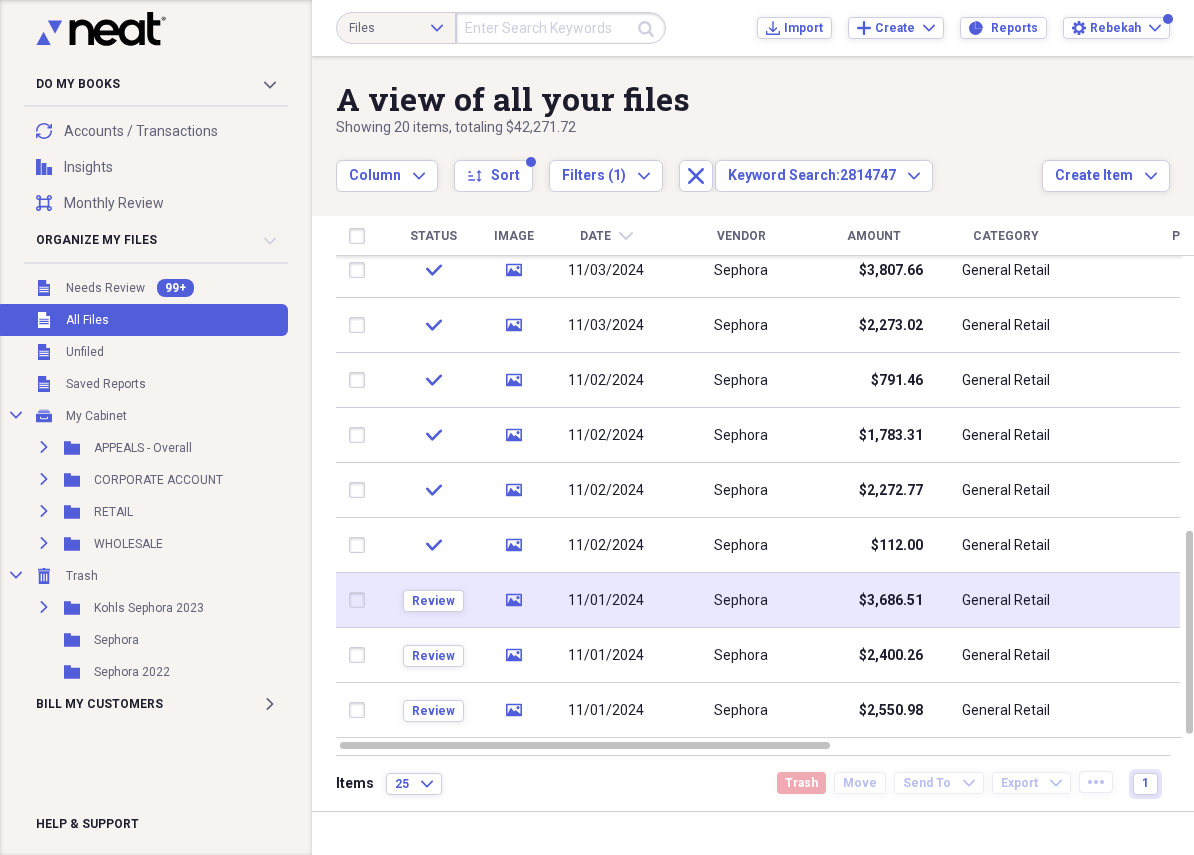 click on "Sephora" at bounding box center (741, 600) 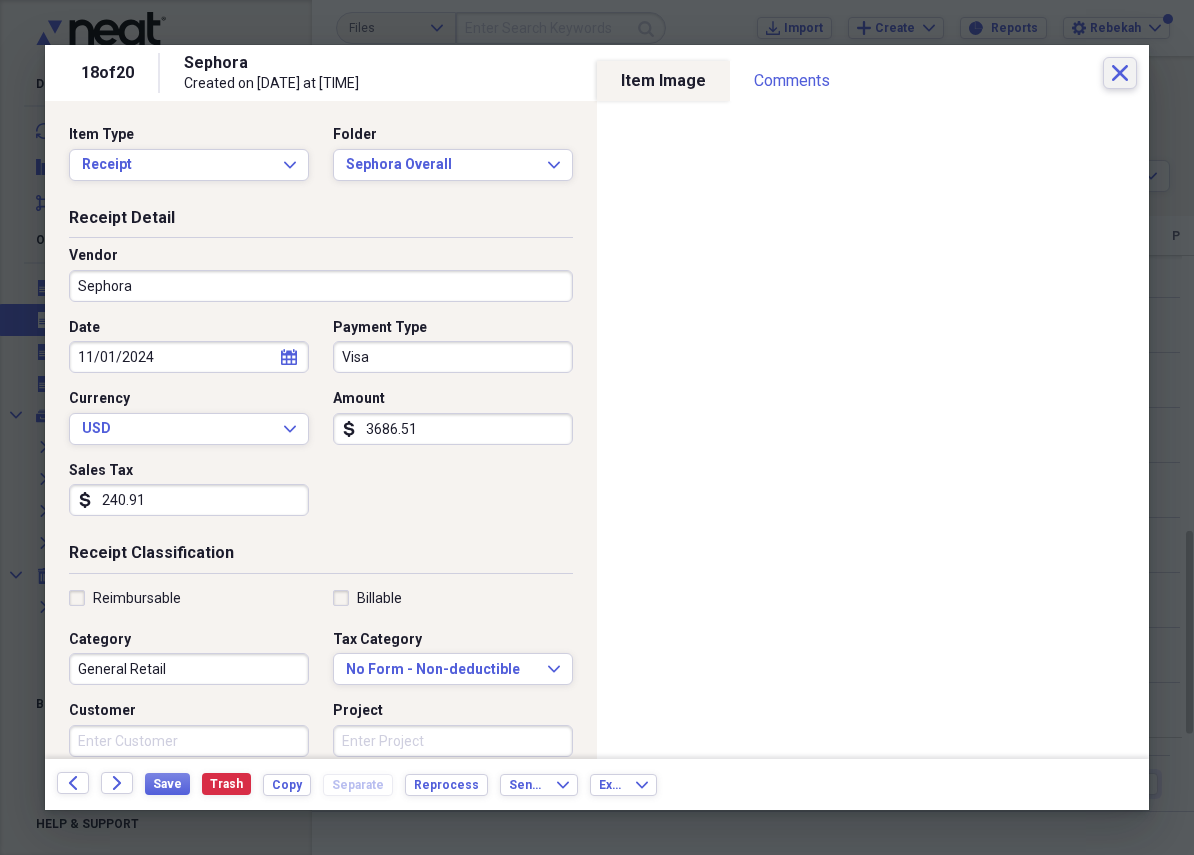 click on "Close" at bounding box center [1120, 73] 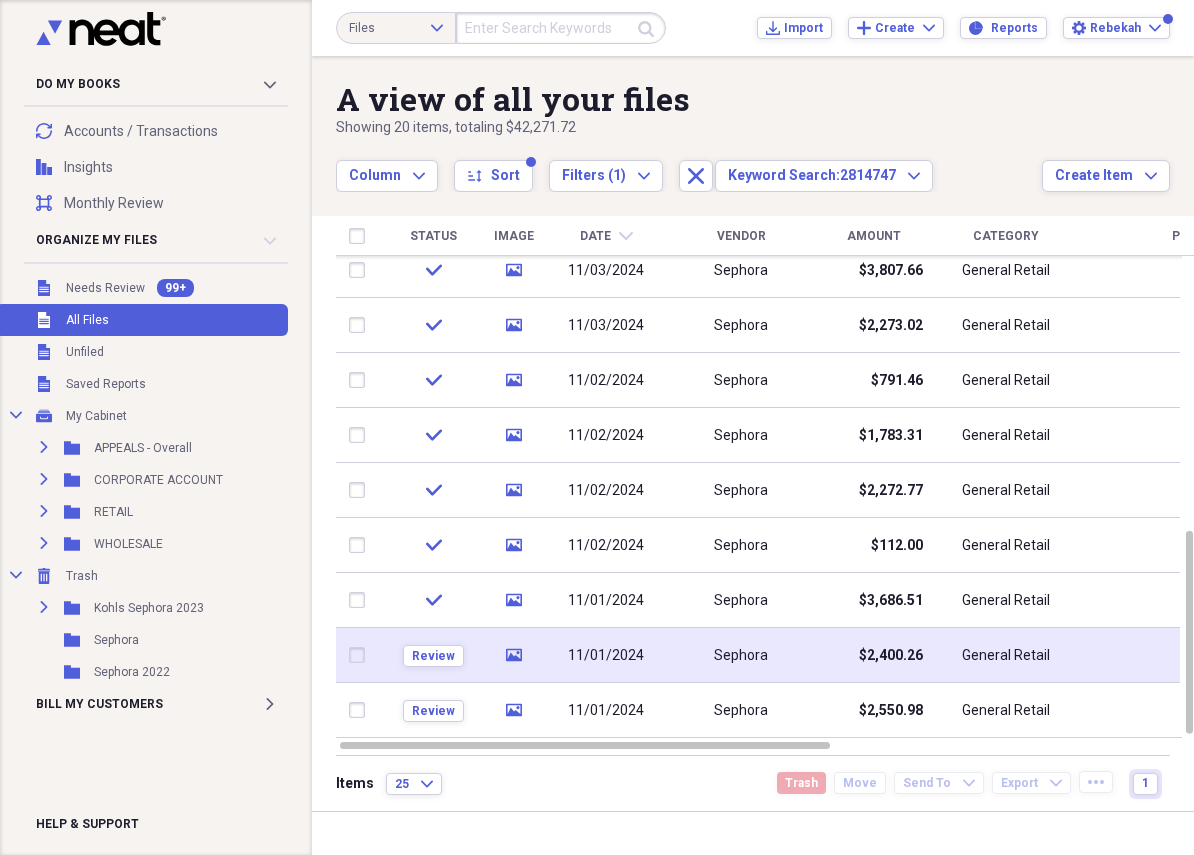 click on "Sephora" at bounding box center [741, 655] 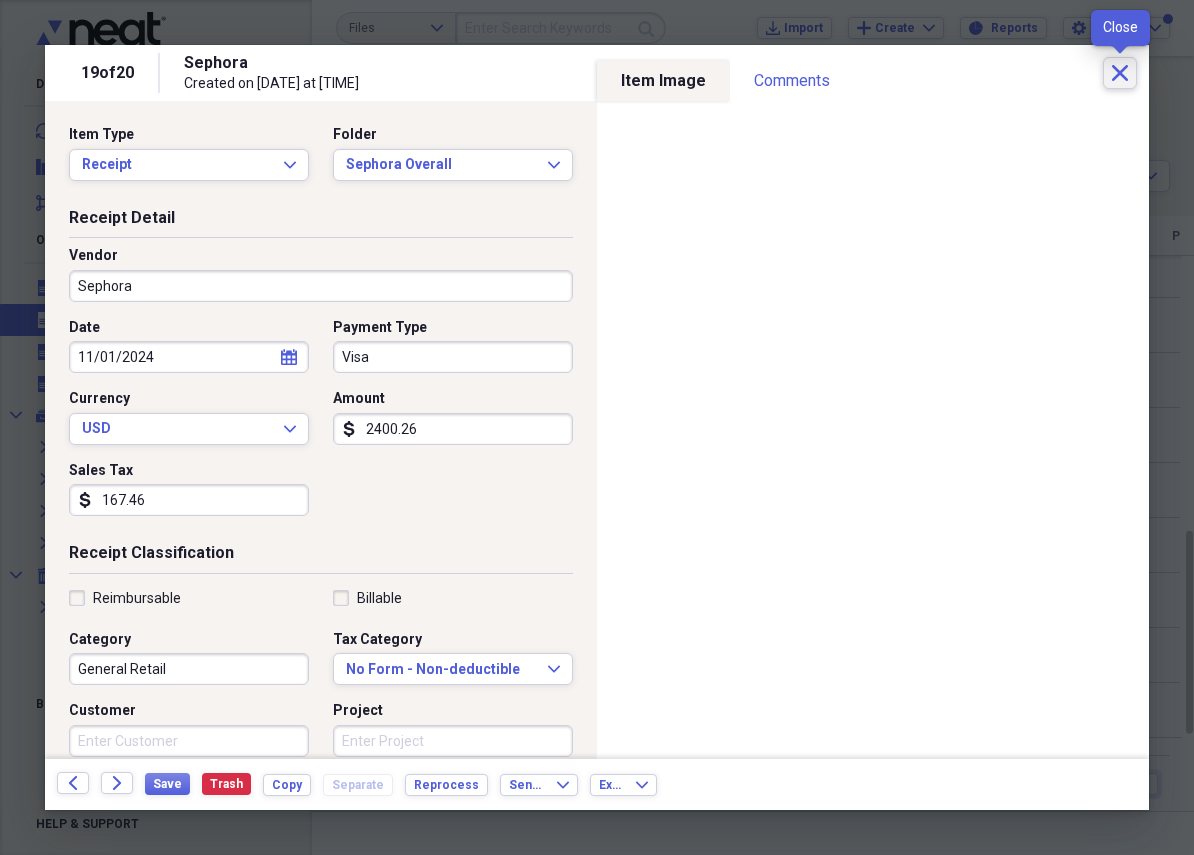 click on "Close" at bounding box center (1120, 73) 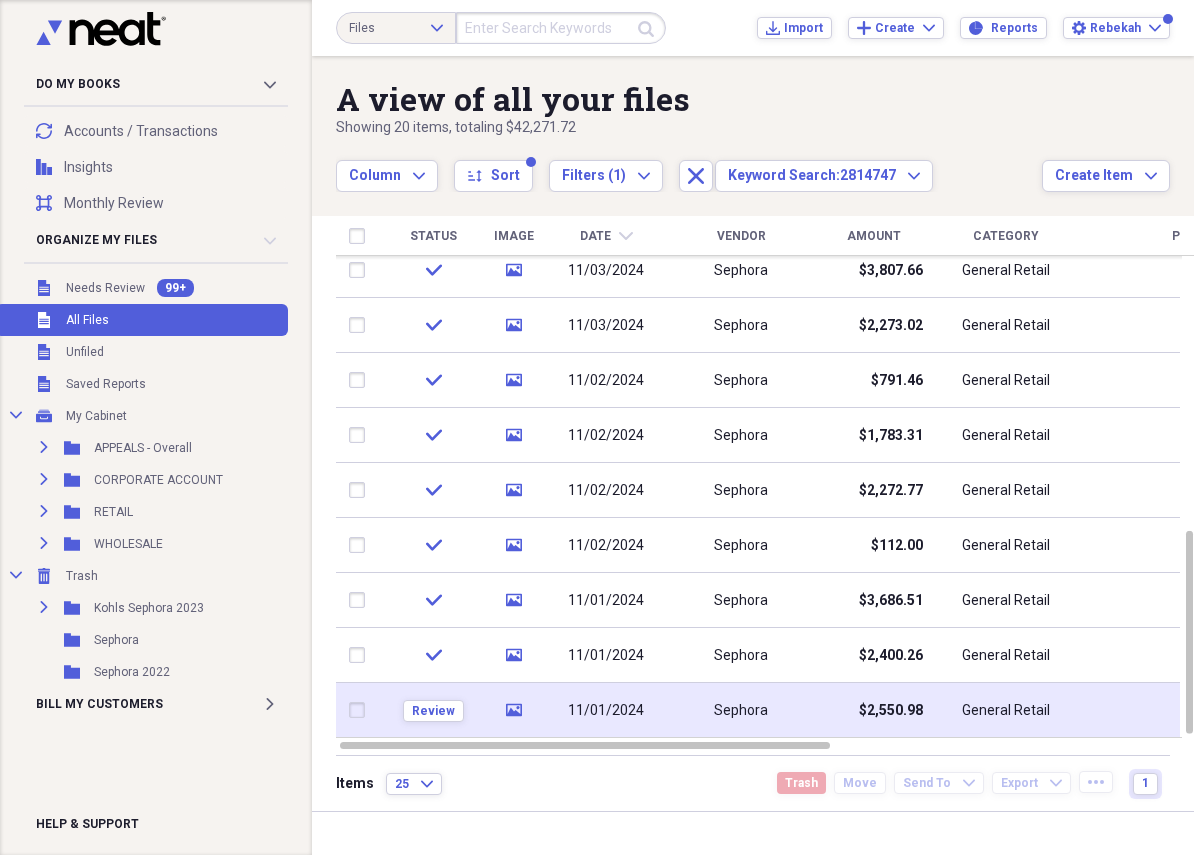 click on "Sephora" at bounding box center [741, 710] 